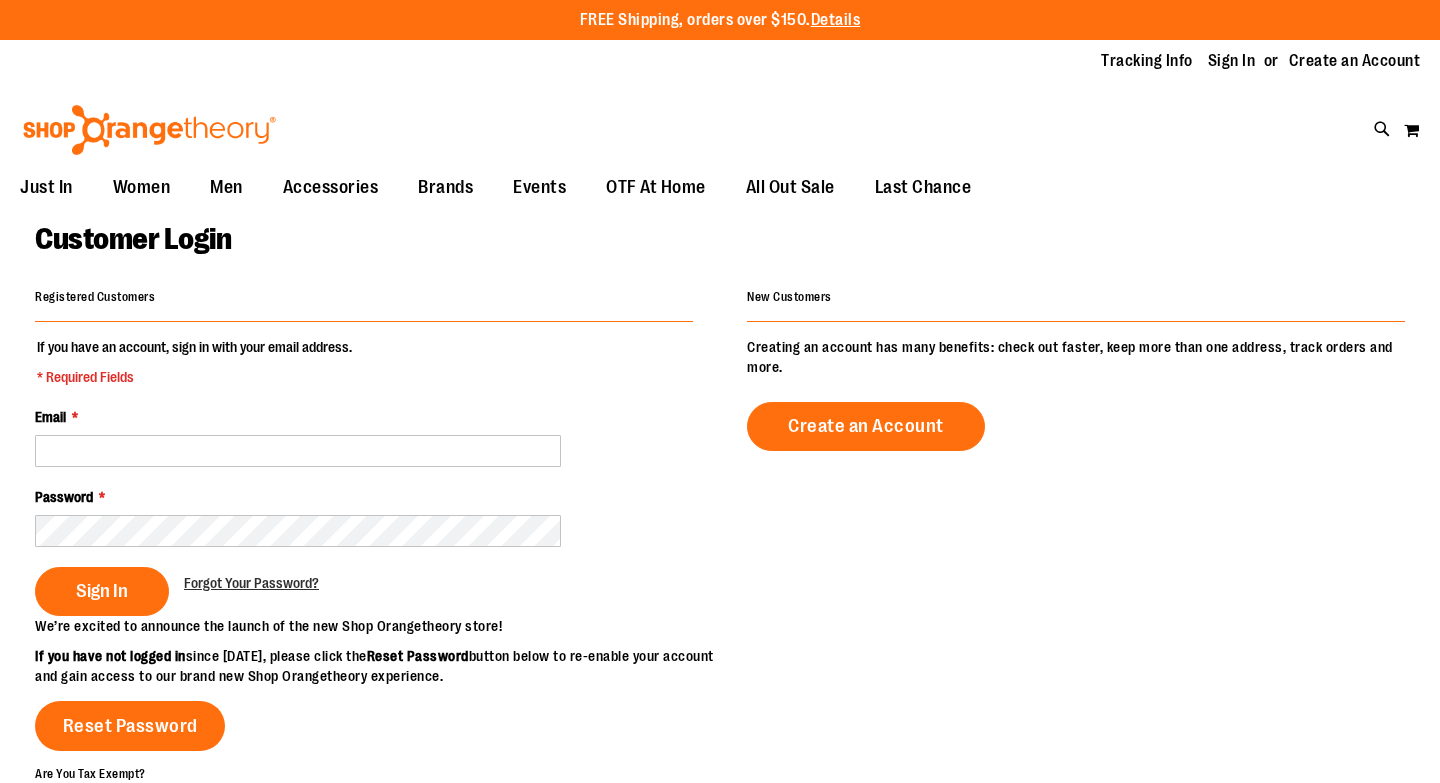 scroll, scrollTop: 0, scrollLeft: 0, axis: both 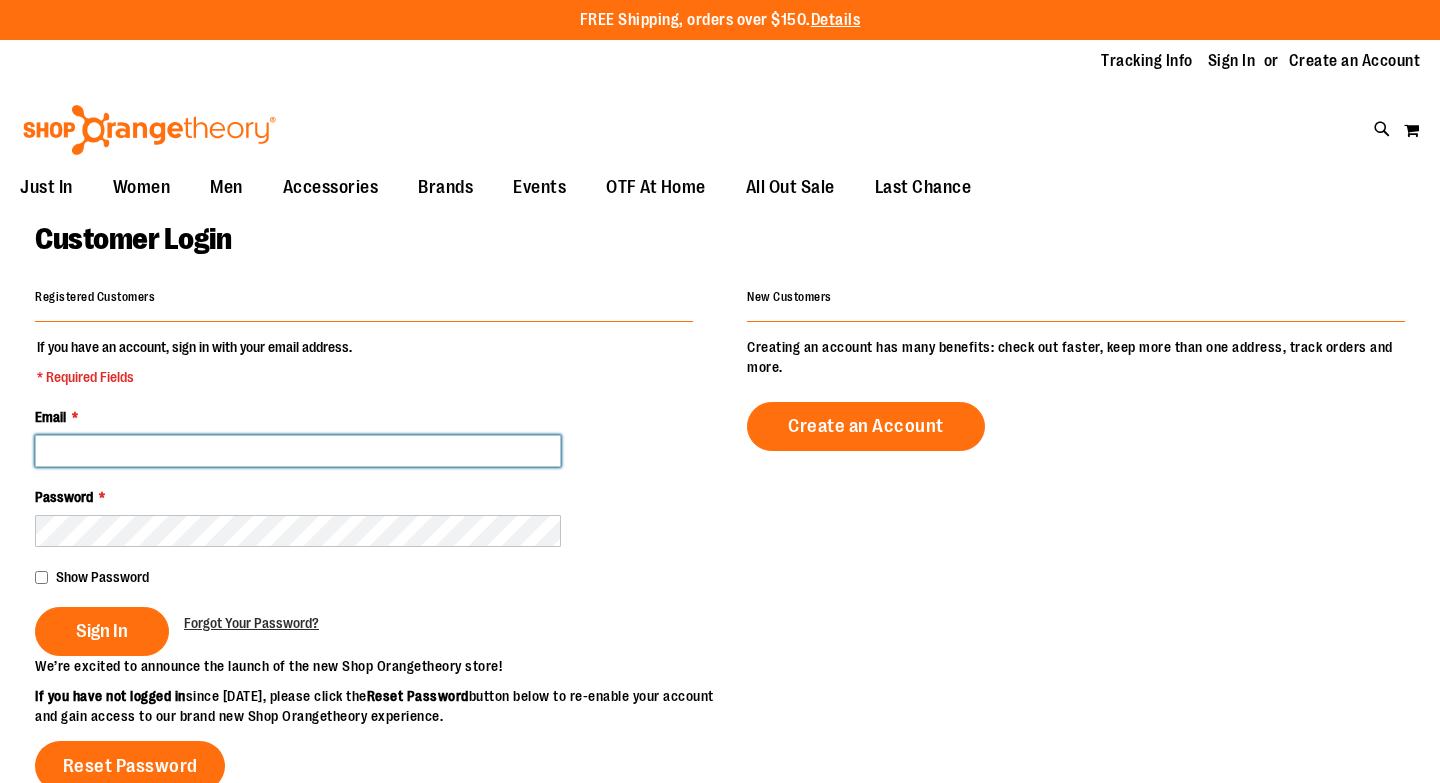 type on "**********" 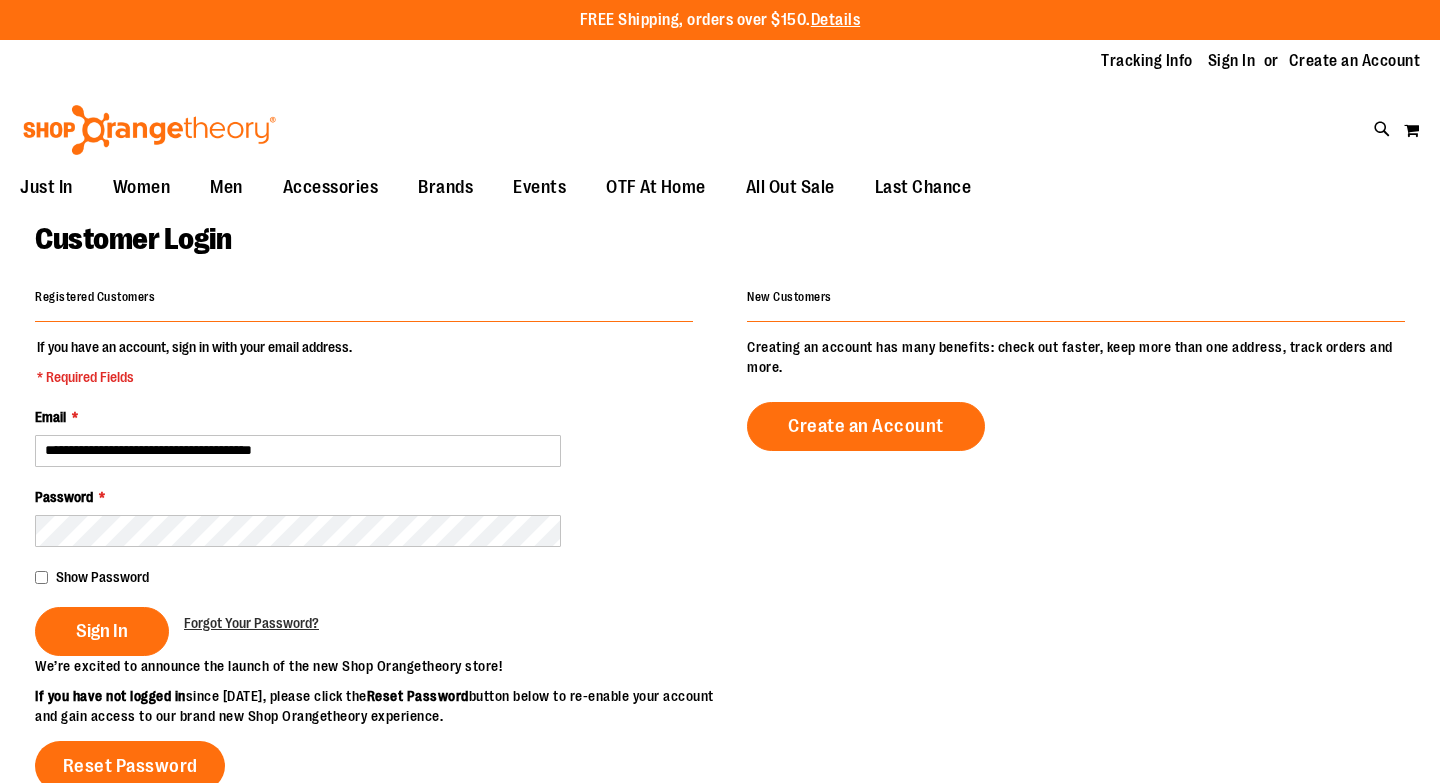 type on "**********" 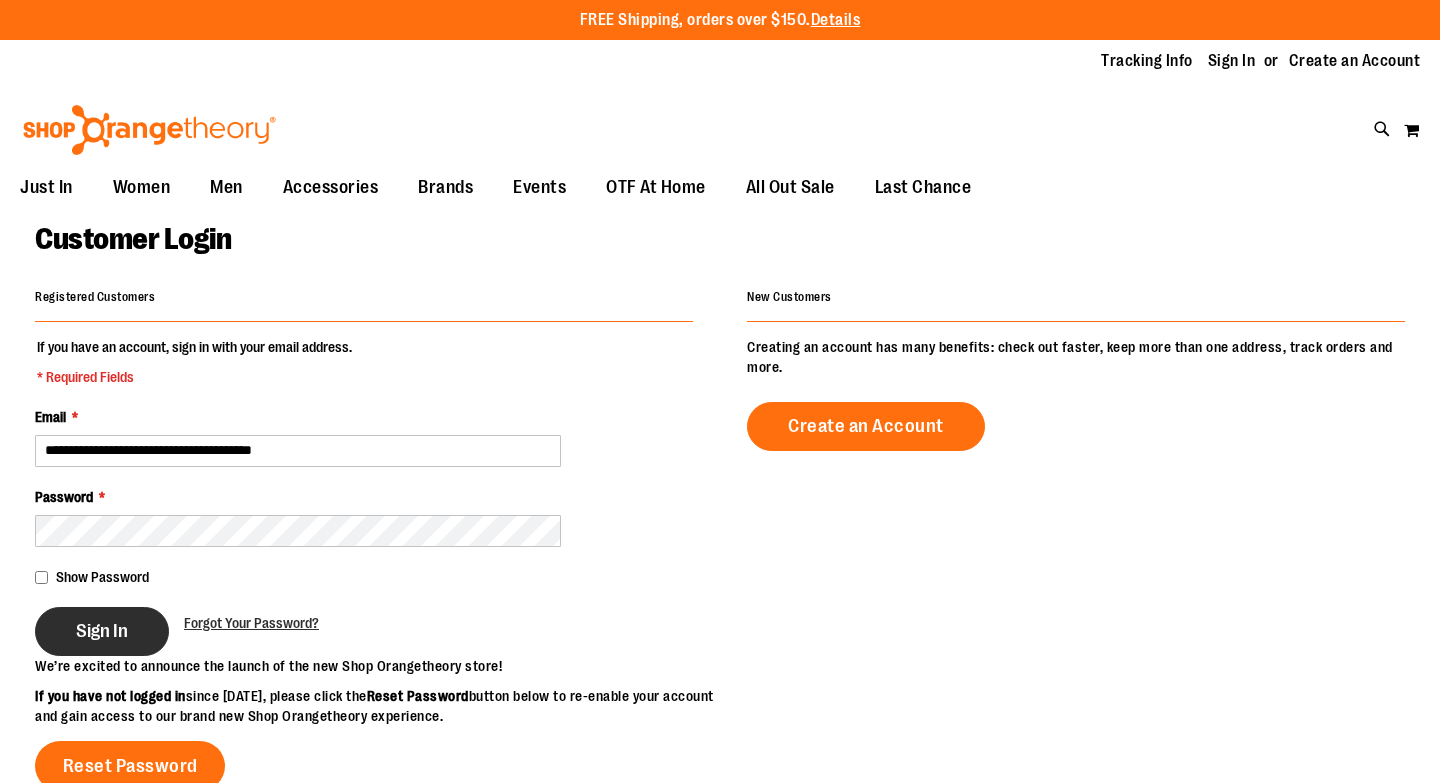click on "Sign In" at bounding box center [102, 631] 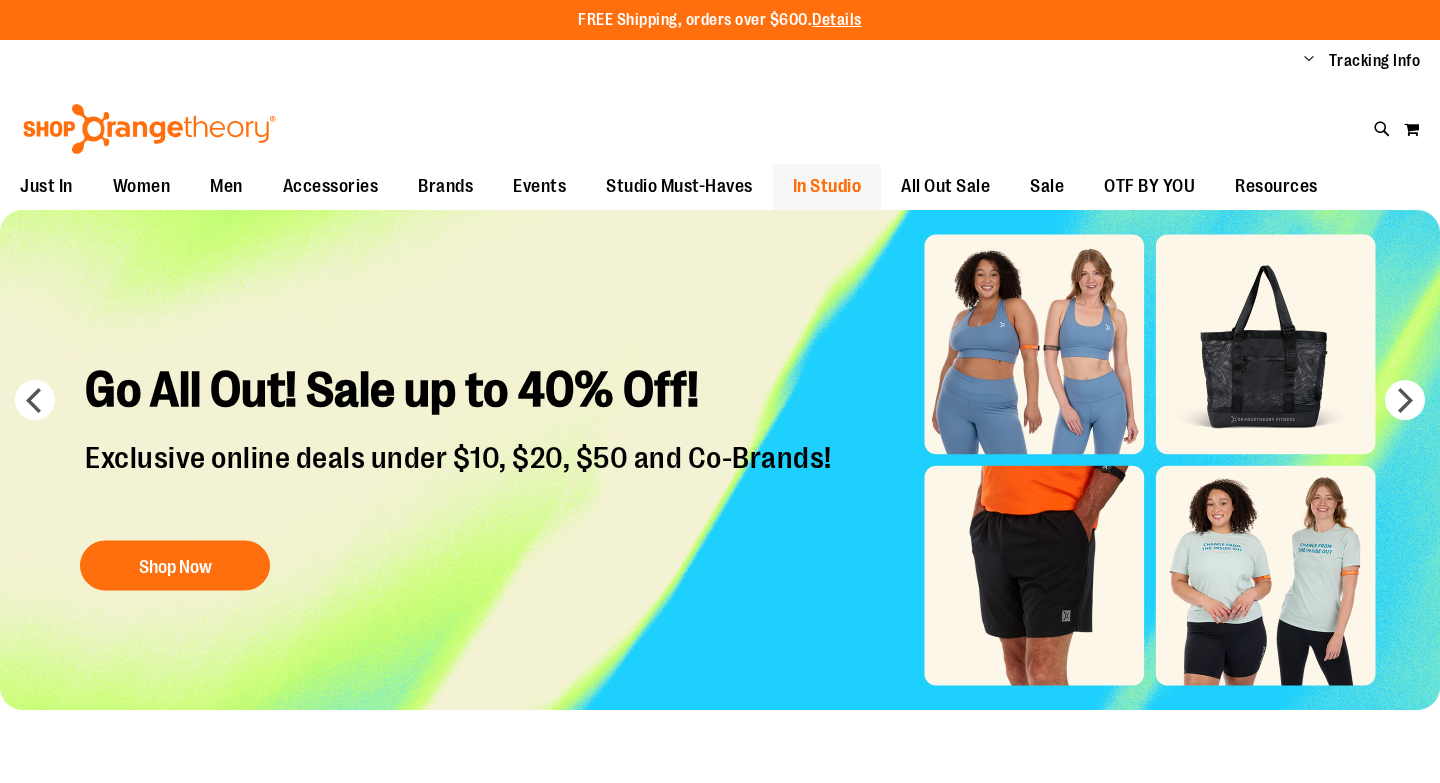 scroll, scrollTop: 0, scrollLeft: 0, axis: both 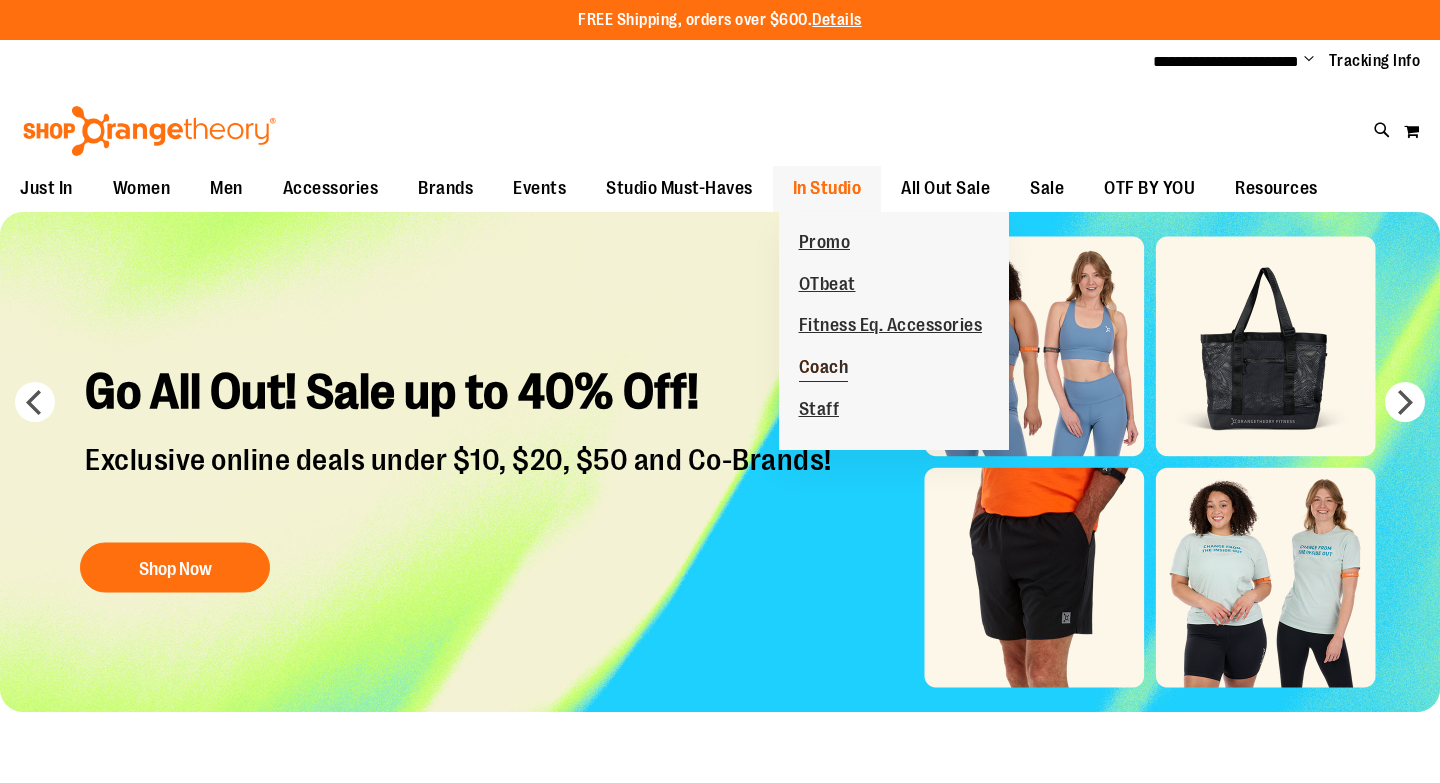 type on "**********" 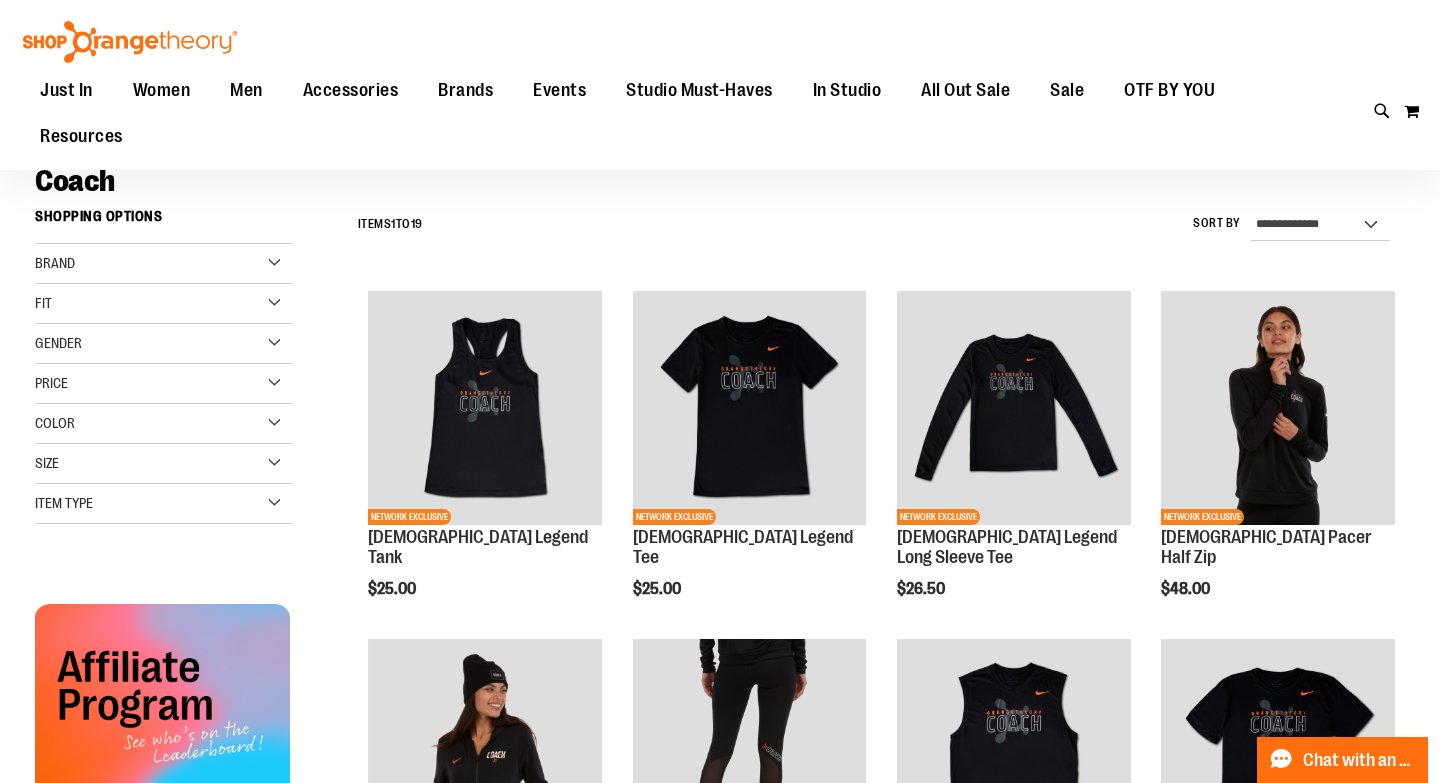 scroll, scrollTop: 175, scrollLeft: 0, axis: vertical 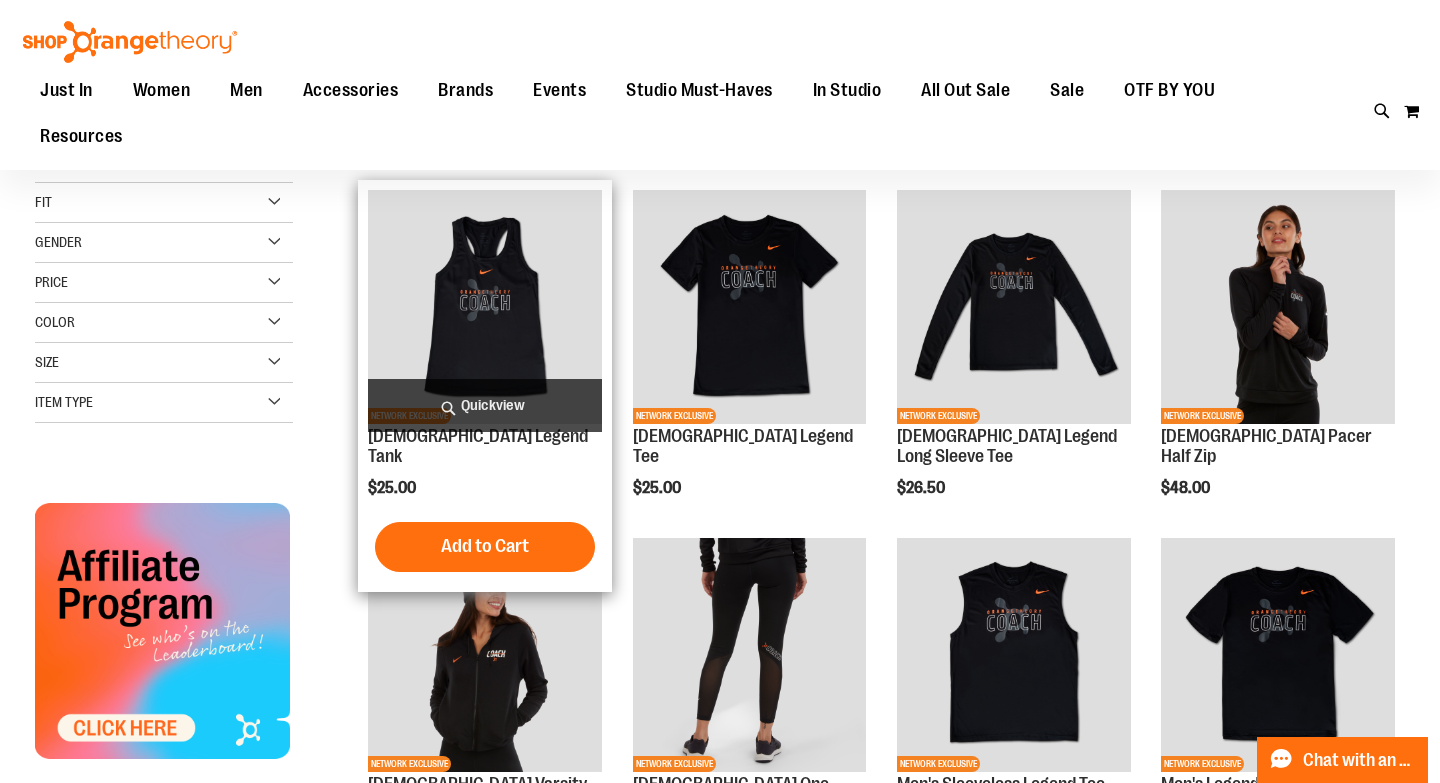 type on "**********" 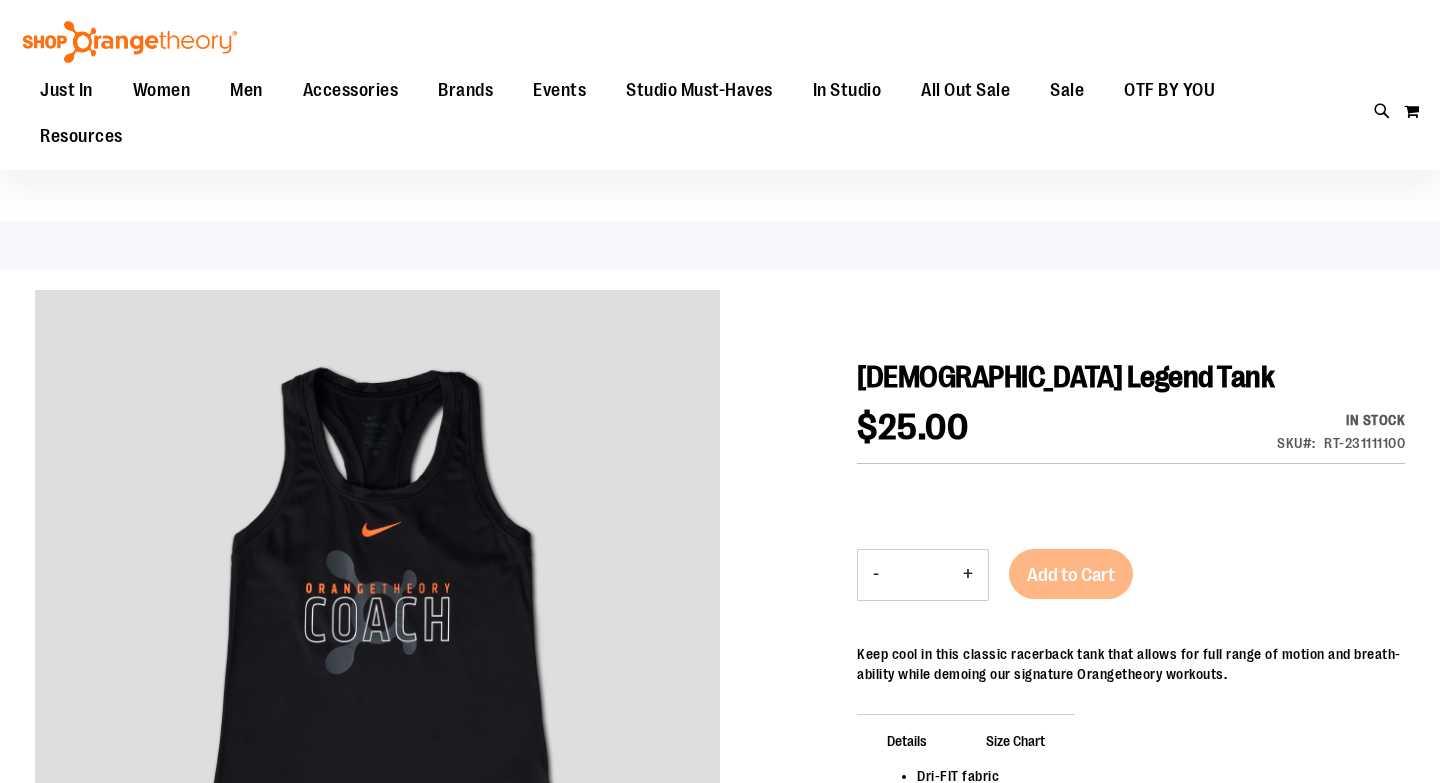 scroll, scrollTop: 202, scrollLeft: 0, axis: vertical 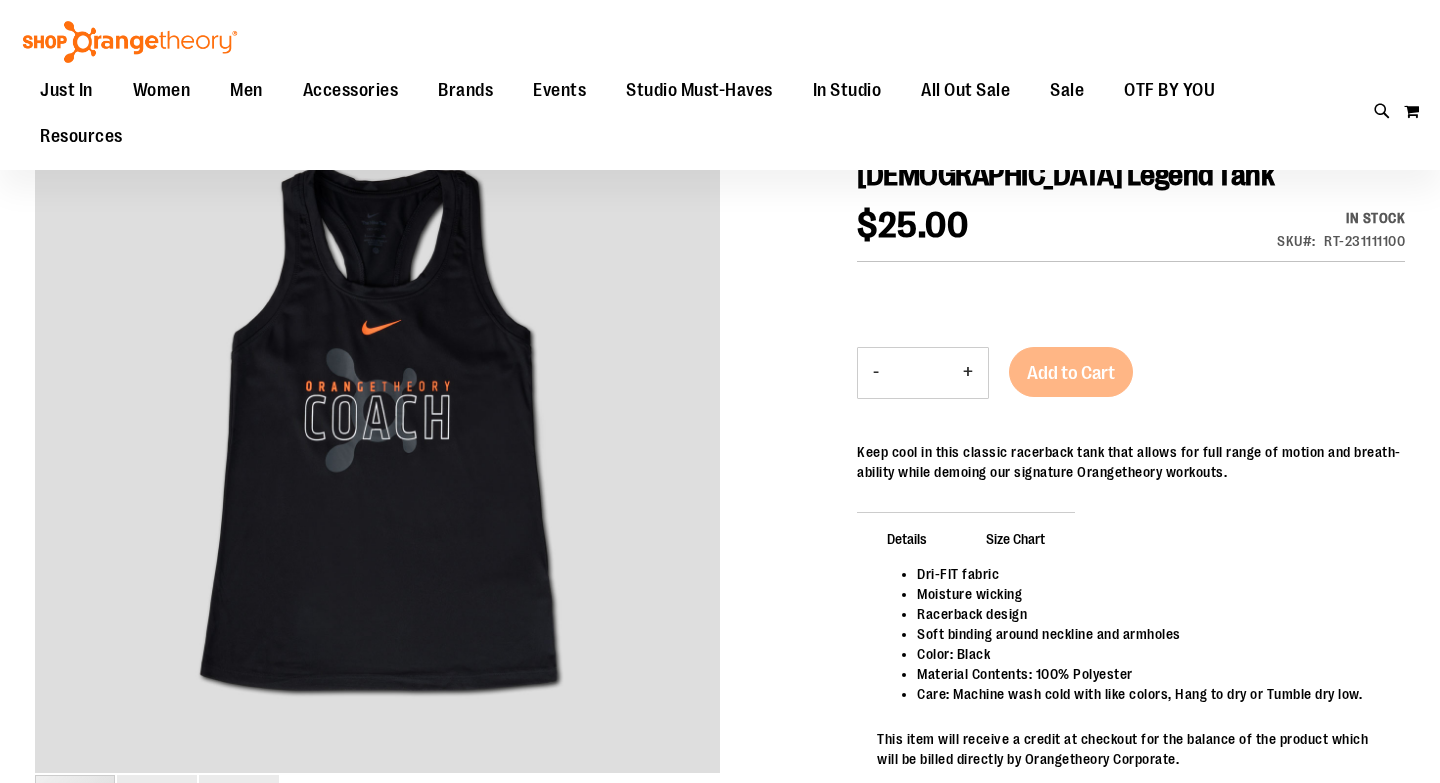 click on "This item will receive a credit at checkout for the balance of the product which will be billed directly by Orangetheory Corporate." at bounding box center [1131, 749] 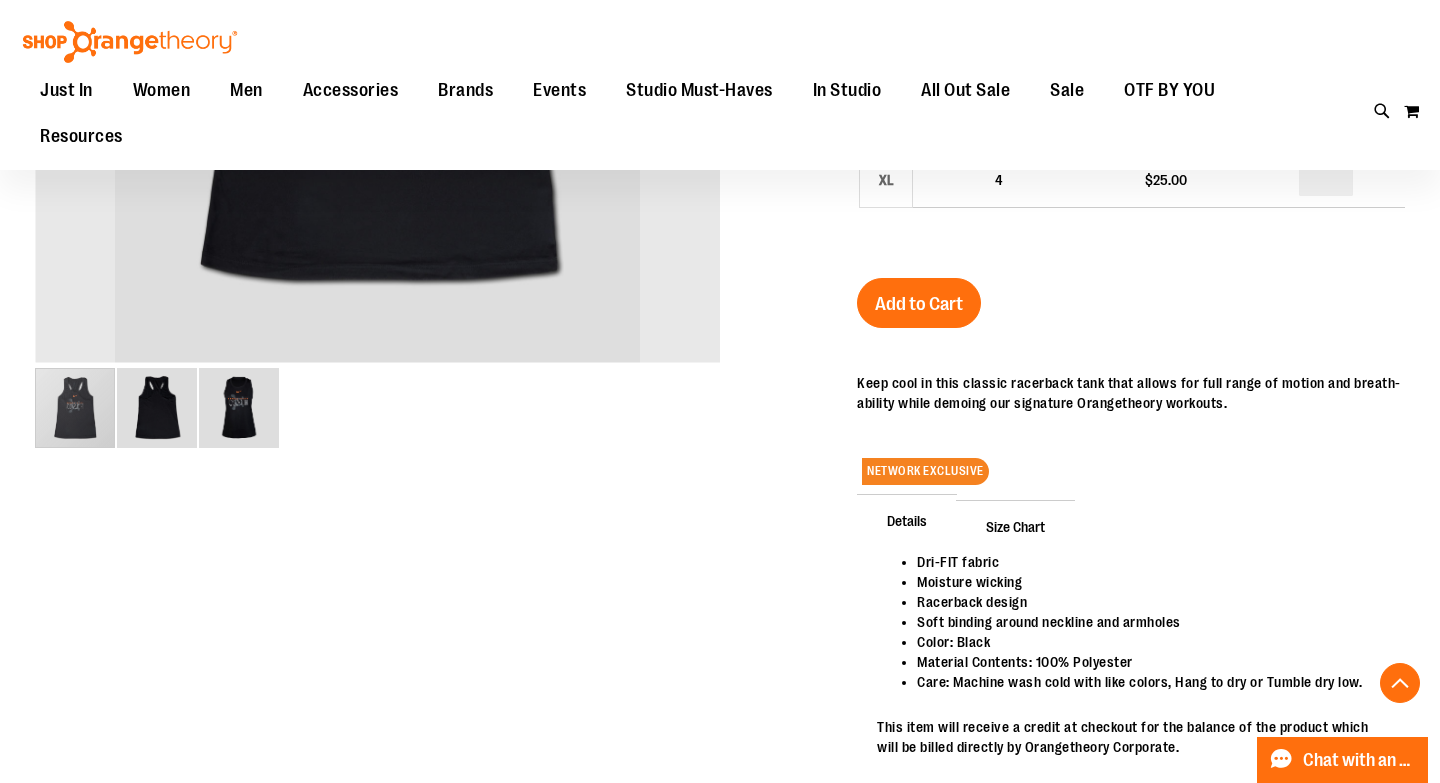 scroll, scrollTop: 497, scrollLeft: 0, axis: vertical 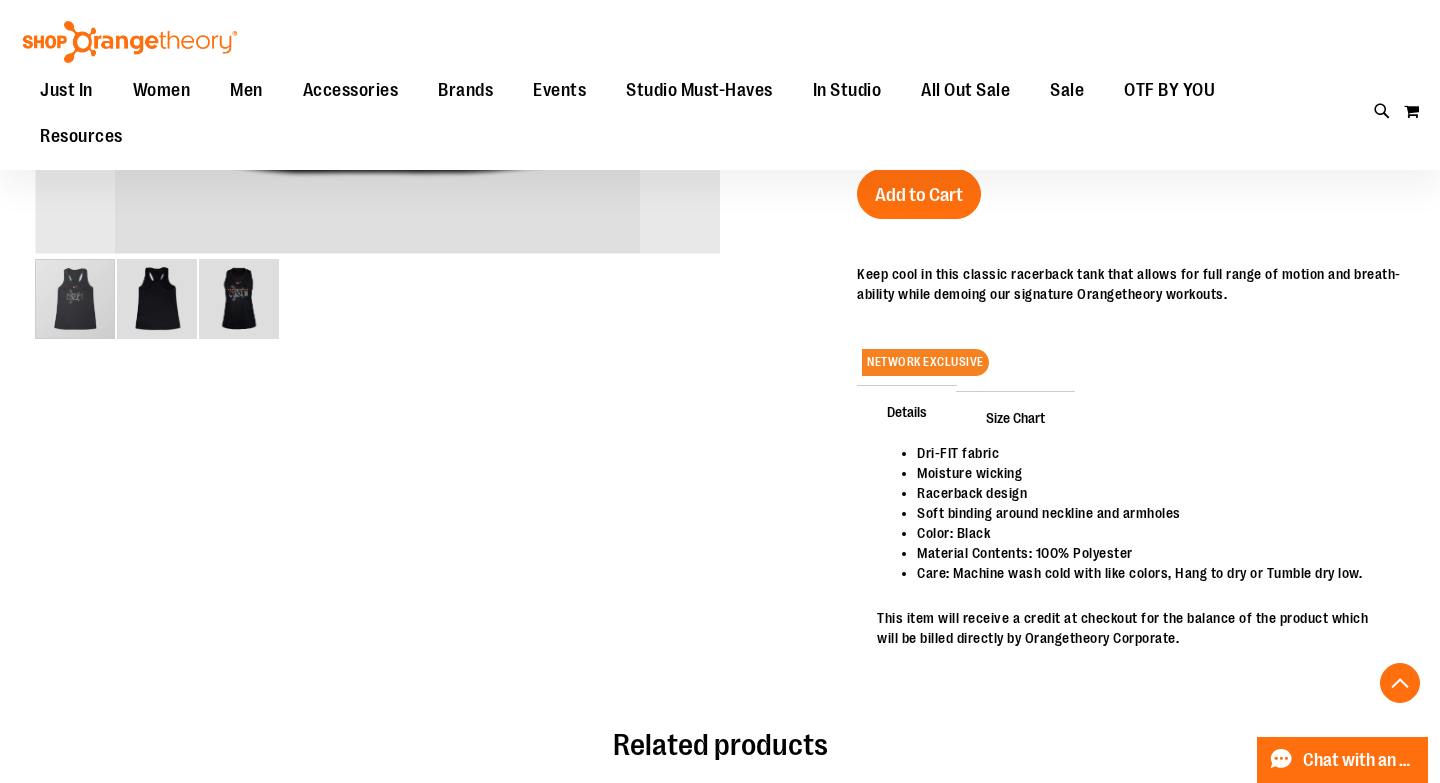 click on "Size Chart" at bounding box center [1015, 417] 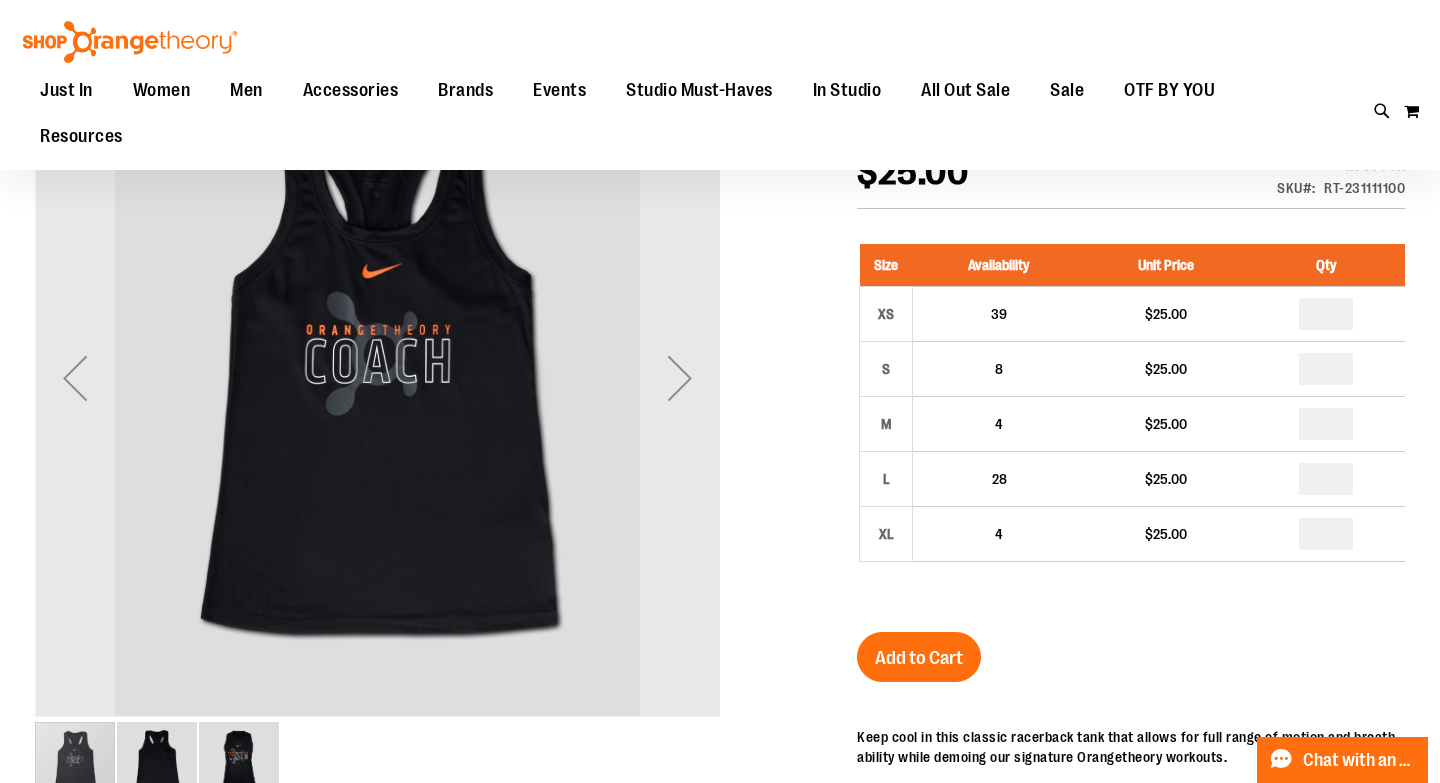 scroll, scrollTop: 28, scrollLeft: 0, axis: vertical 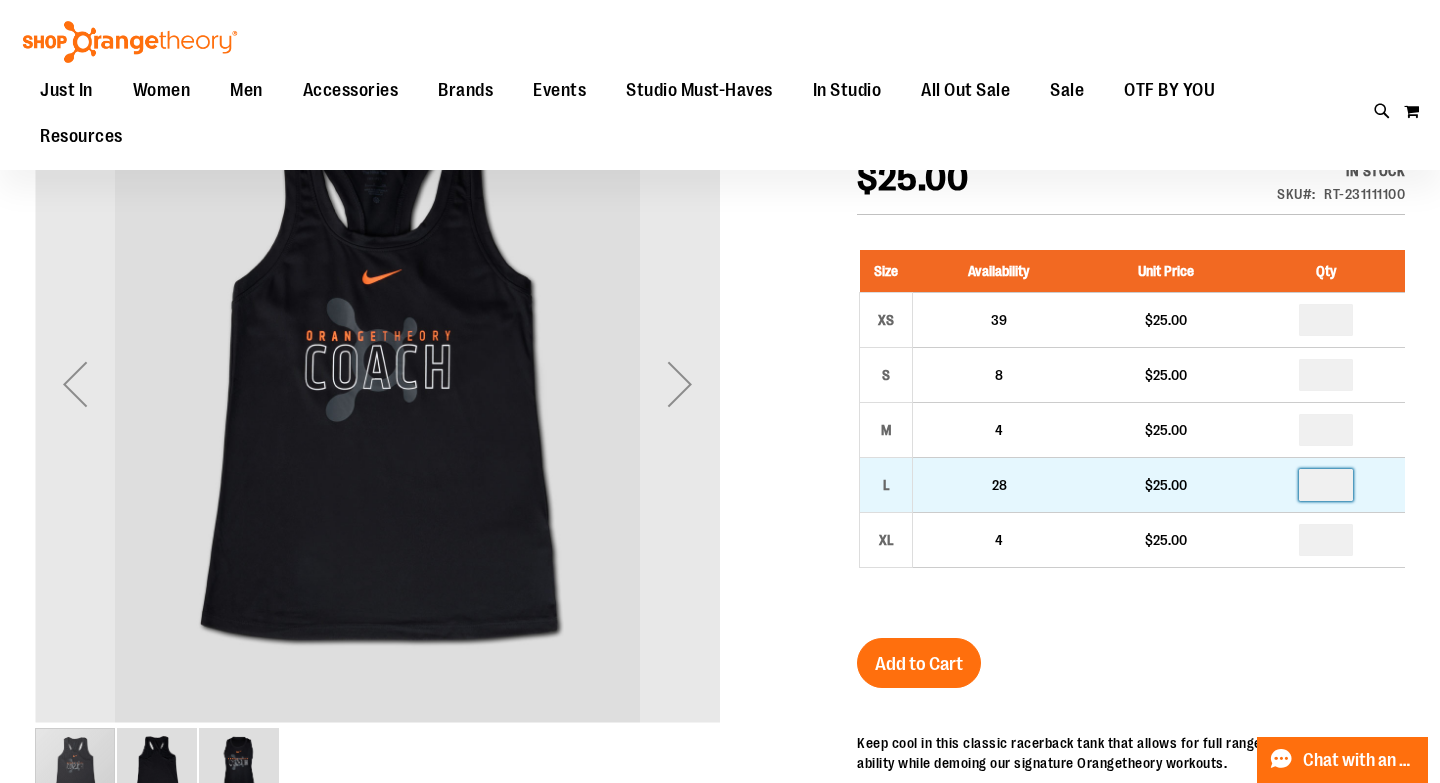 click on "*" at bounding box center (1326, 485) 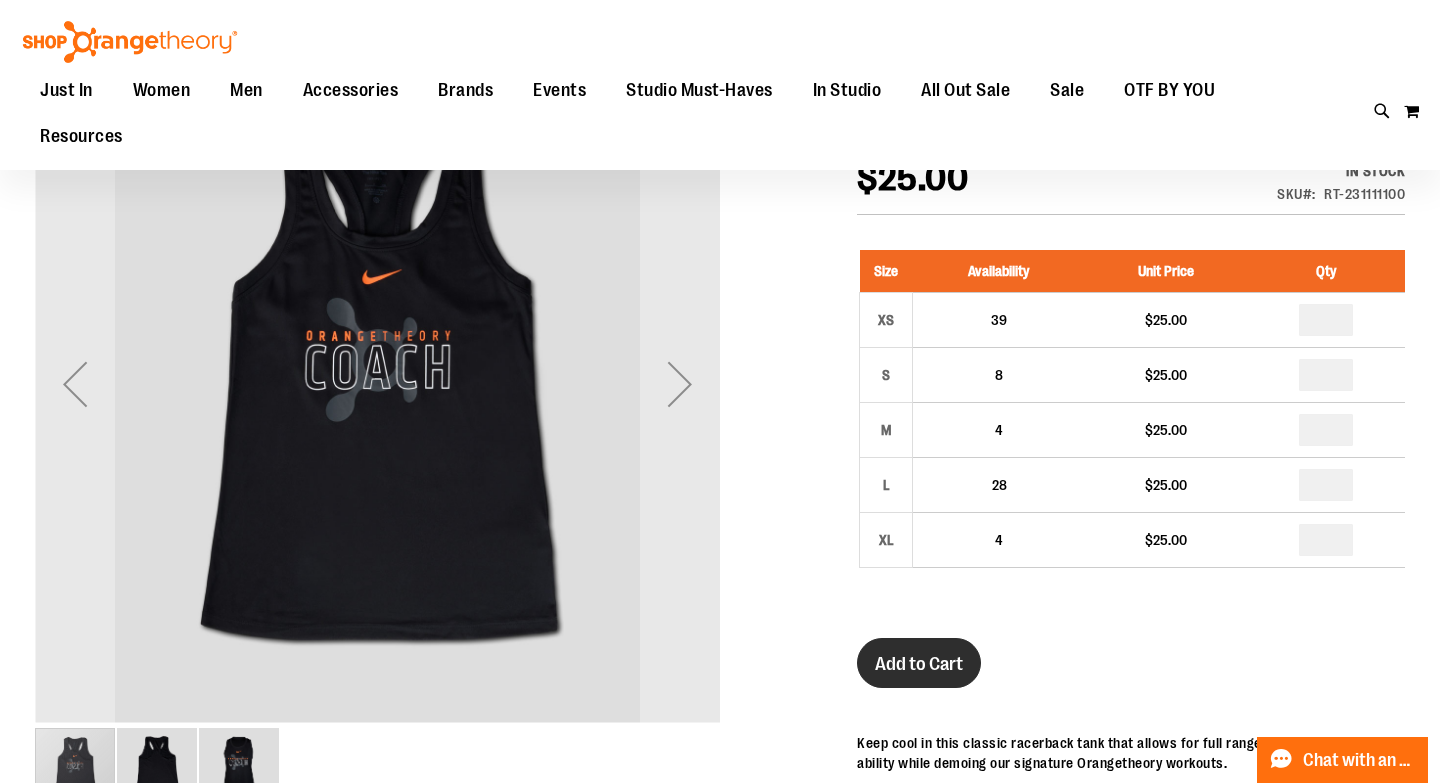 click on "Add to Cart" at bounding box center [919, 664] 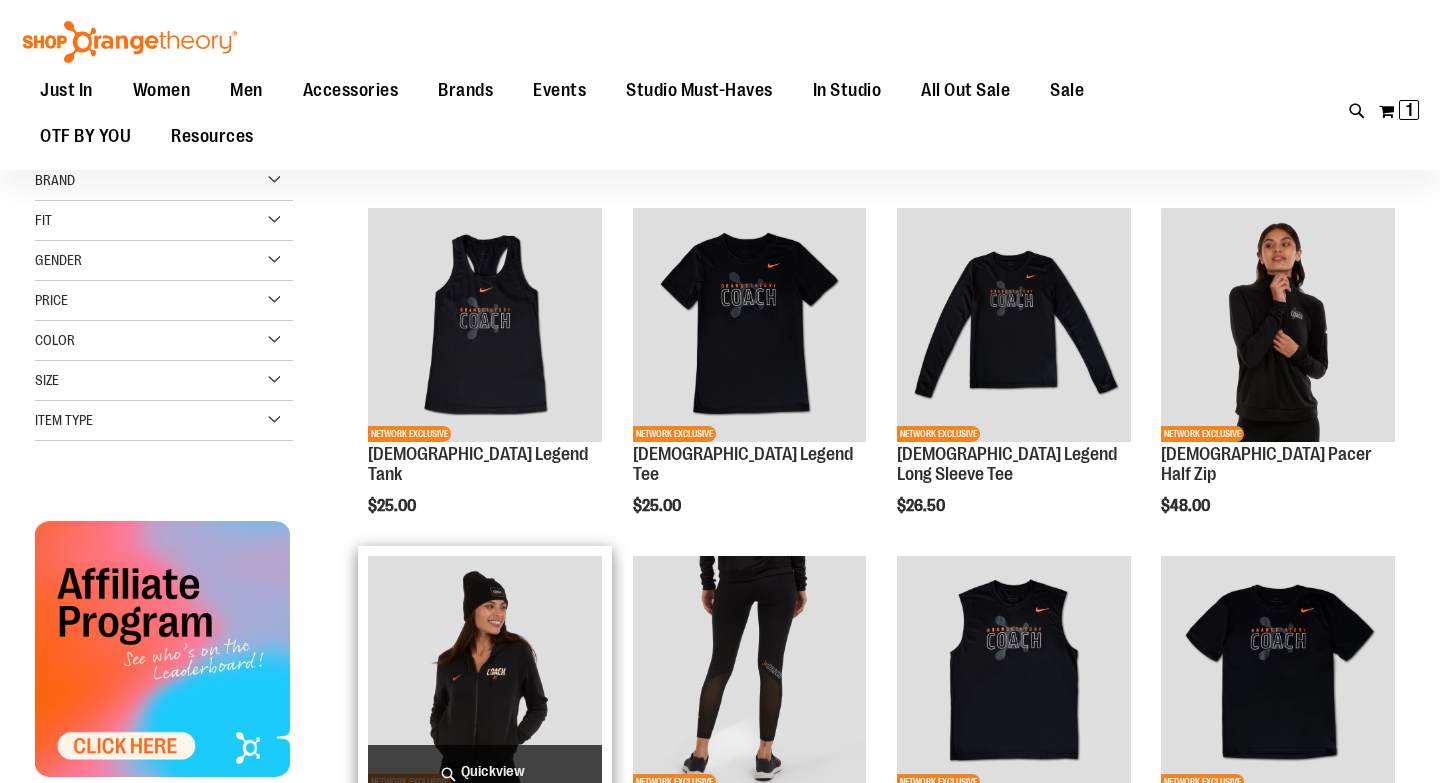 scroll, scrollTop: 330, scrollLeft: 0, axis: vertical 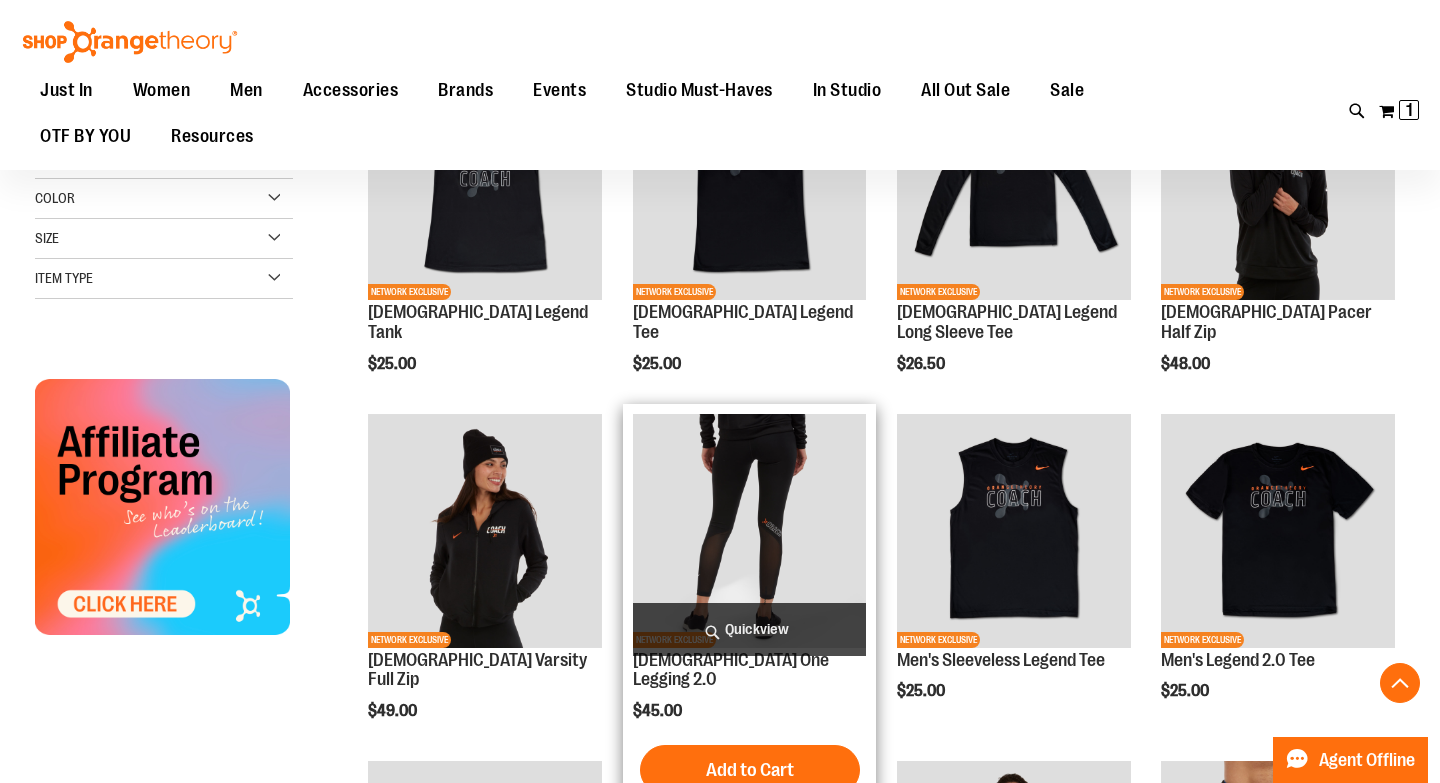 type on "**********" 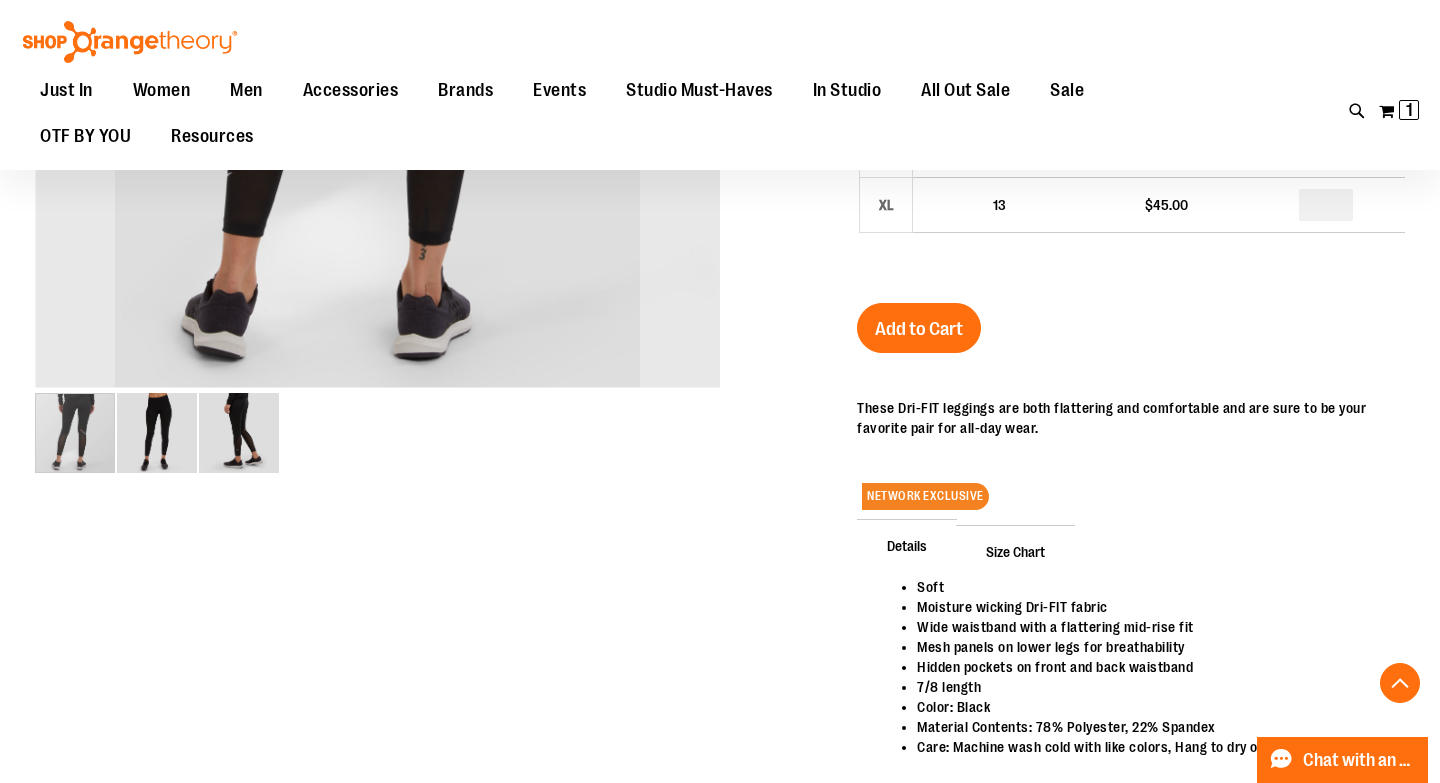 scroll, scrollTop: 723, scrollLeft: 0, axis: vertical 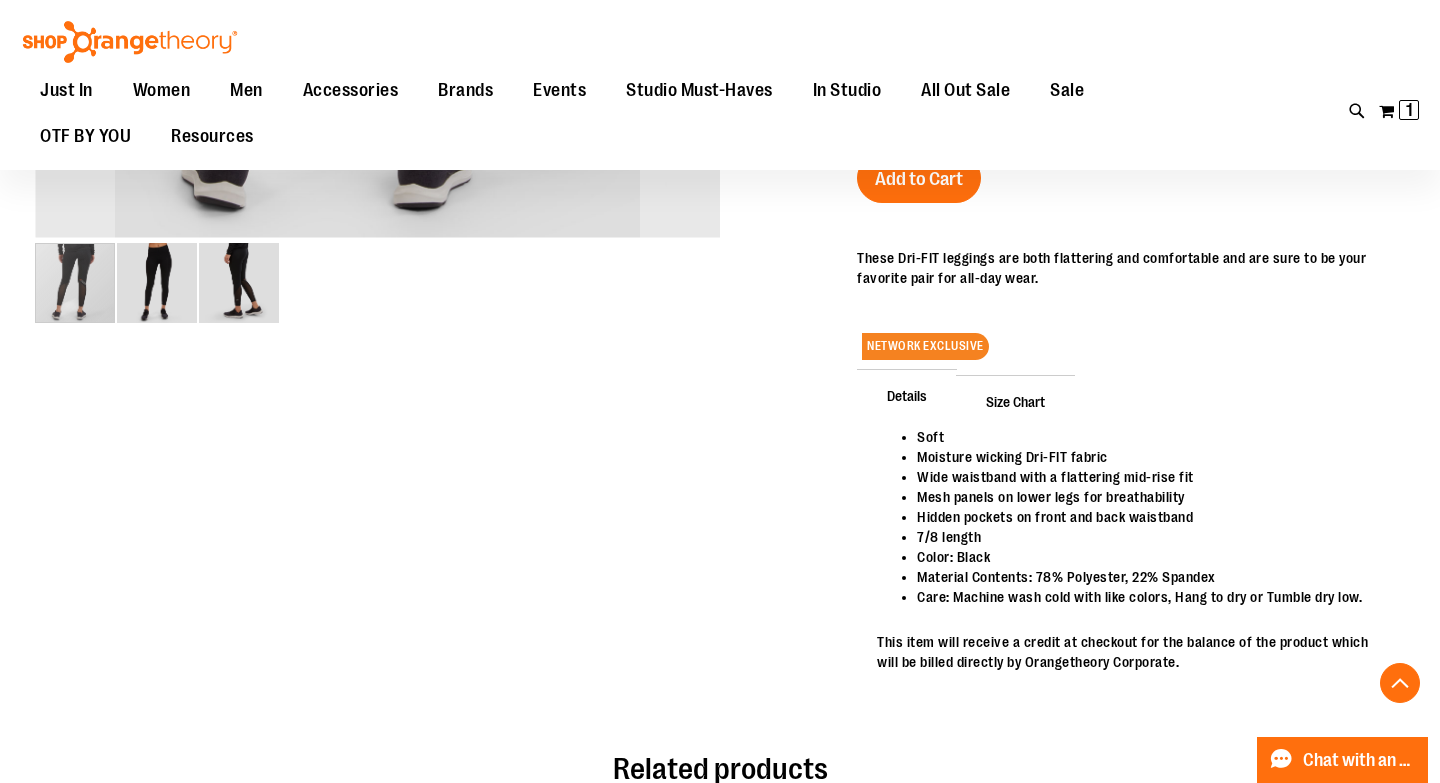 type on "**********" 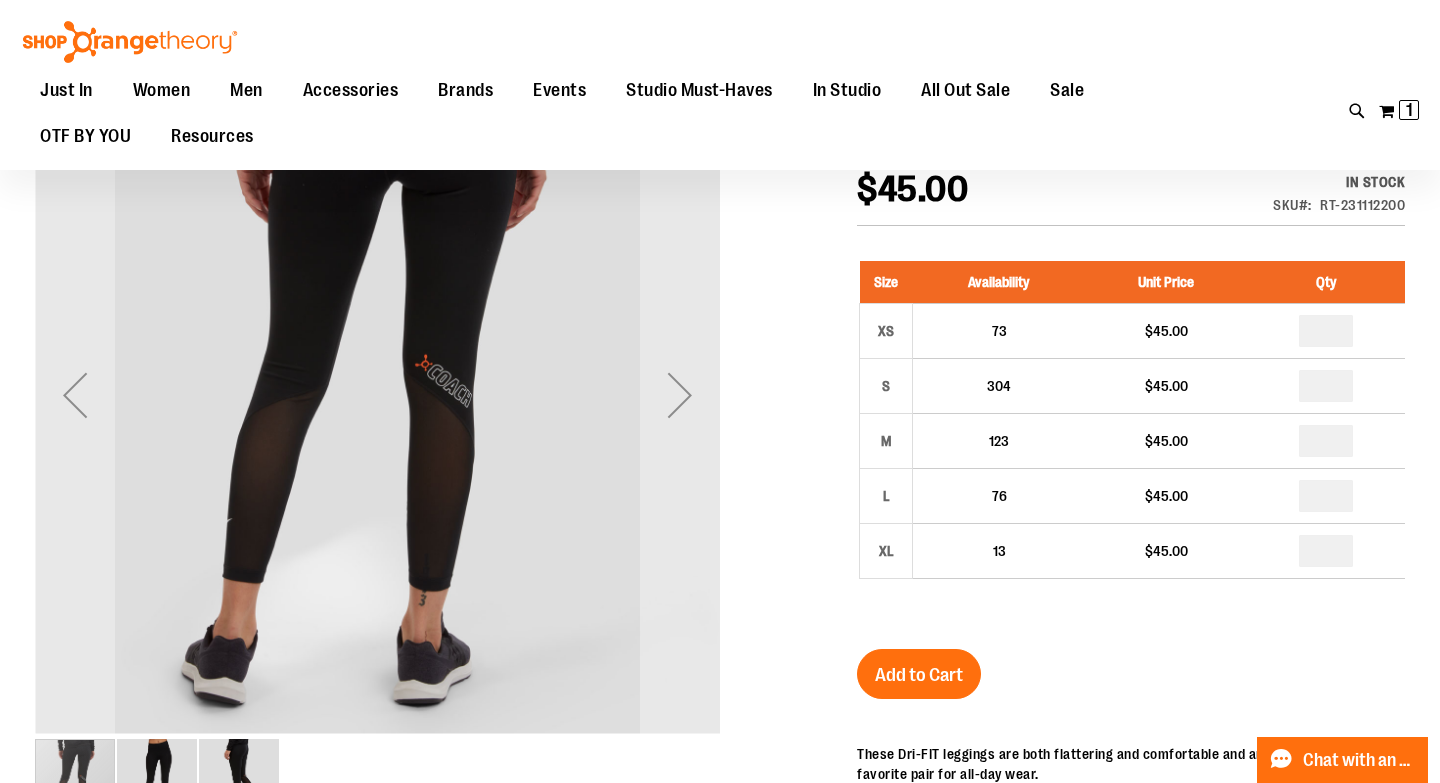scroll, scrollTop: 230, scrollLeft: 0, axis: vertical 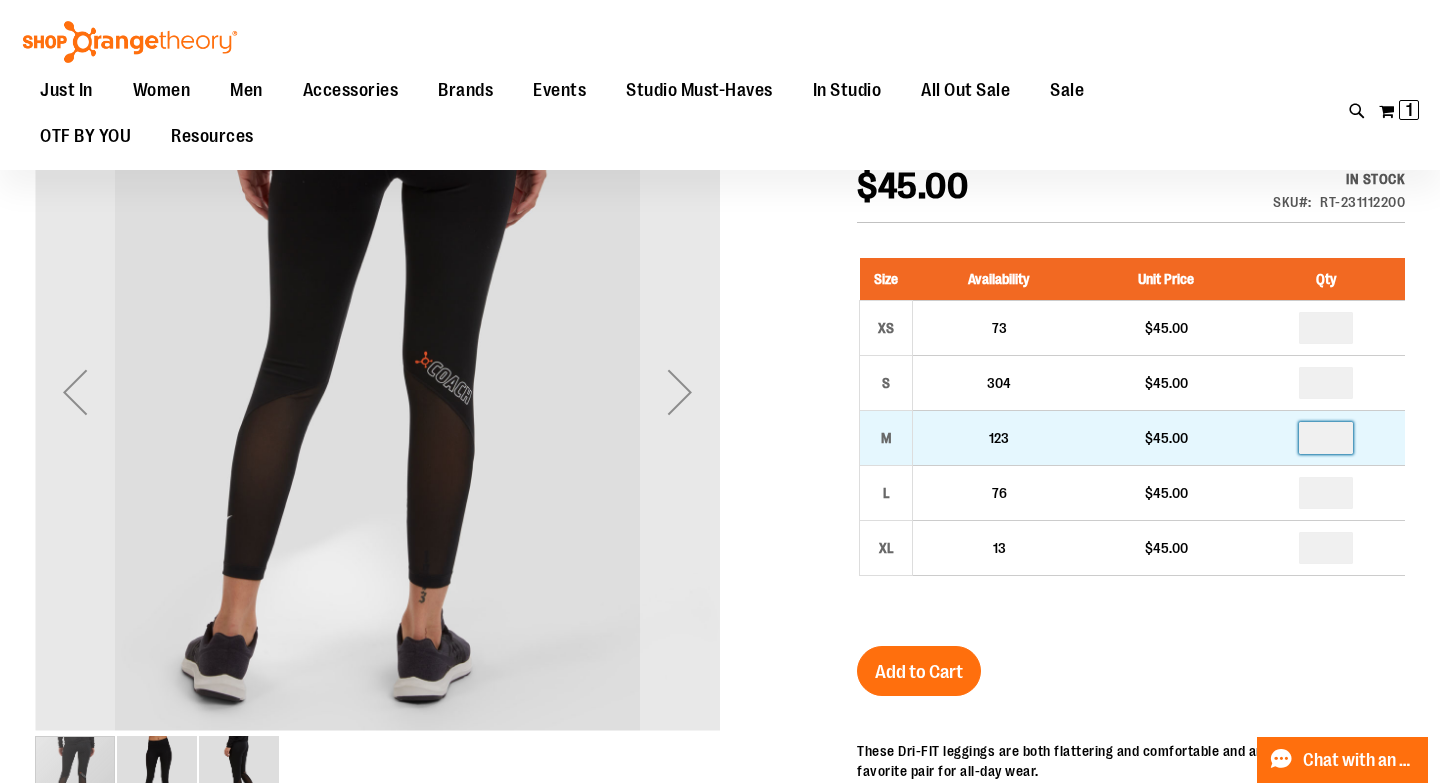 click at bounding box center [1326, 438] 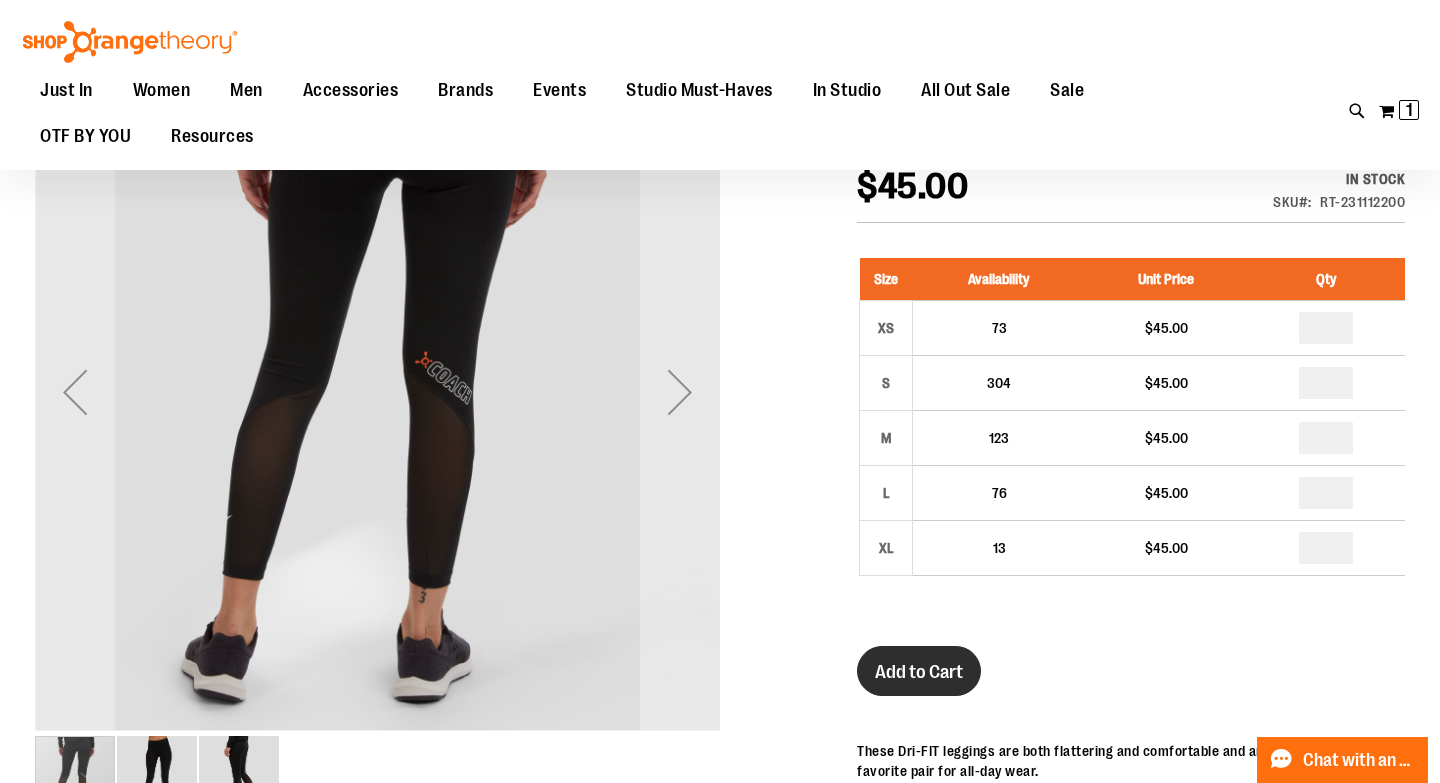 click on "Add to Cart" at bounding box center [919, 672] 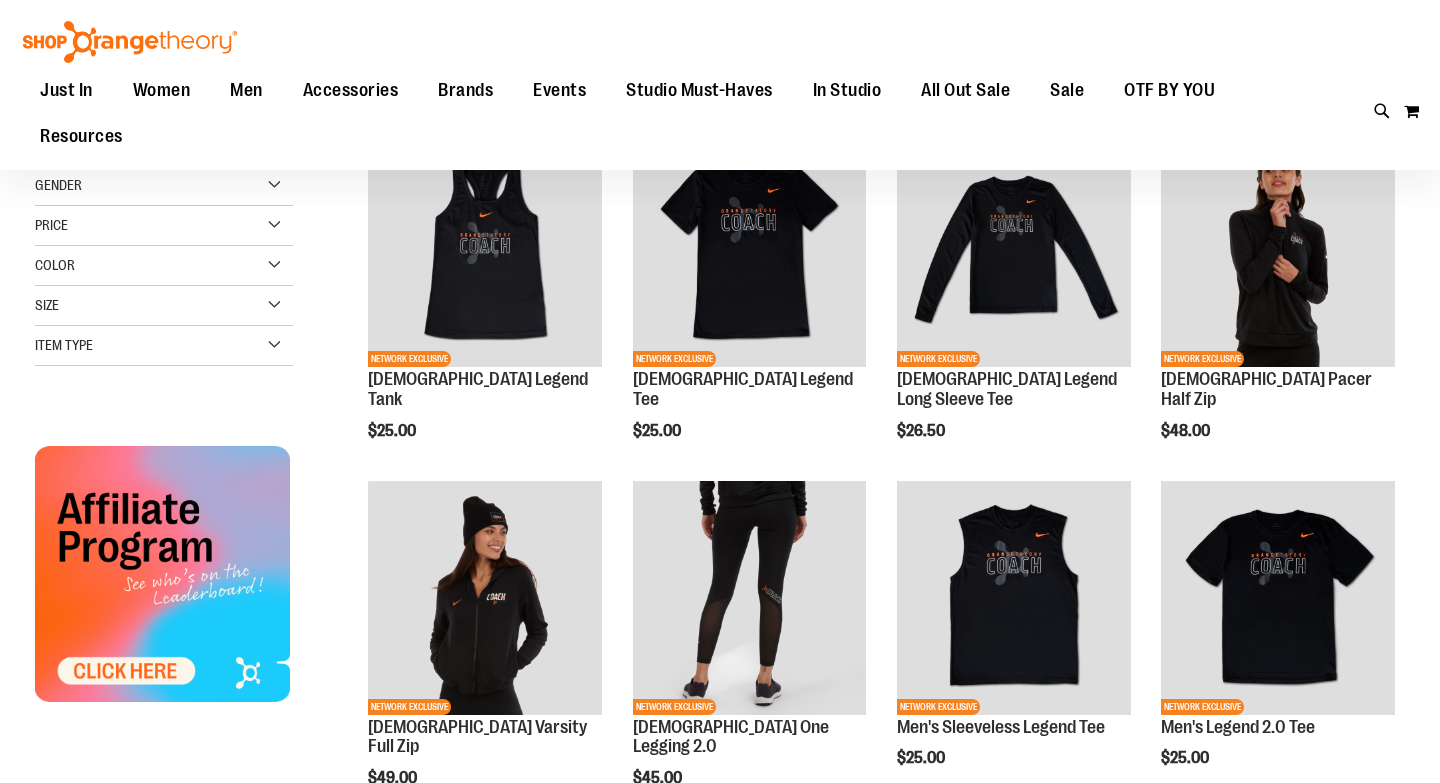 scroll, scrollTop: 53, scrollLeft: 0, axis: vertical 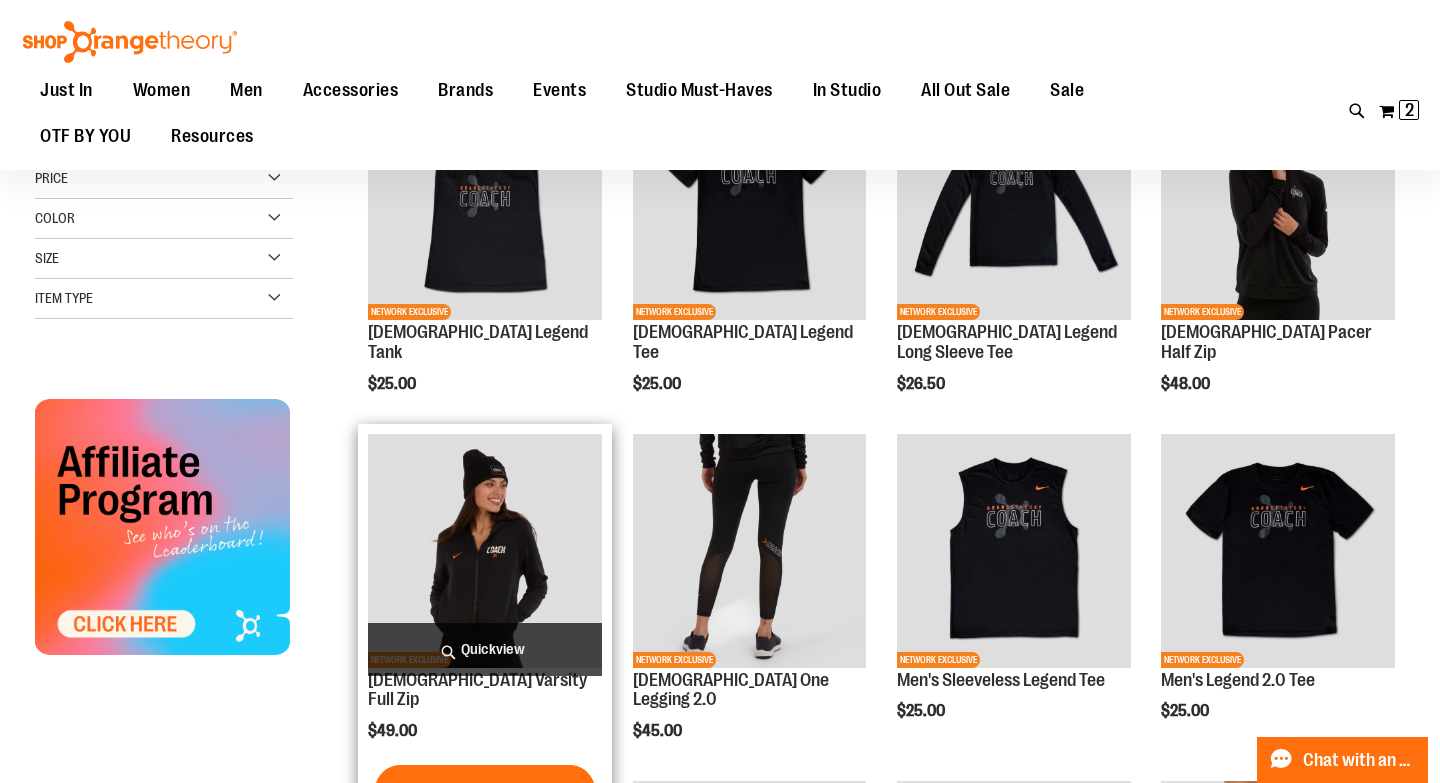 type on "**********" 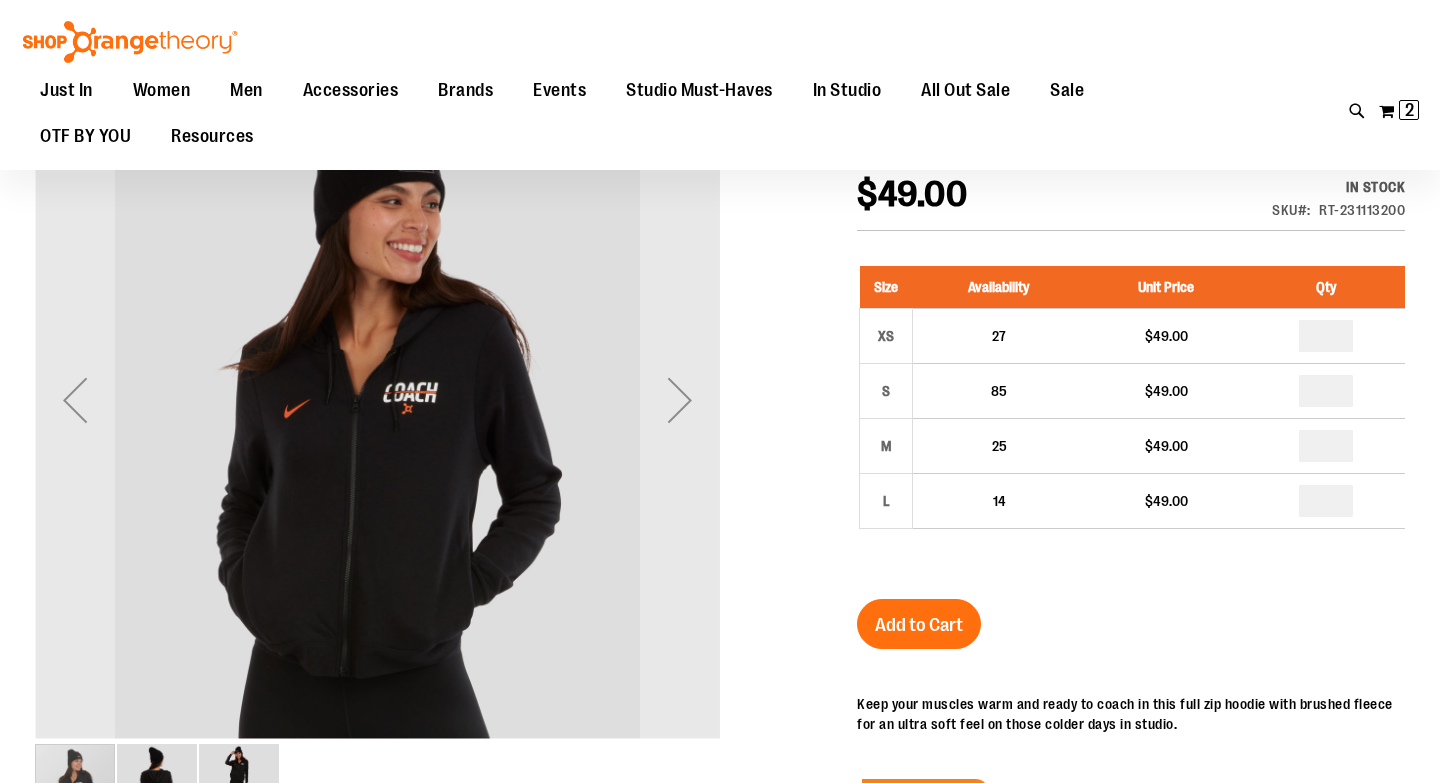 scroll, scrollTop: 222, scrollLeft: 0, axis: vertical 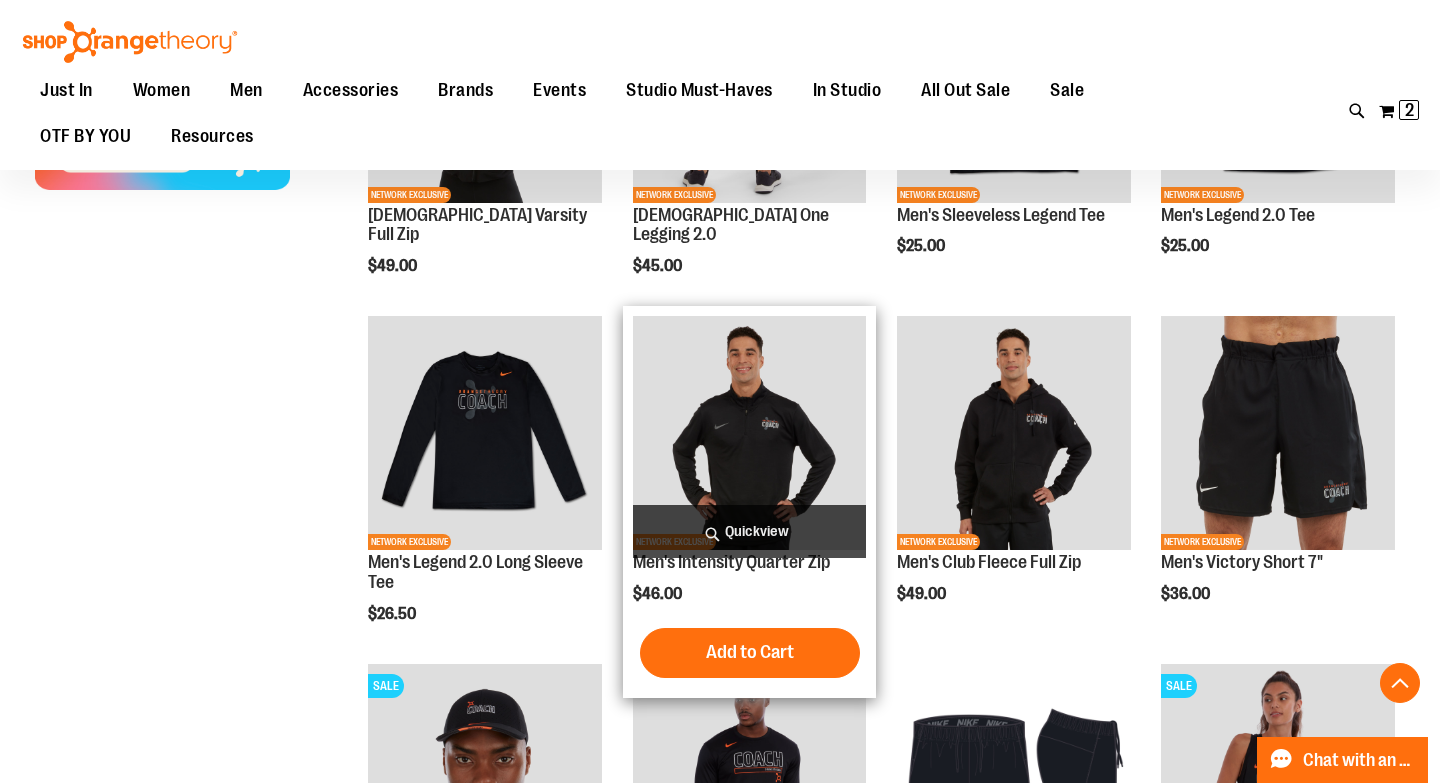 type on "**********" 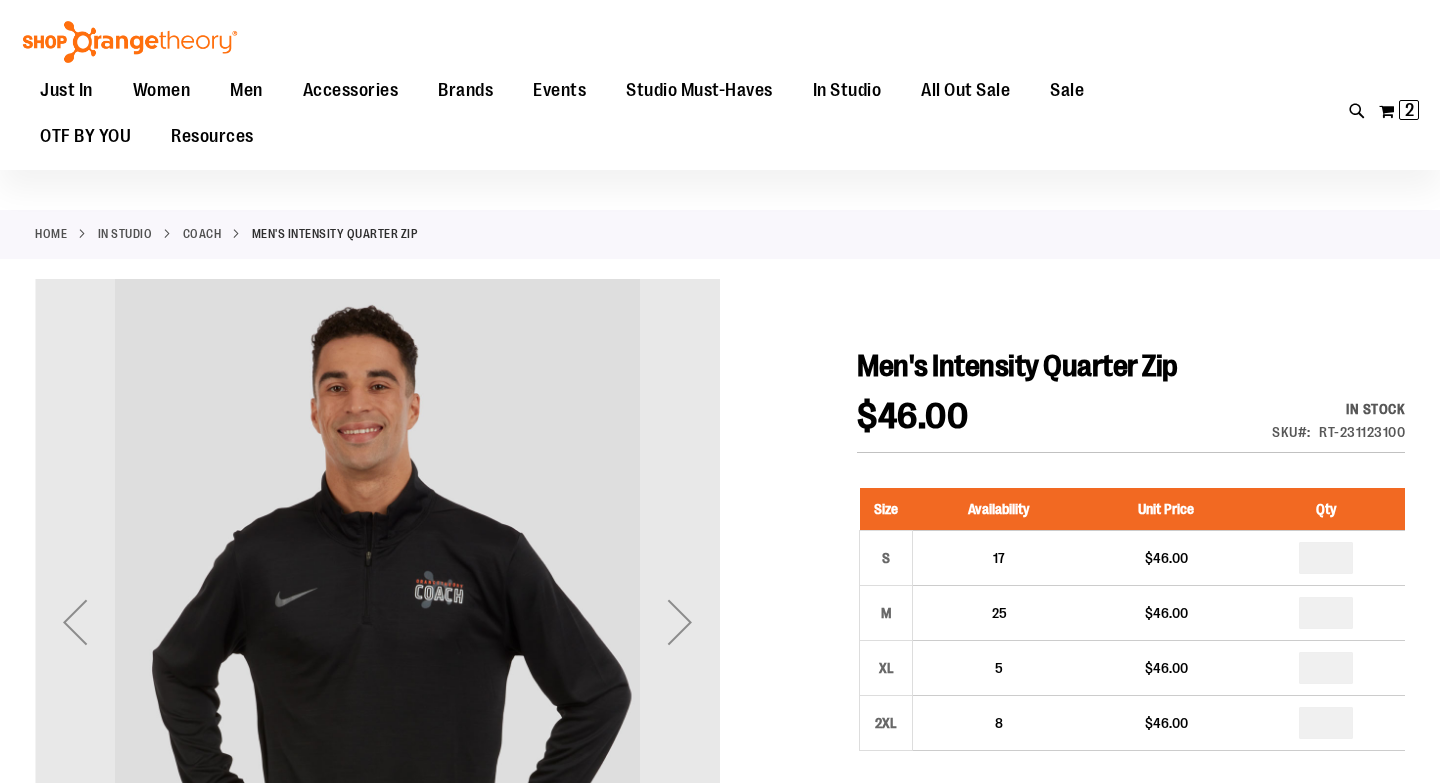 scroll, scrollTop: 63, scrollLeft: 0, axis: vertical 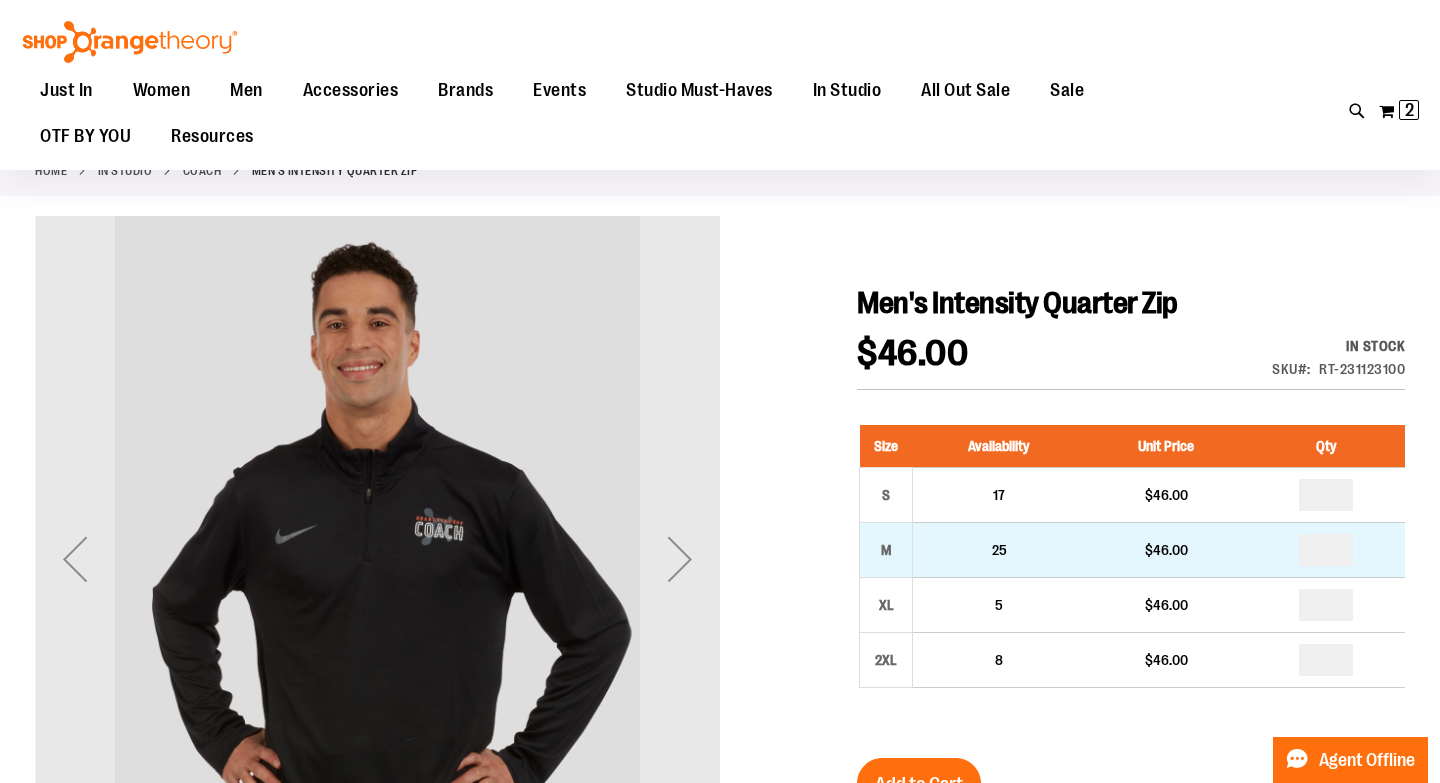 type on "**********" 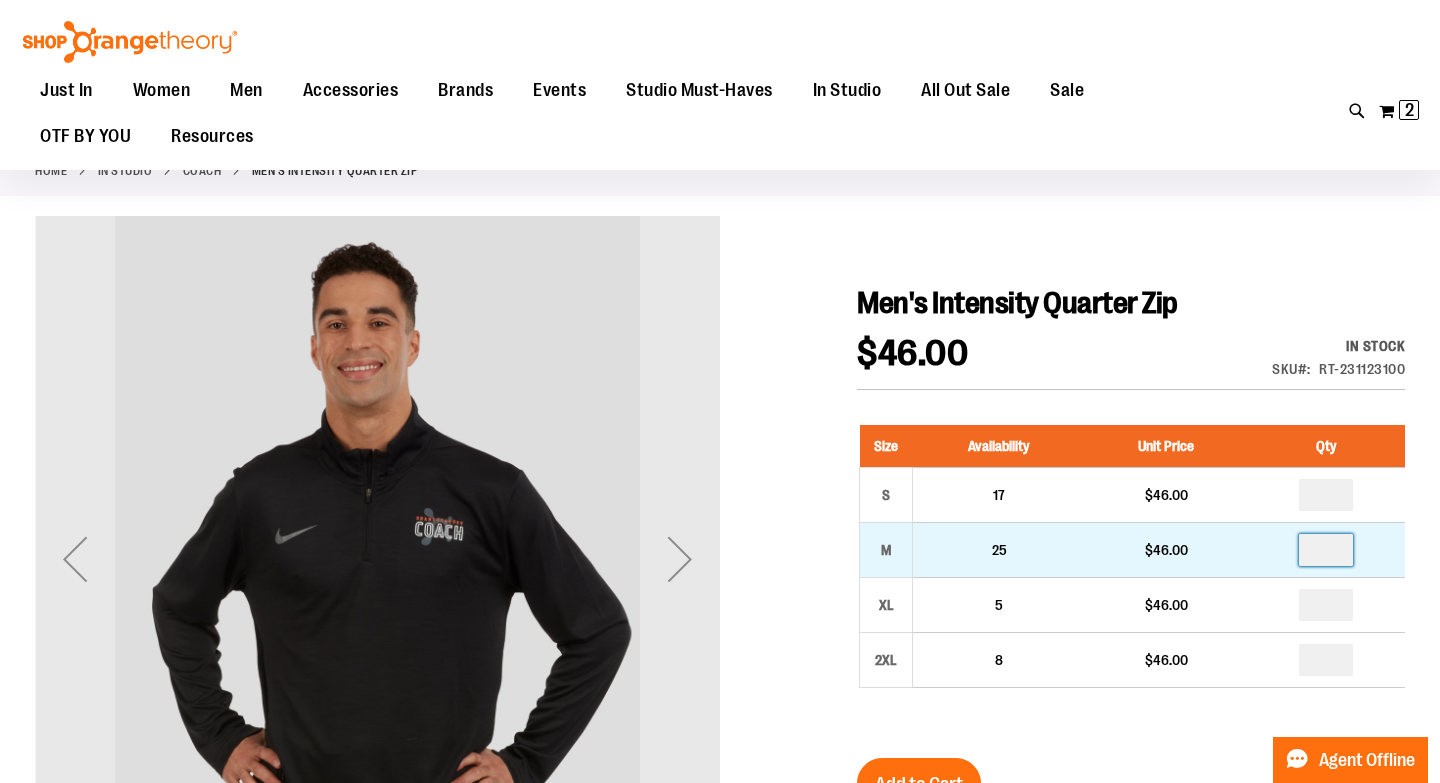 click on "*" at bounding box center (1326, 550) 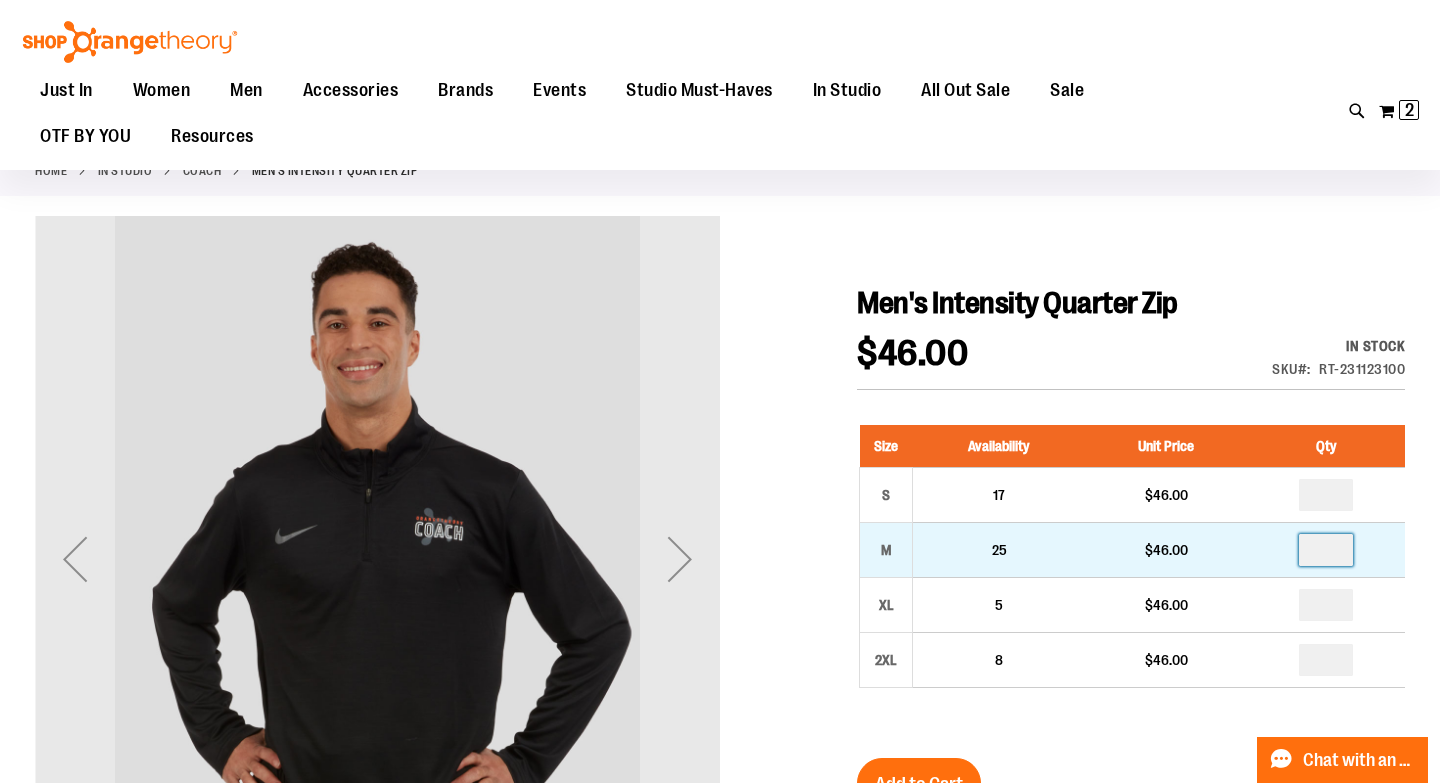type on "*" 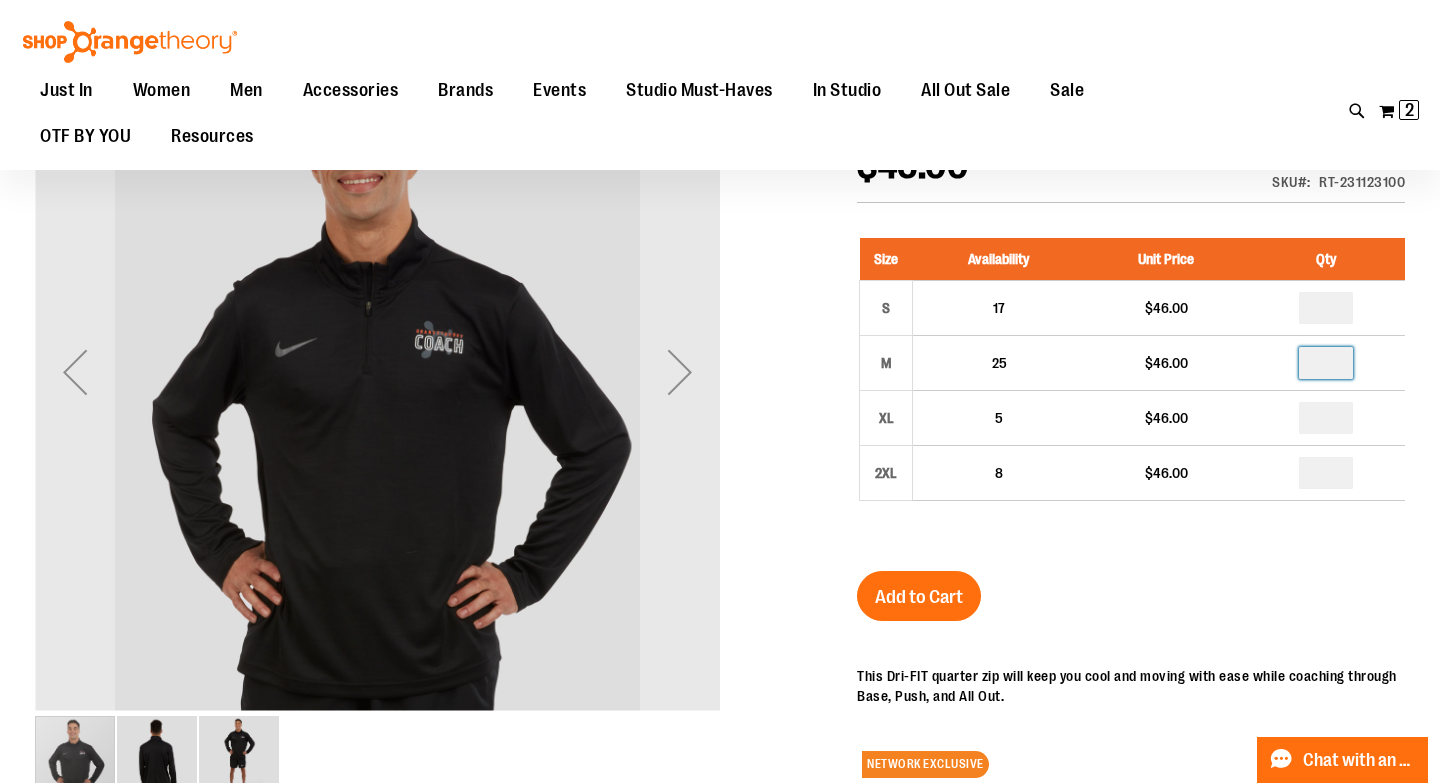 scroll, scrollTop: 253, scrollLeft: 0, axis: vertical 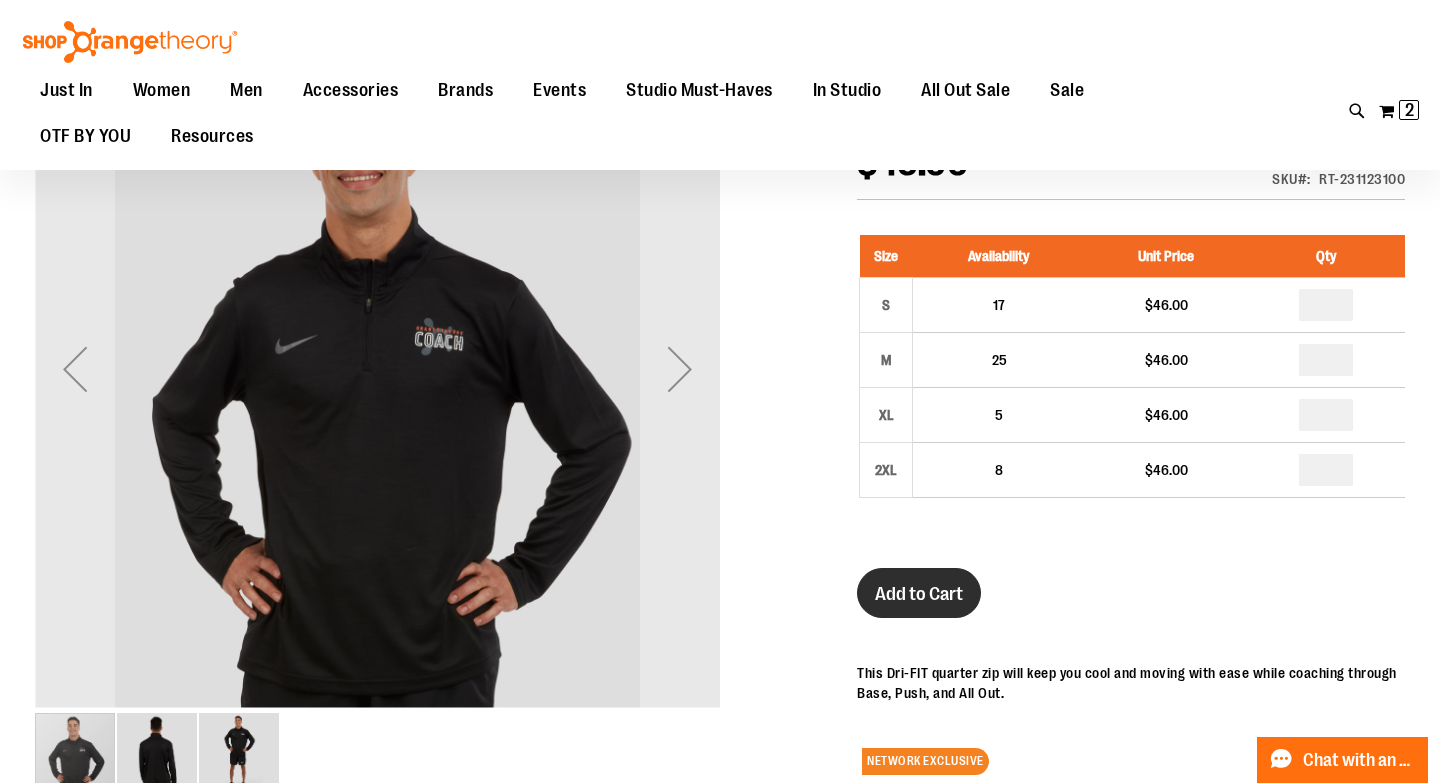 click on "Add to Cart" at bounding box center [919, 594] 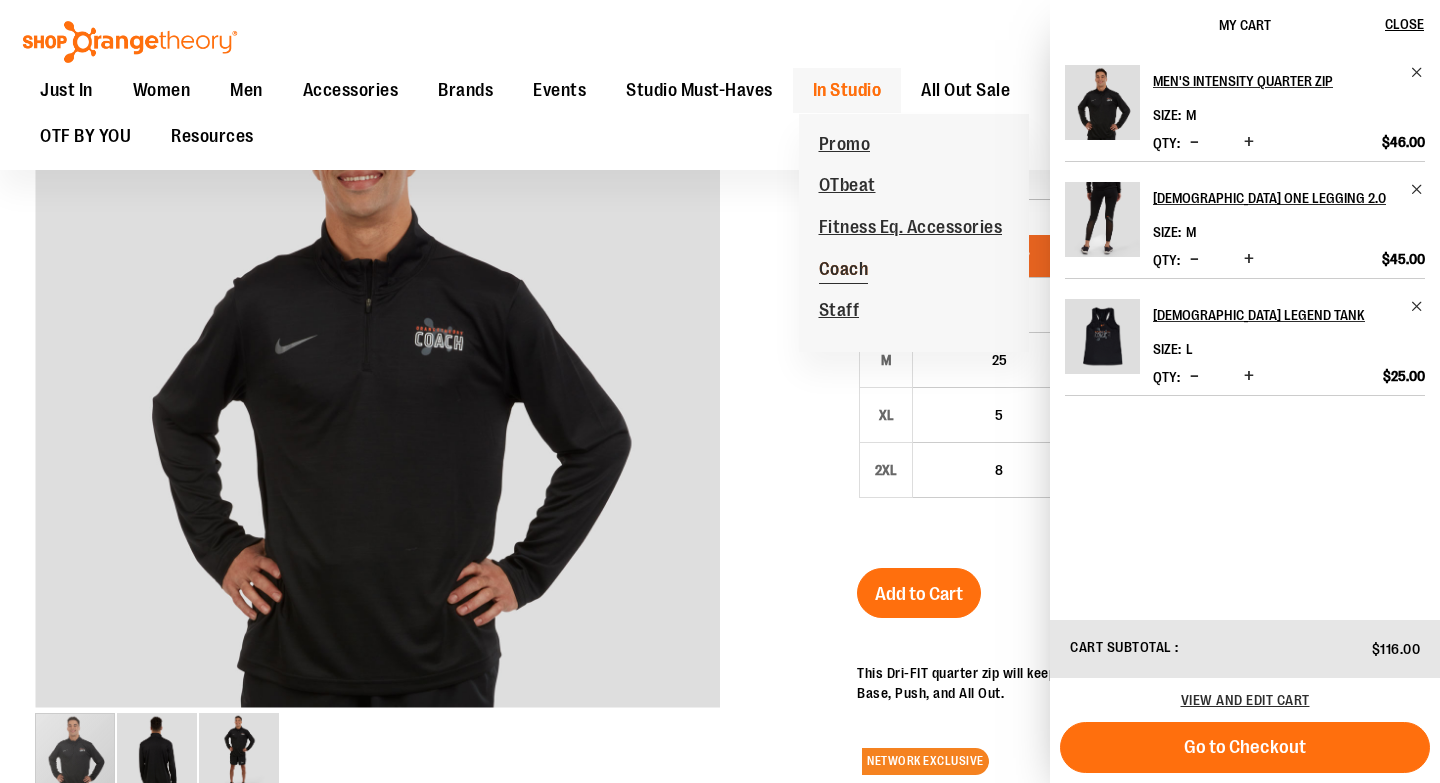click on "Coach" at bounding box center [844, 271] 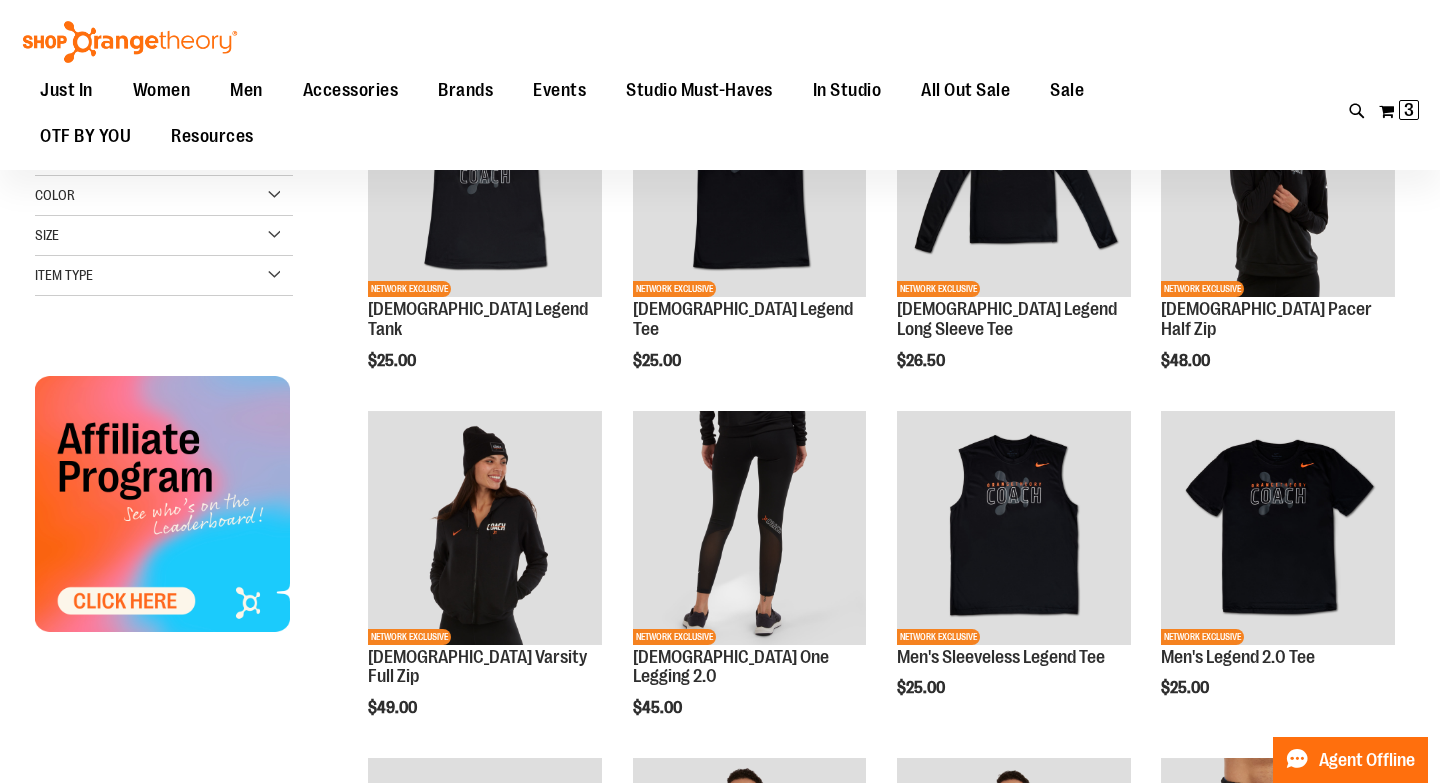 scroll, scrollTop: 161, scrollLeft: 0, axis: vertical 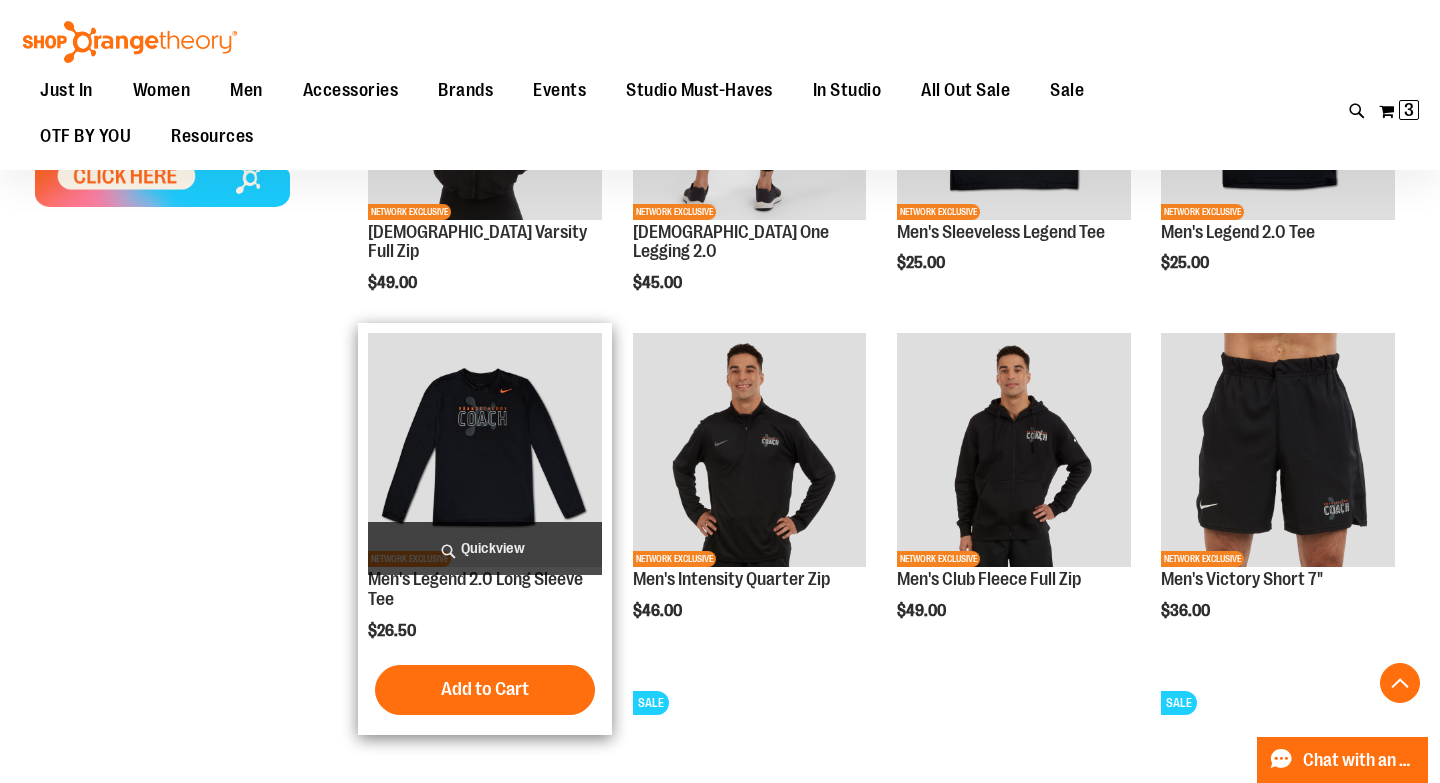 type on "**********" 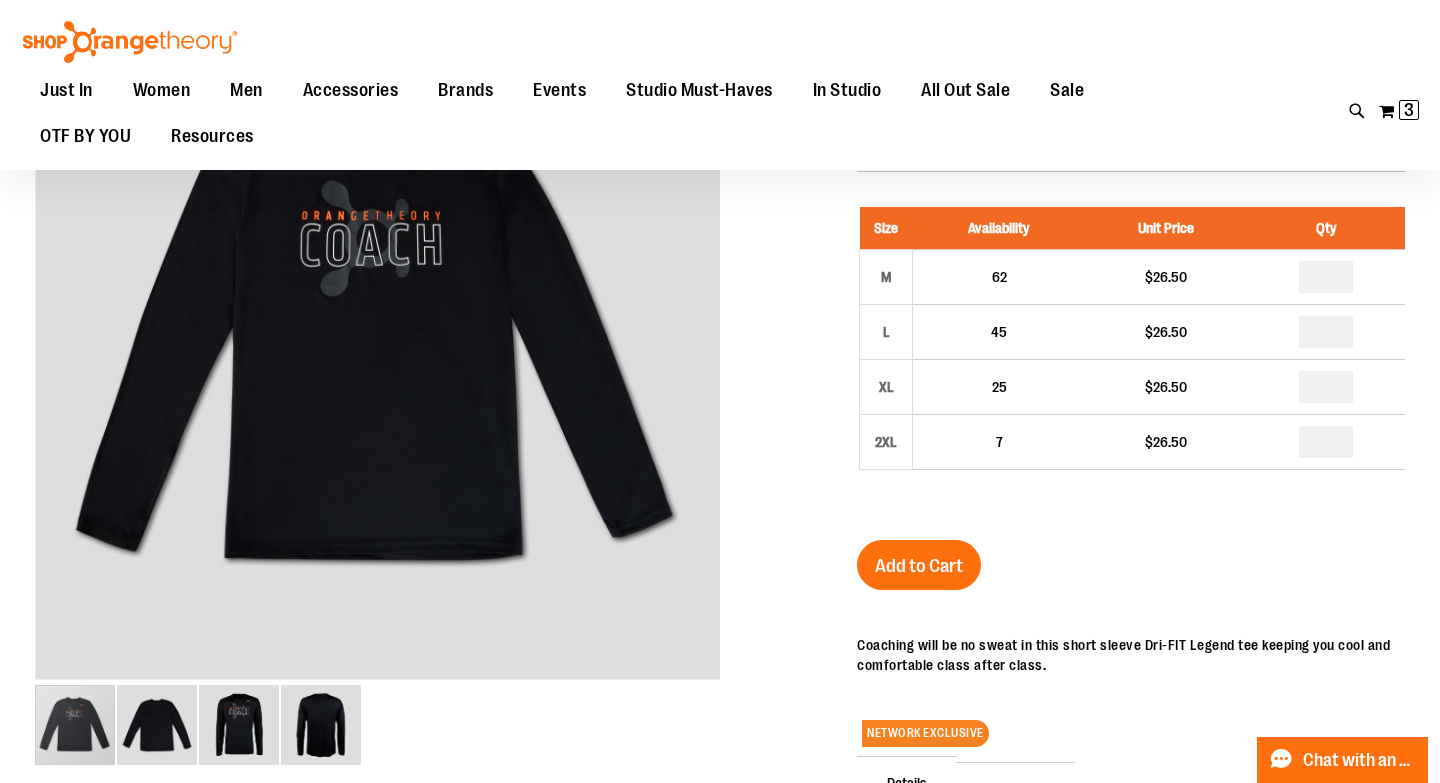 scroll, scrollTop: 90, scrollLeft: 0, axis: vertical 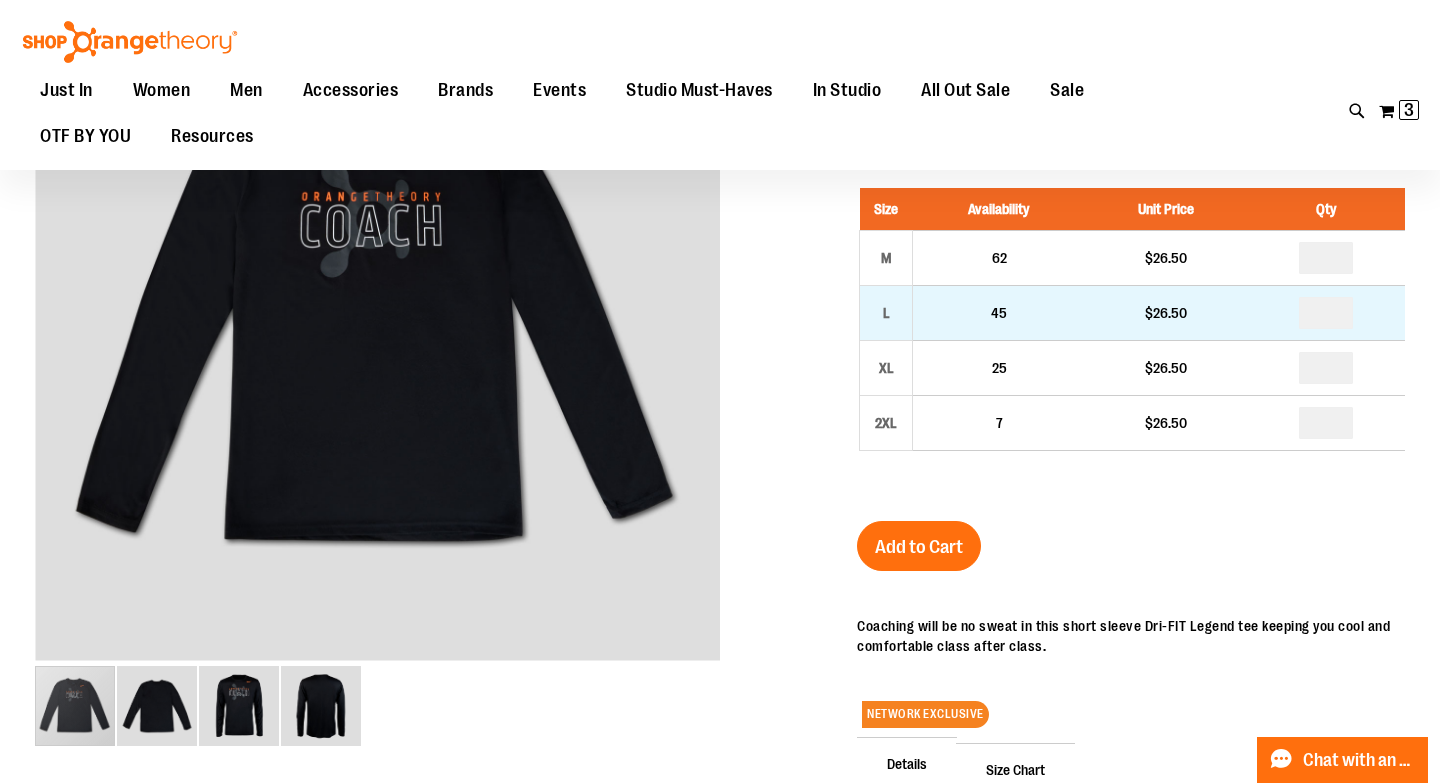 type on "**********" 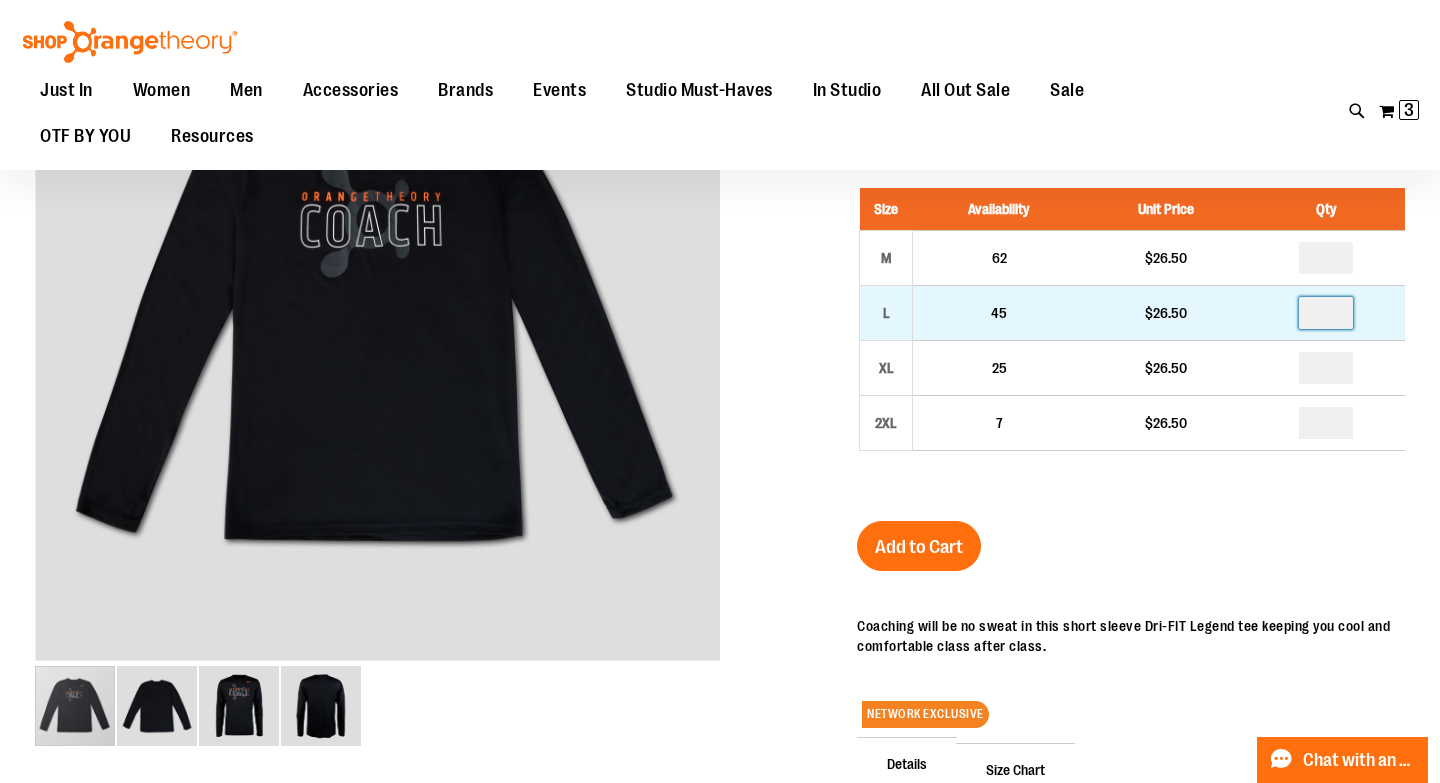 click at bounding box center [1326, 313] 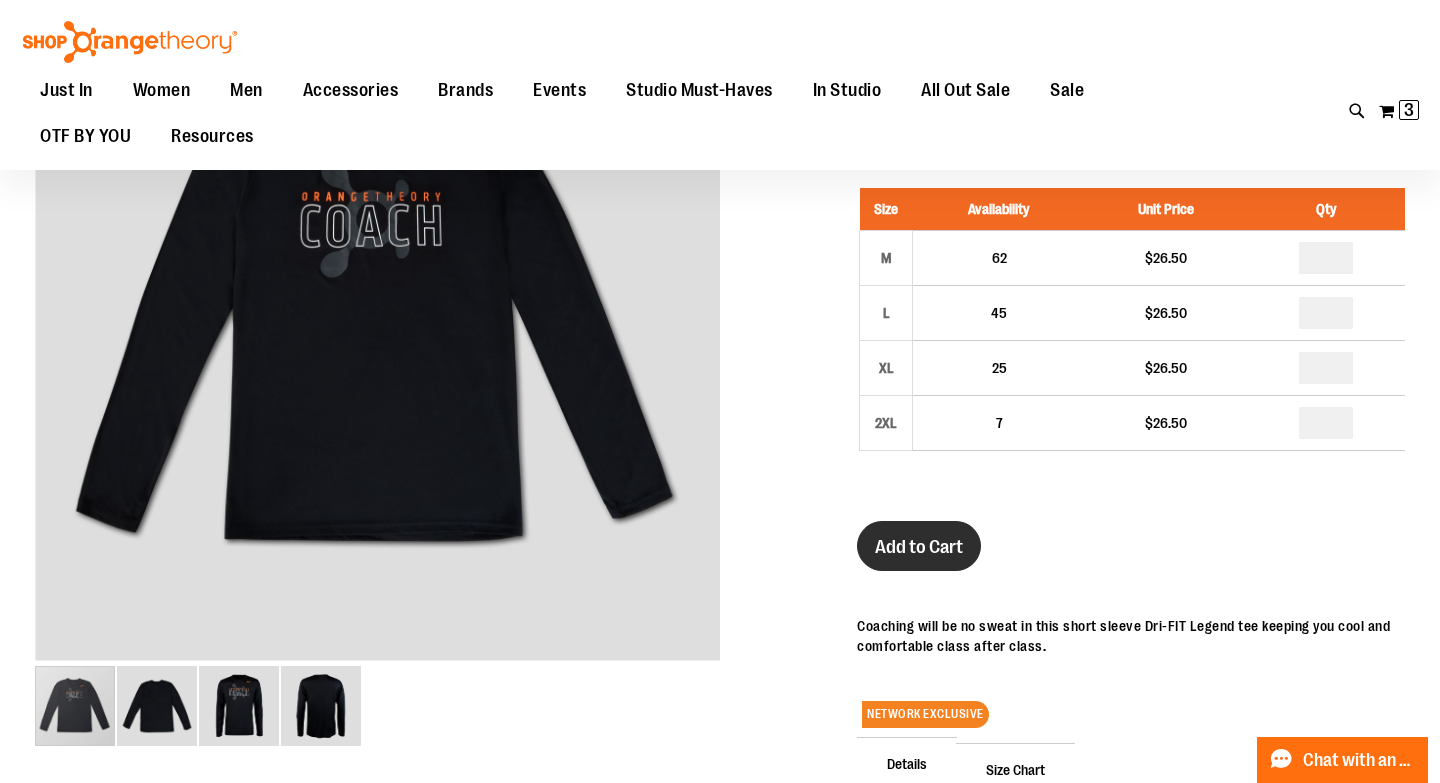 click on "Add to Cart" at bounding box center [919, 547] 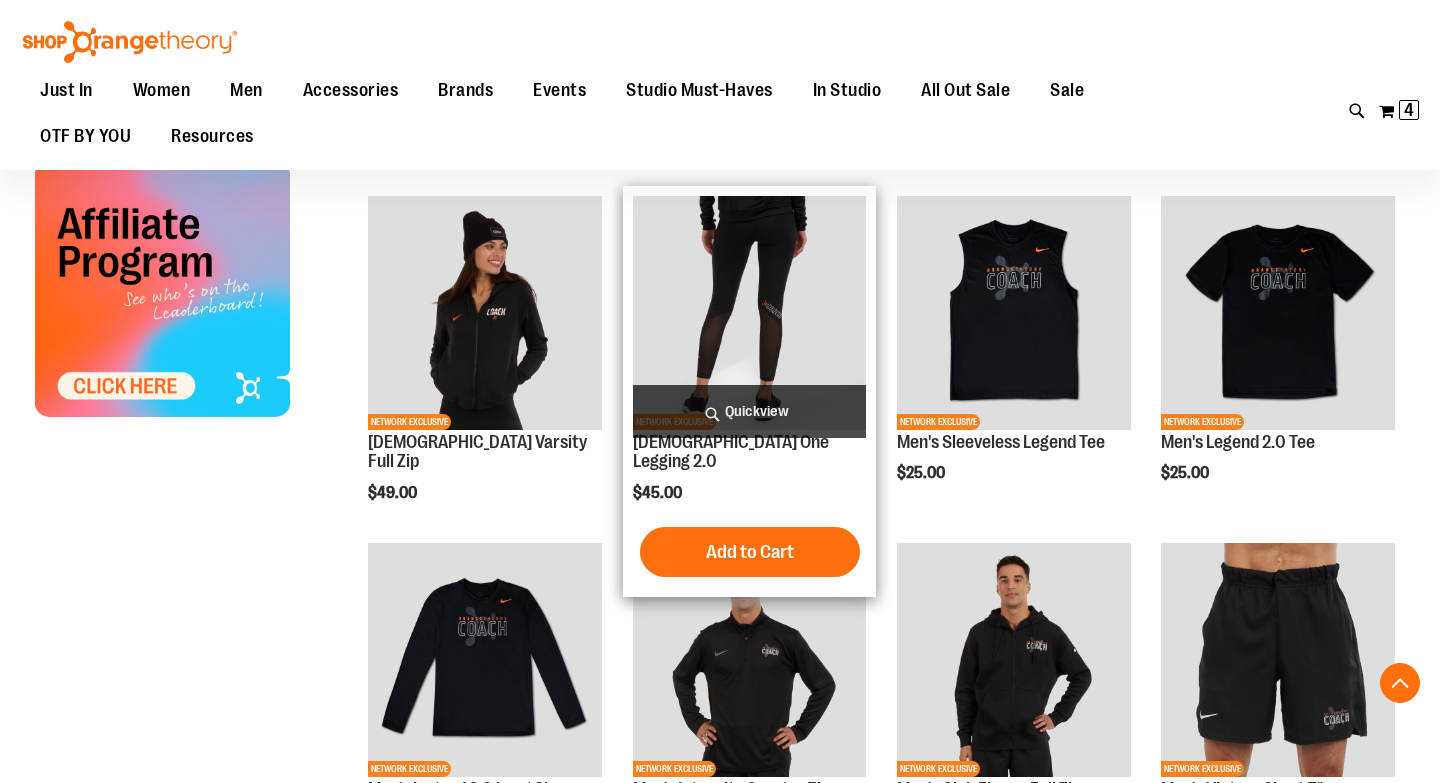 scroll, scrollTop: 548, scrollLeft: 0, axis: vertical 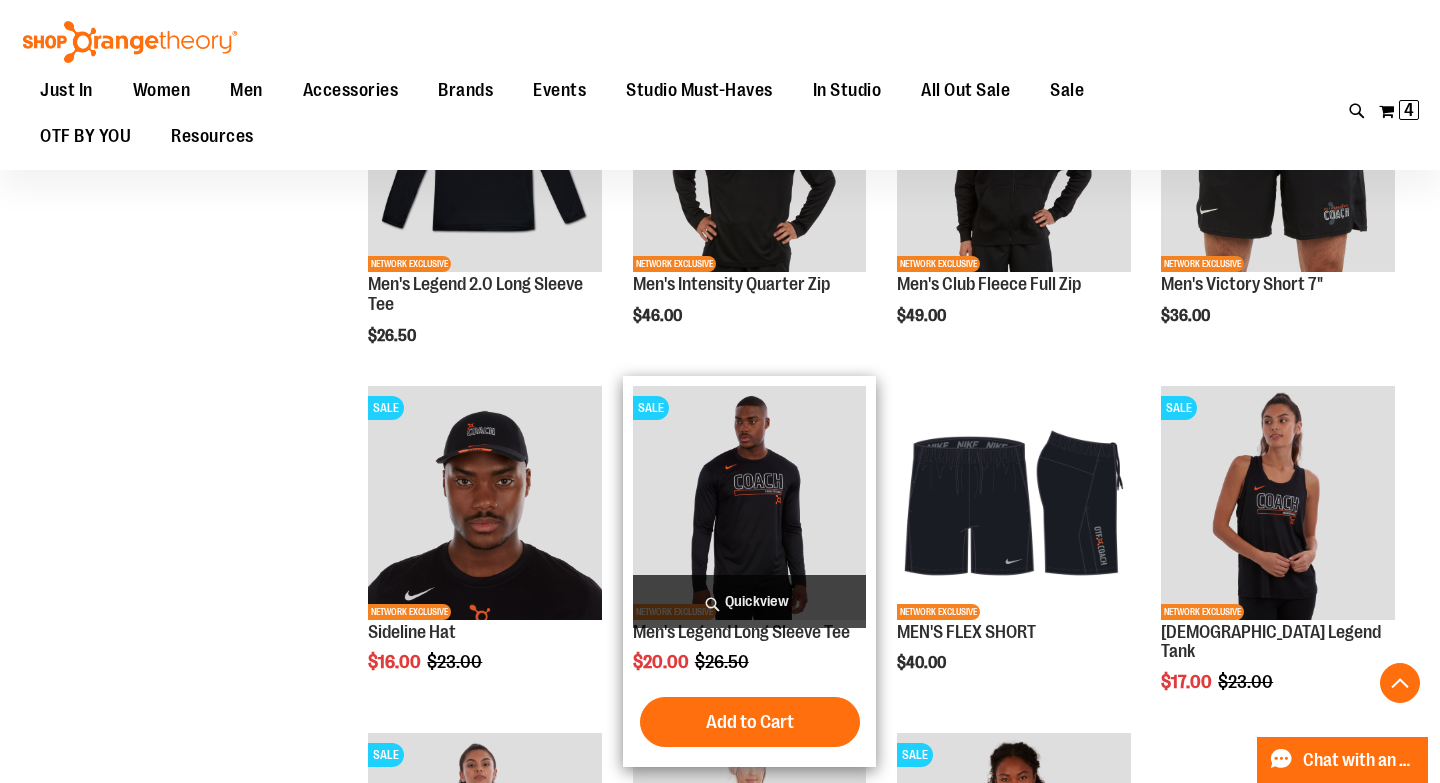 type on "**********" 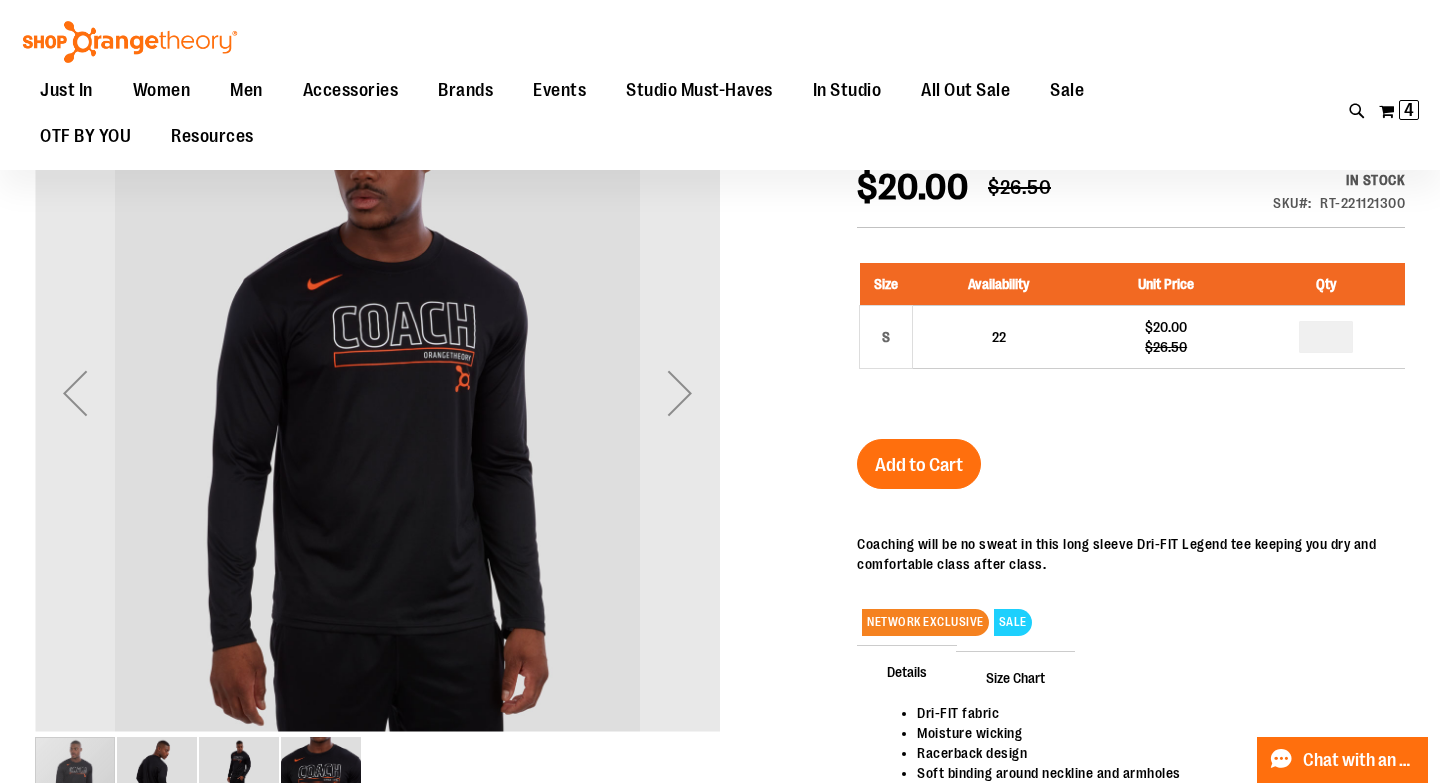 scroll, scrollTop: 0, scrollLeft: 0, axis: both 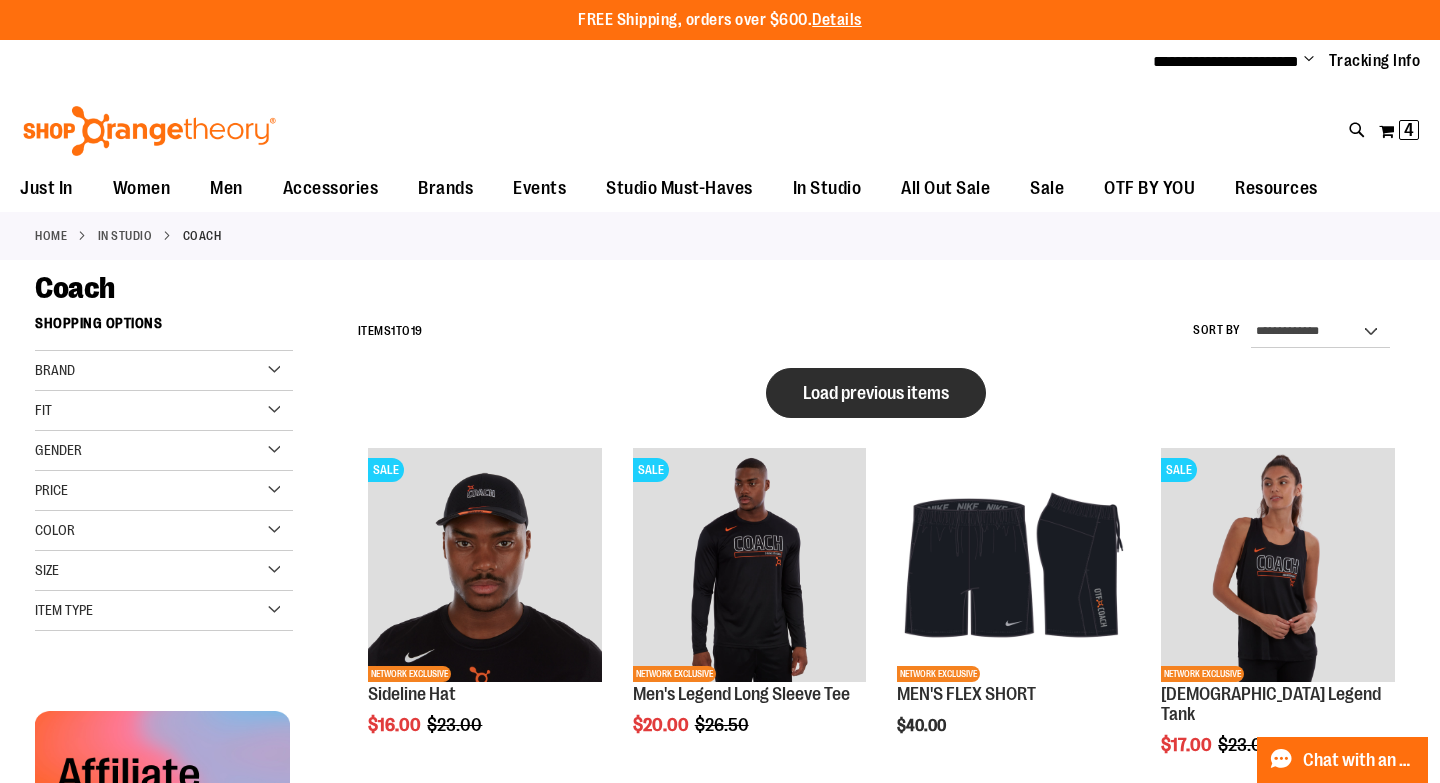 type on "**********" 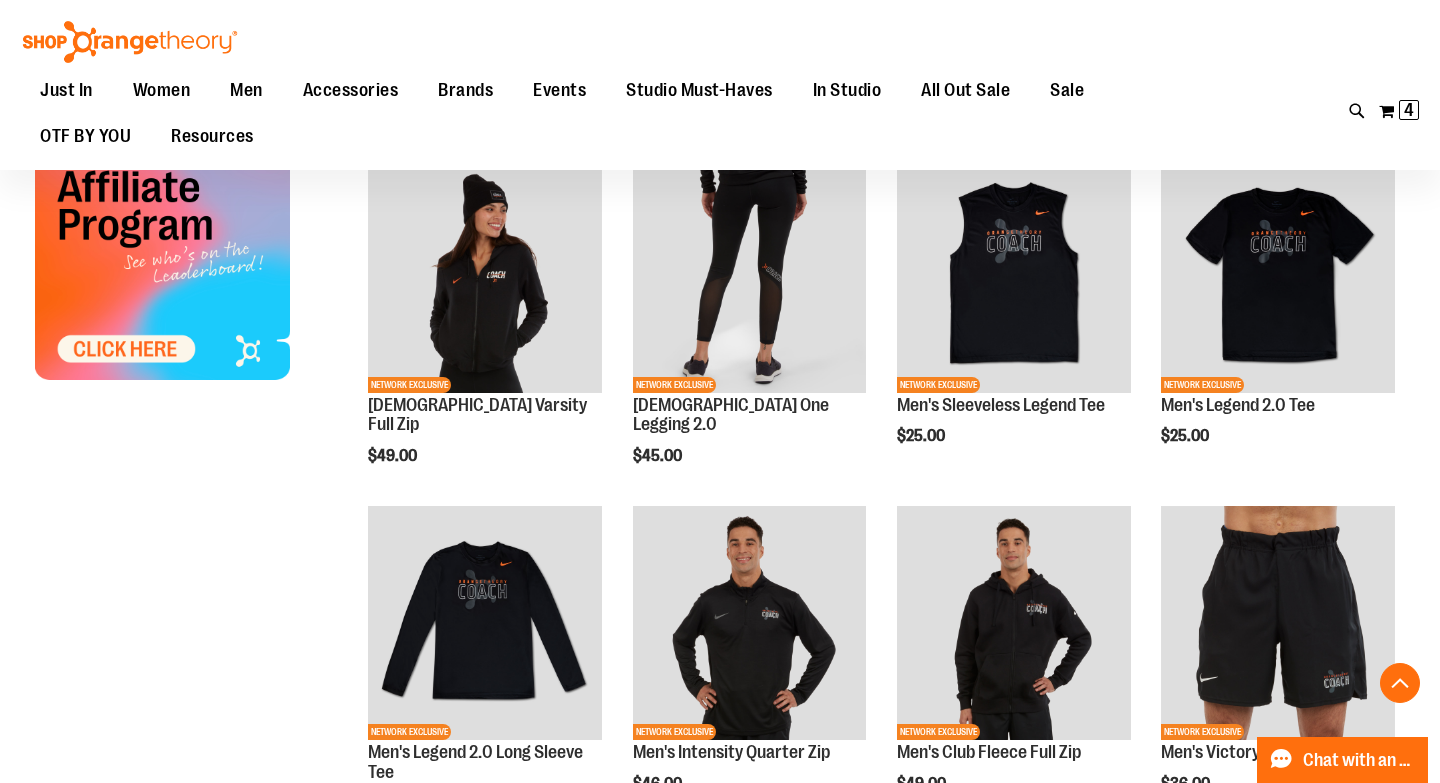 scroll, scrollTop: 414, scrollLeft: 0, axis: vertical 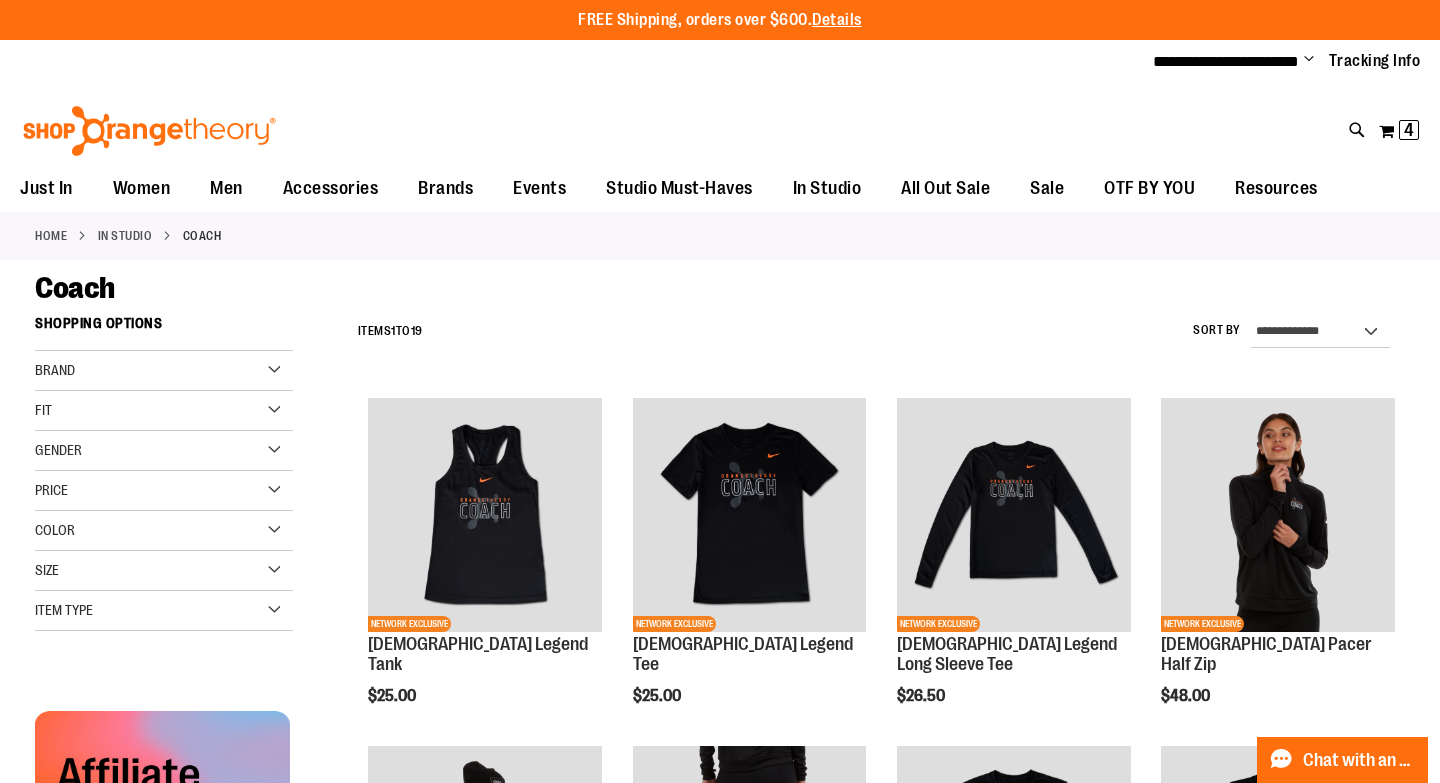 click on "Item Type" at bounding box center (164, 611) 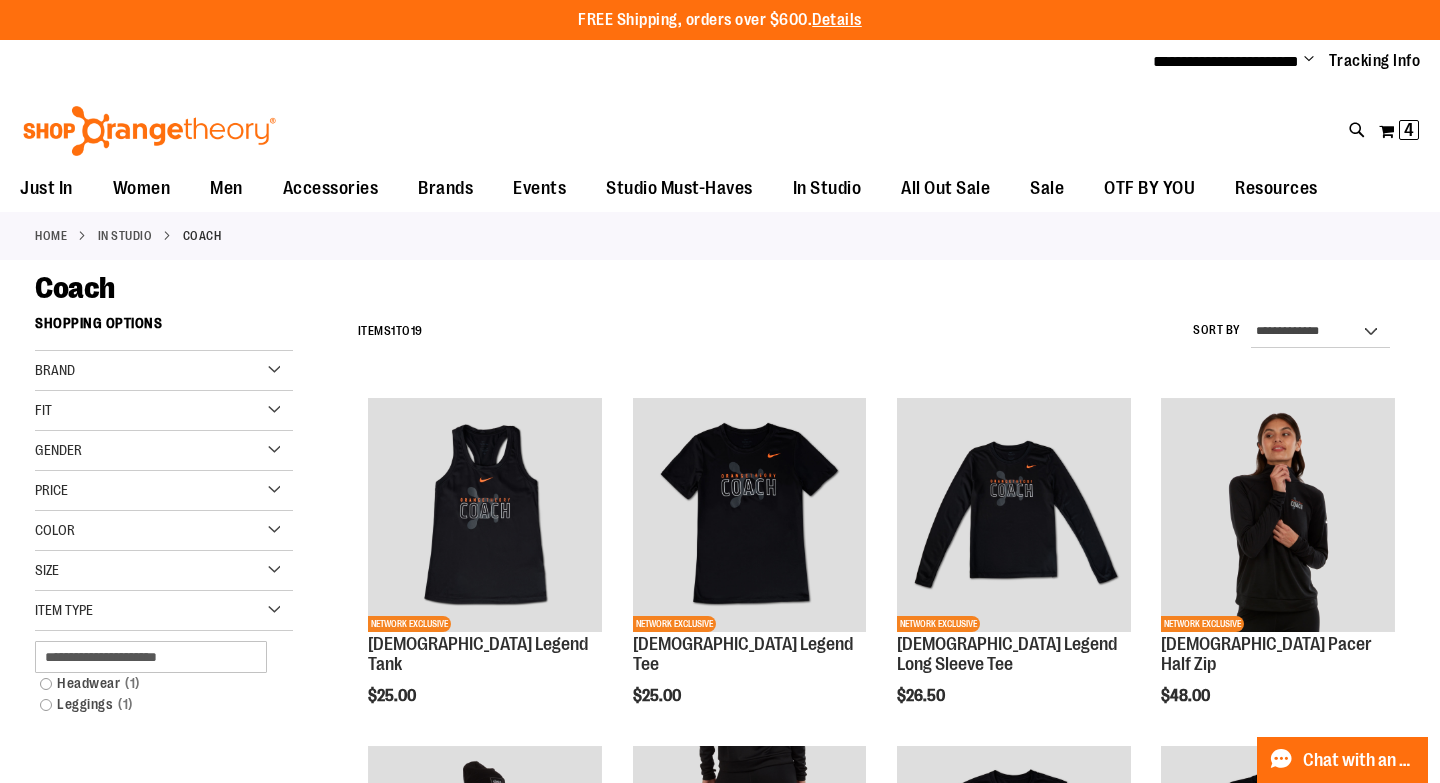 click on "Home
In Studio
Coach" at bounding box center [720, 236] 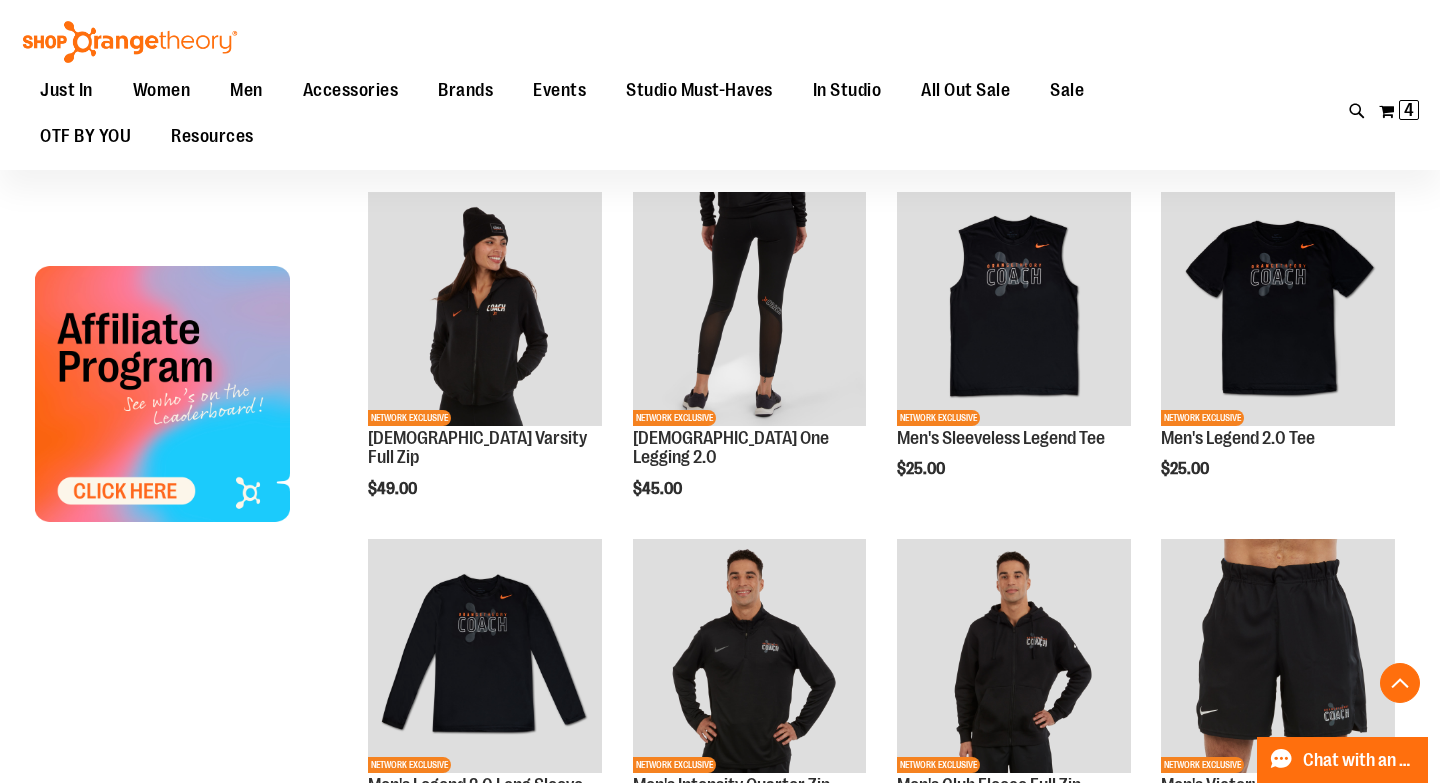 scroll, scrollTop: 349, scrollLeft: 0, axis: vertical 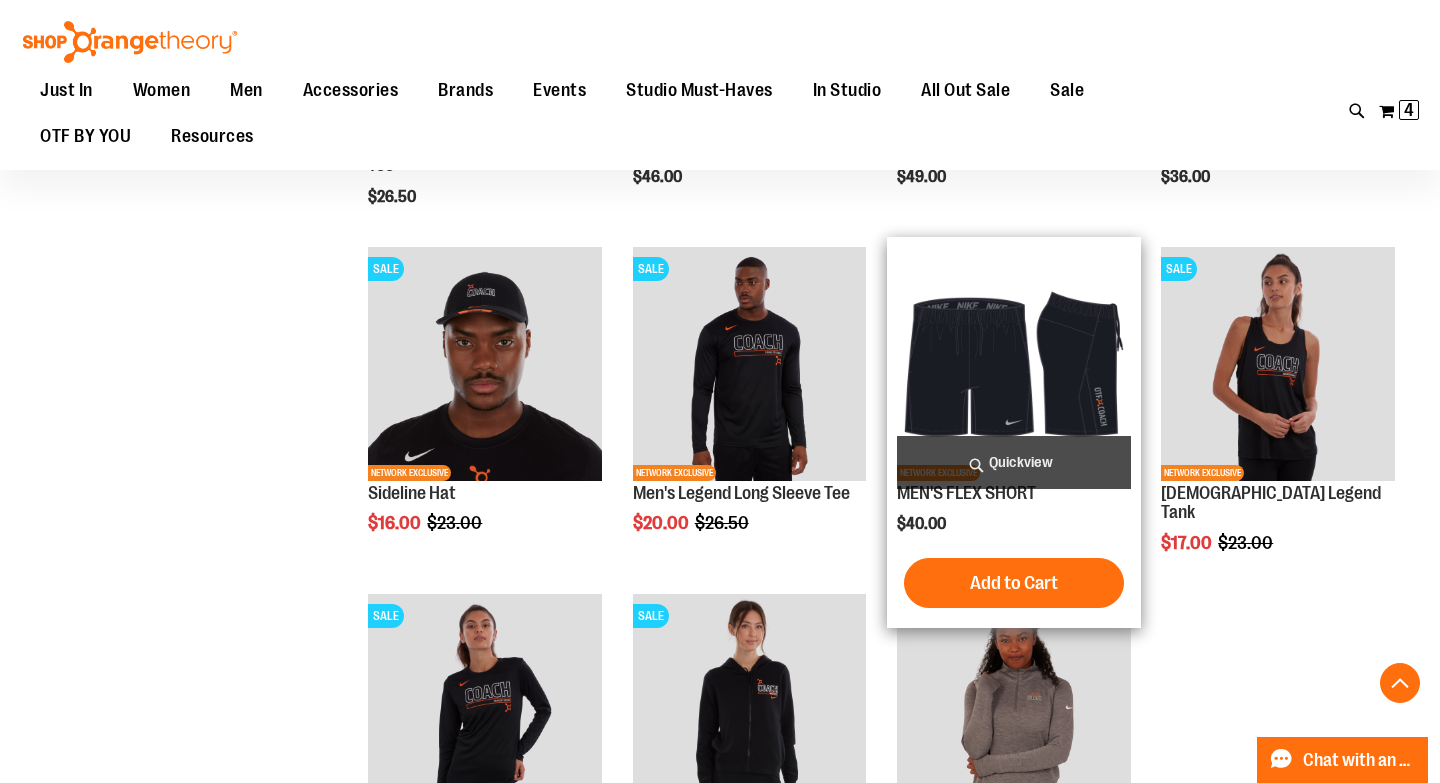 click at bounding box center (1014, 364) 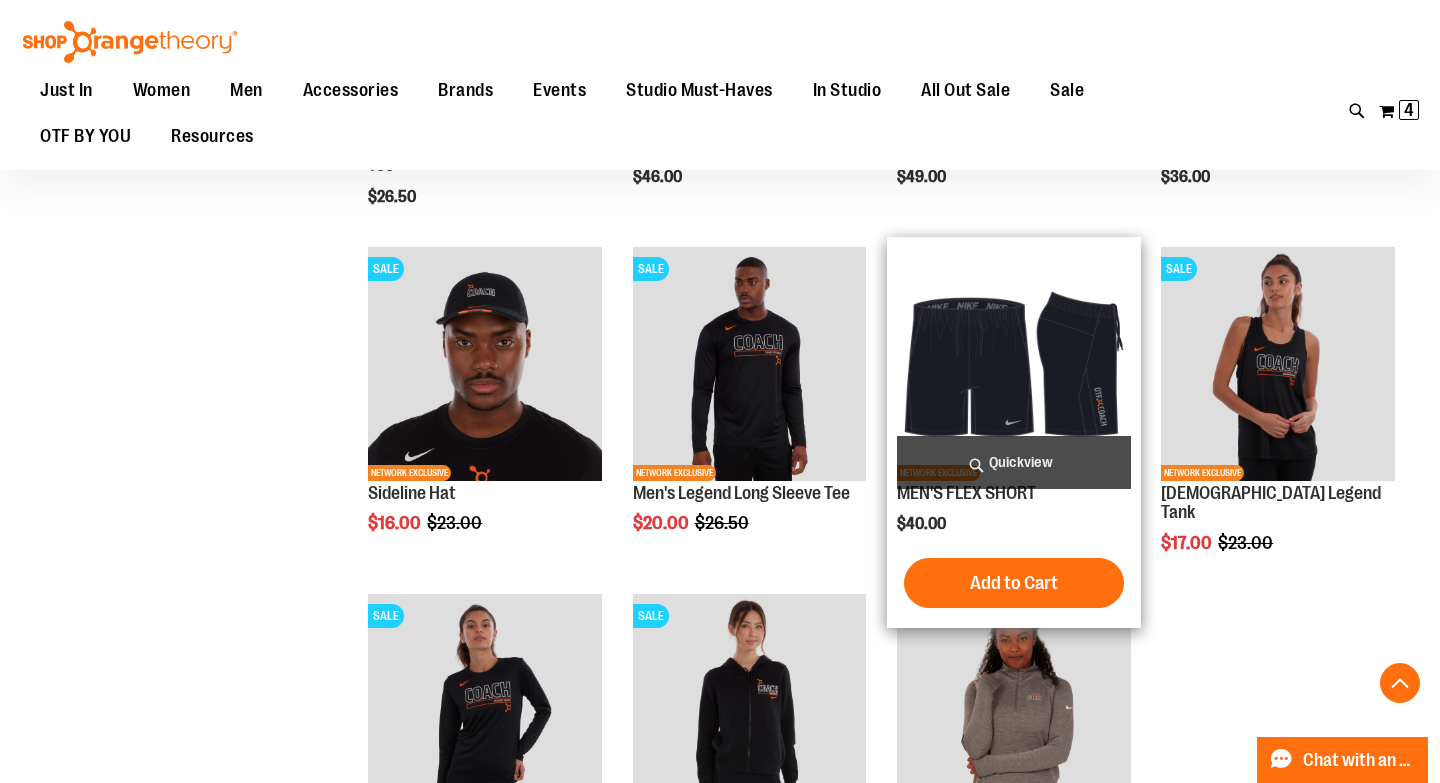 click at bounding box center (1014, 364) 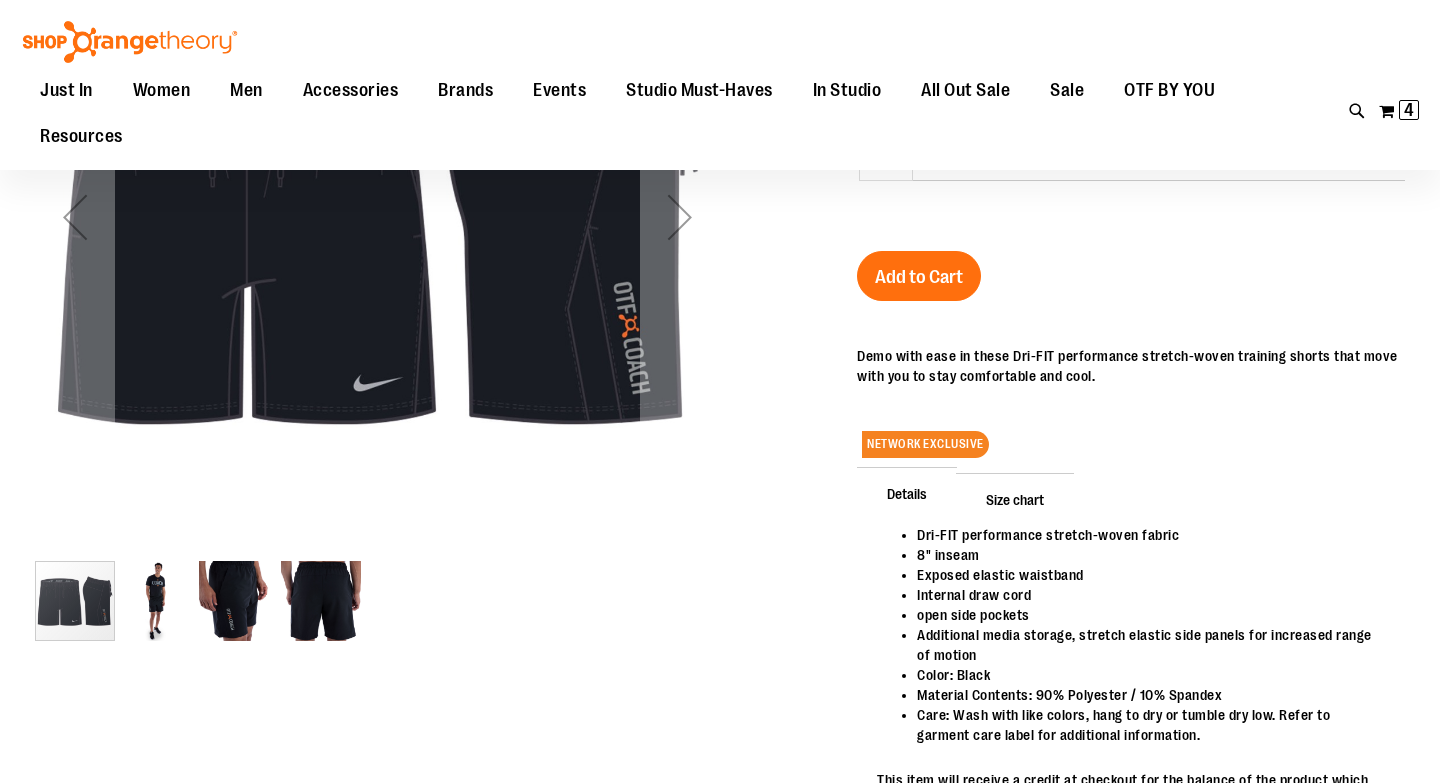 scroll, scrollTop: 195, scrollLeft: 0, axis: vertical 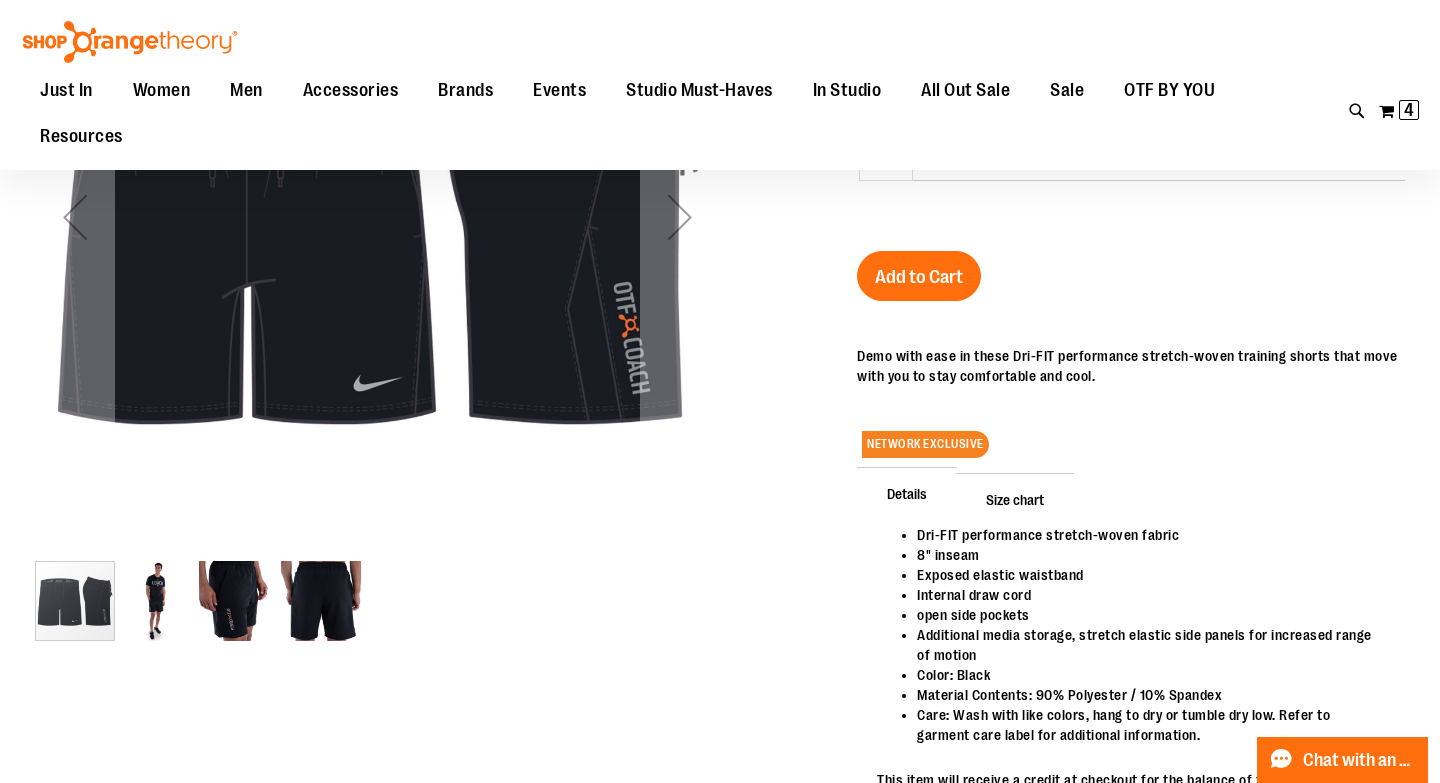 type on "**********" 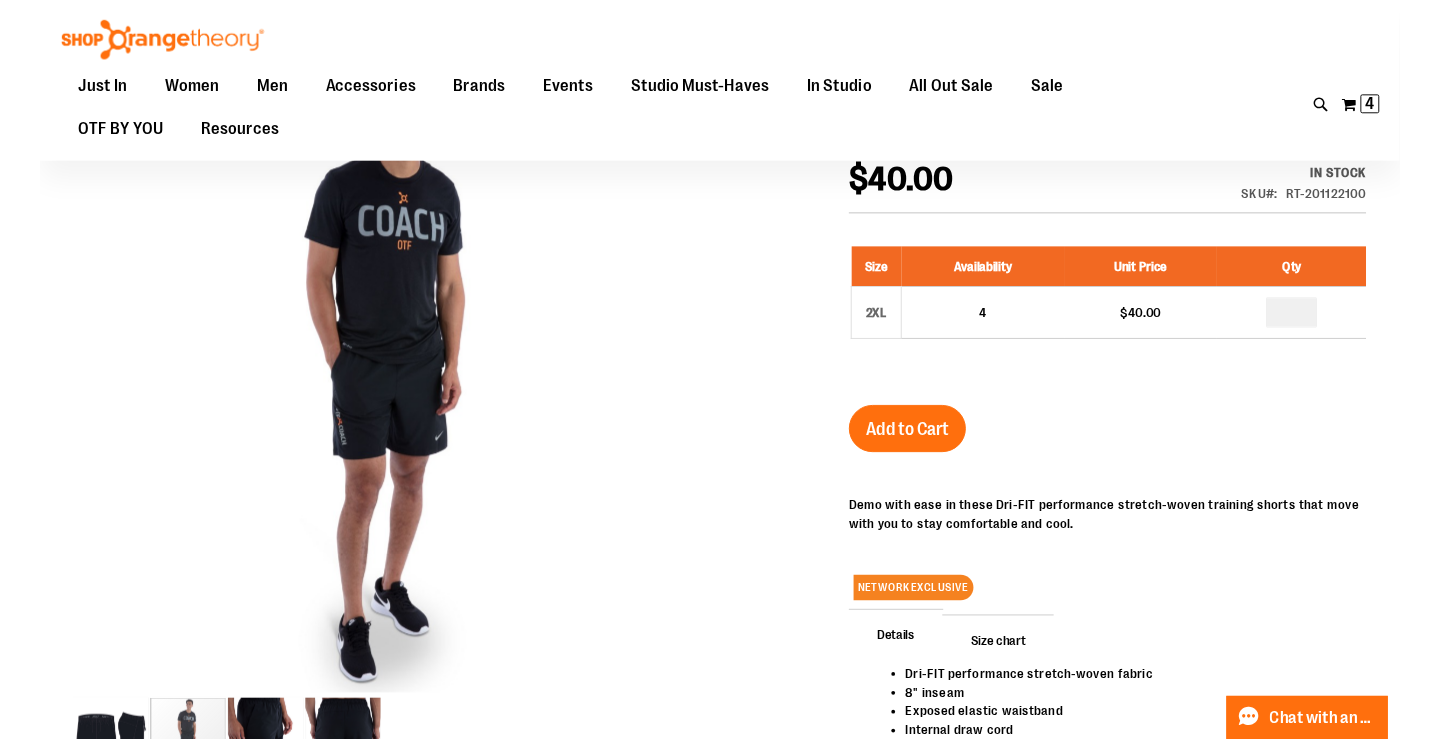 scroll, scrollTop: 7, scrollLeft: 0, axis: vertical 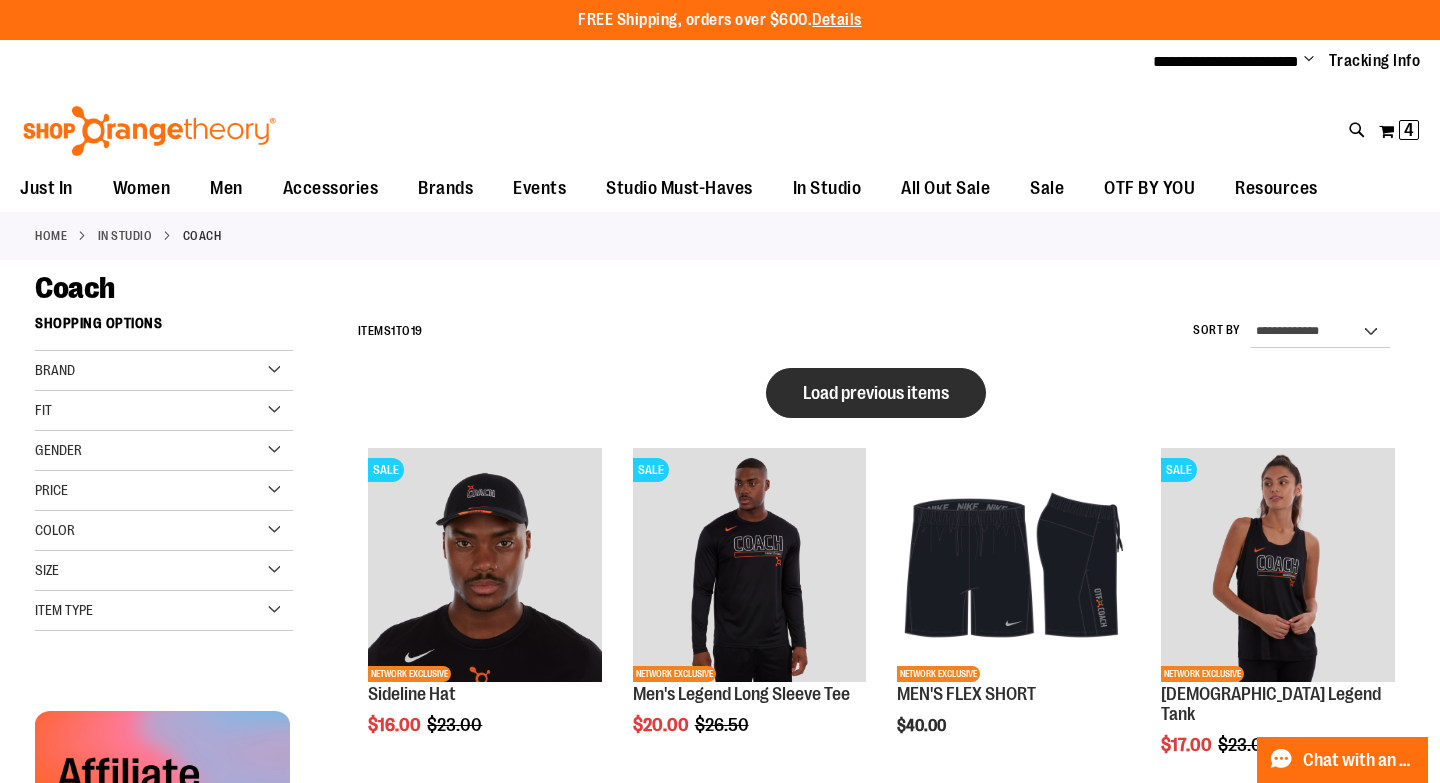 type on "**********" 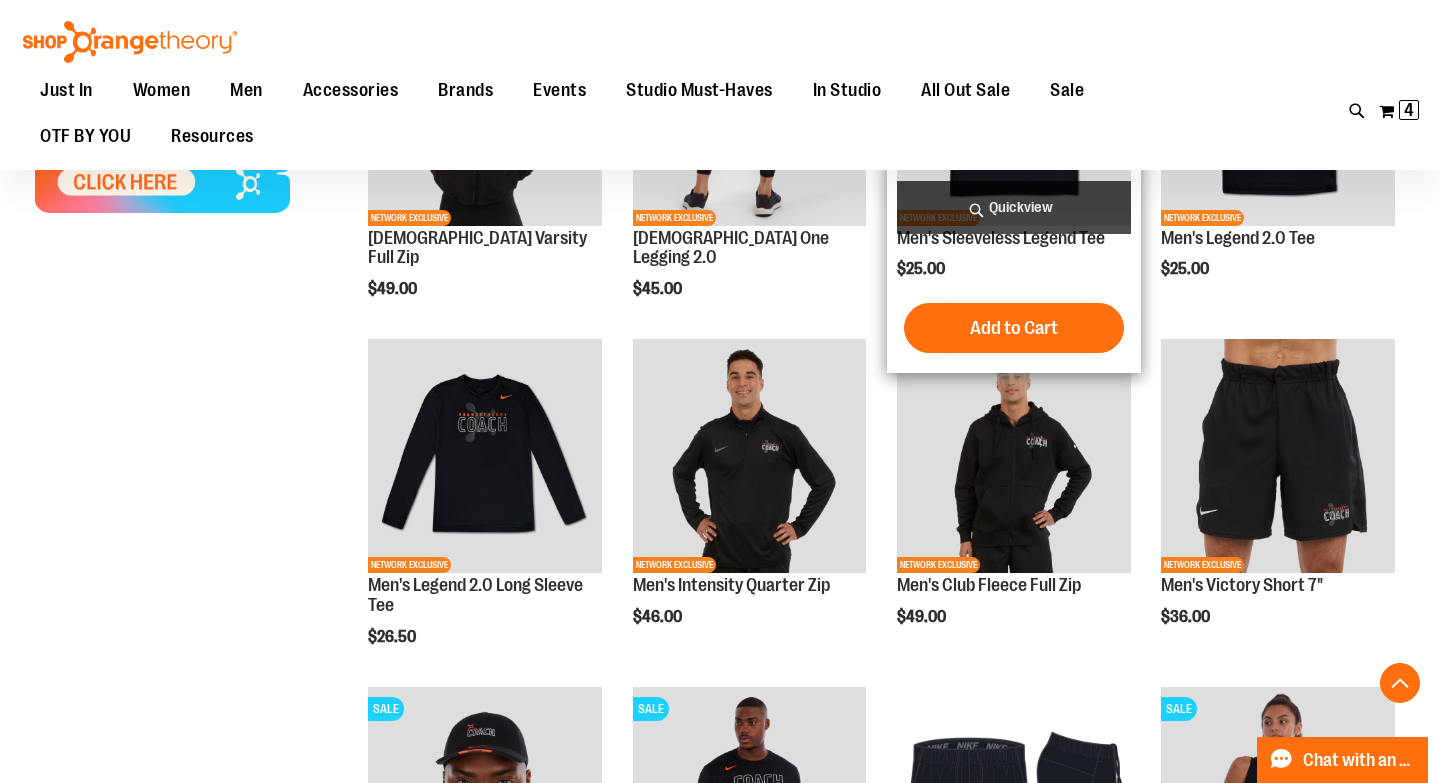 scroll, scrollTop: 776, scrollLeft: 0, axis: vertical 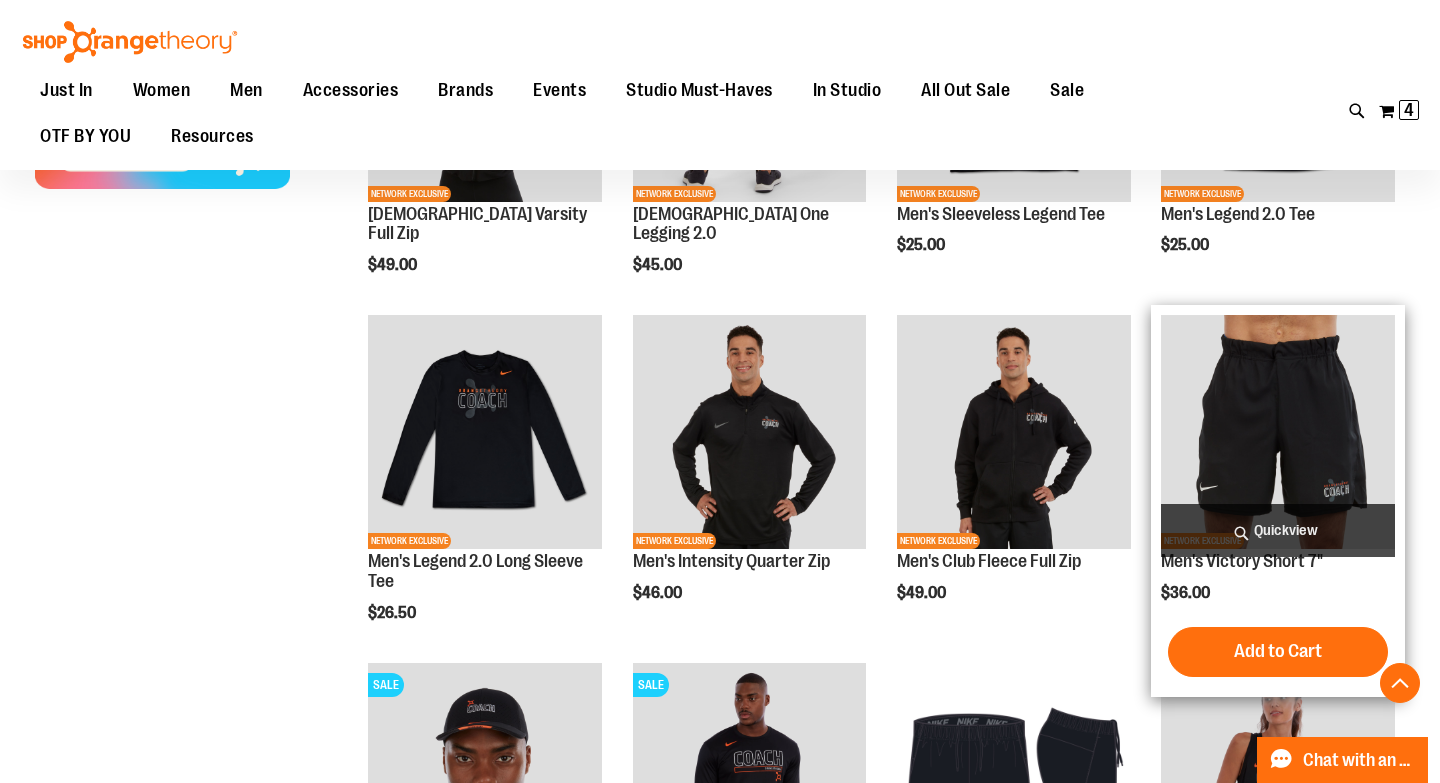 click at bounding box center [1278, 432] 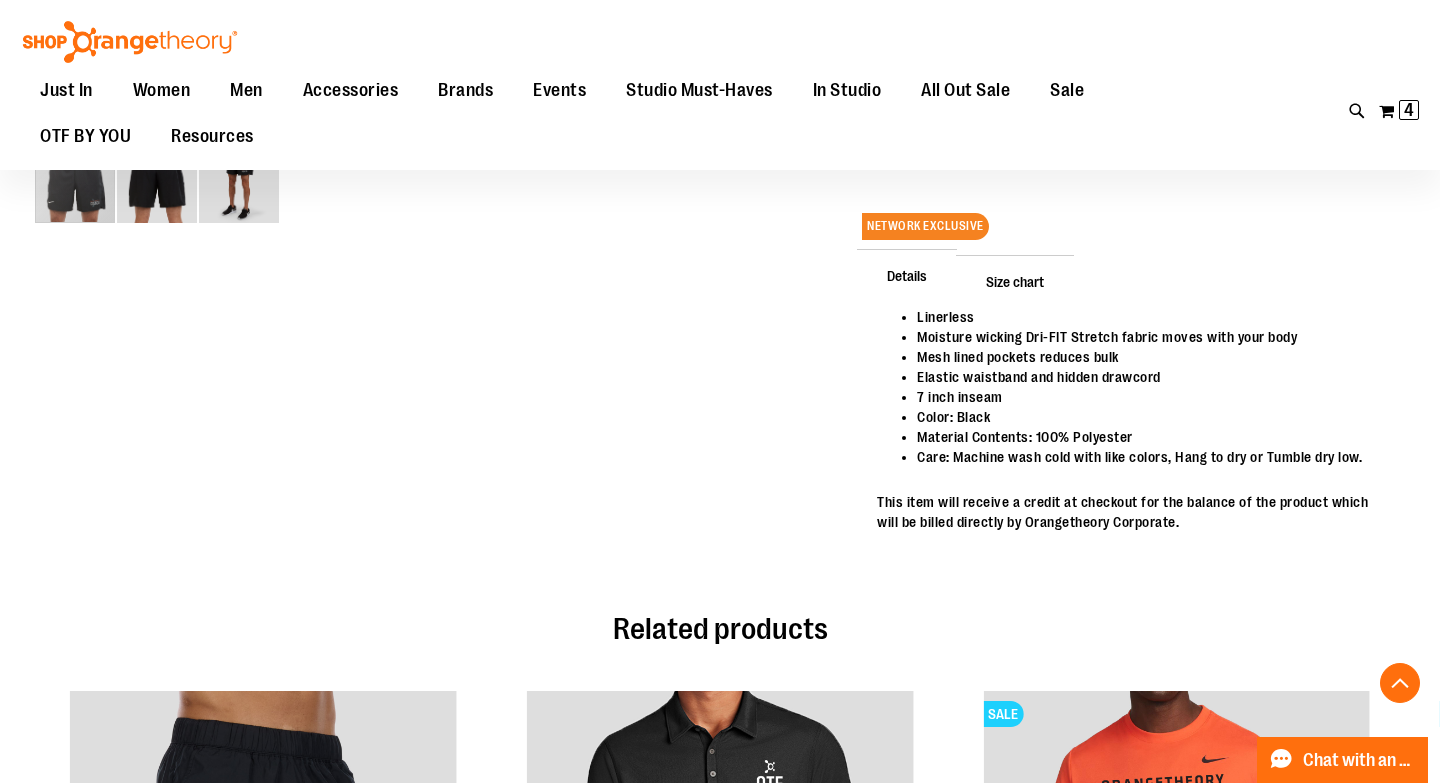 scroll, scrollTop: 655, scrollLeft: 0, axis: vertical 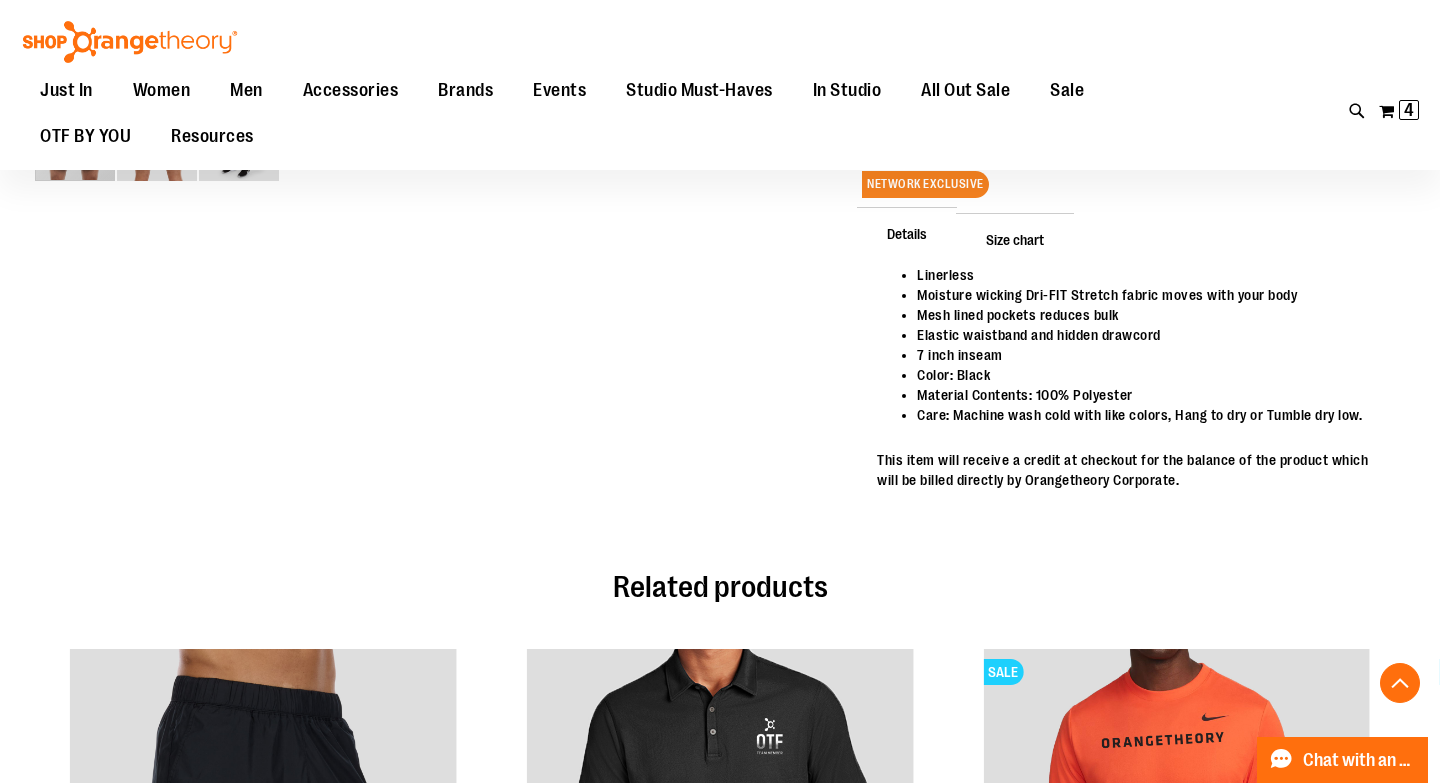type on "**********" 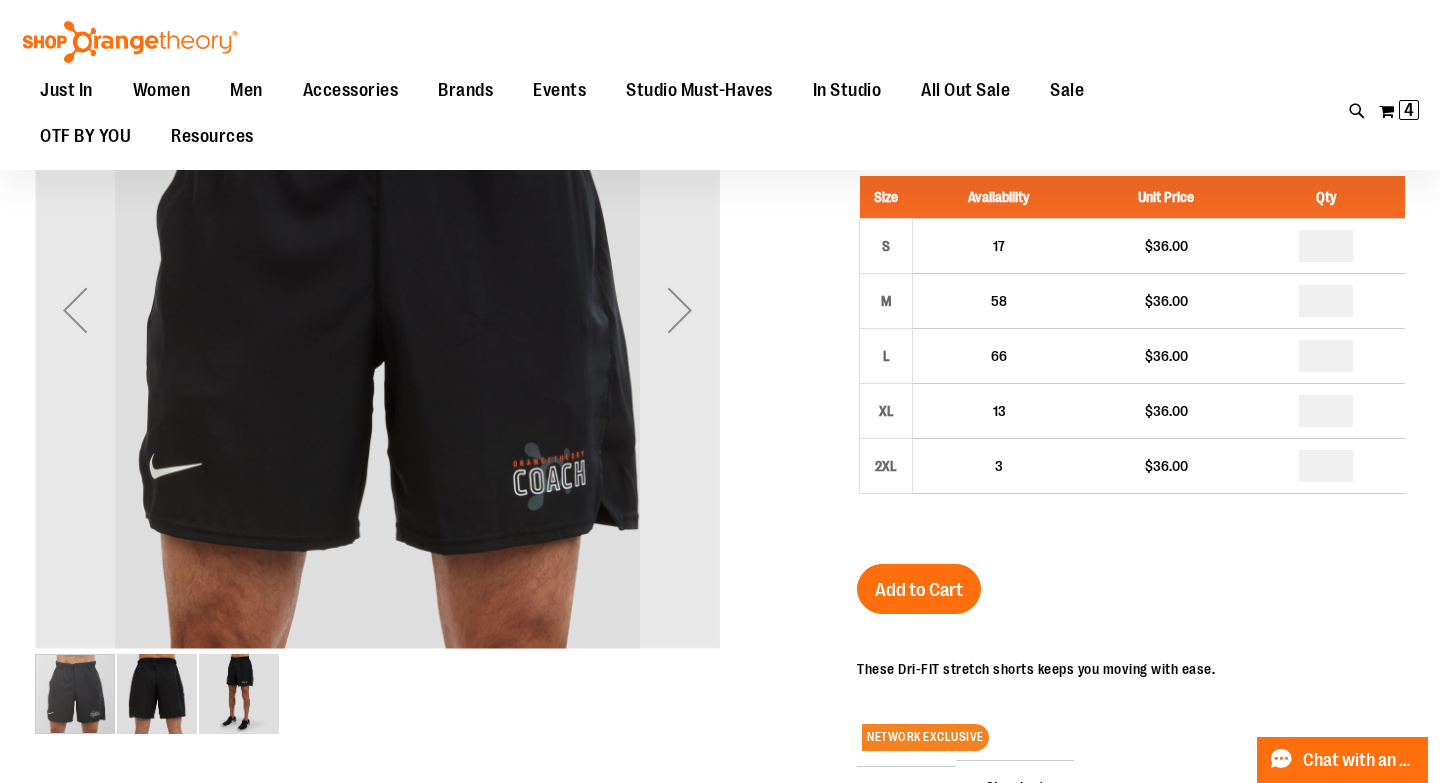 scroll, scrollTop: 95, scrollLeft: 0, axis: vertical 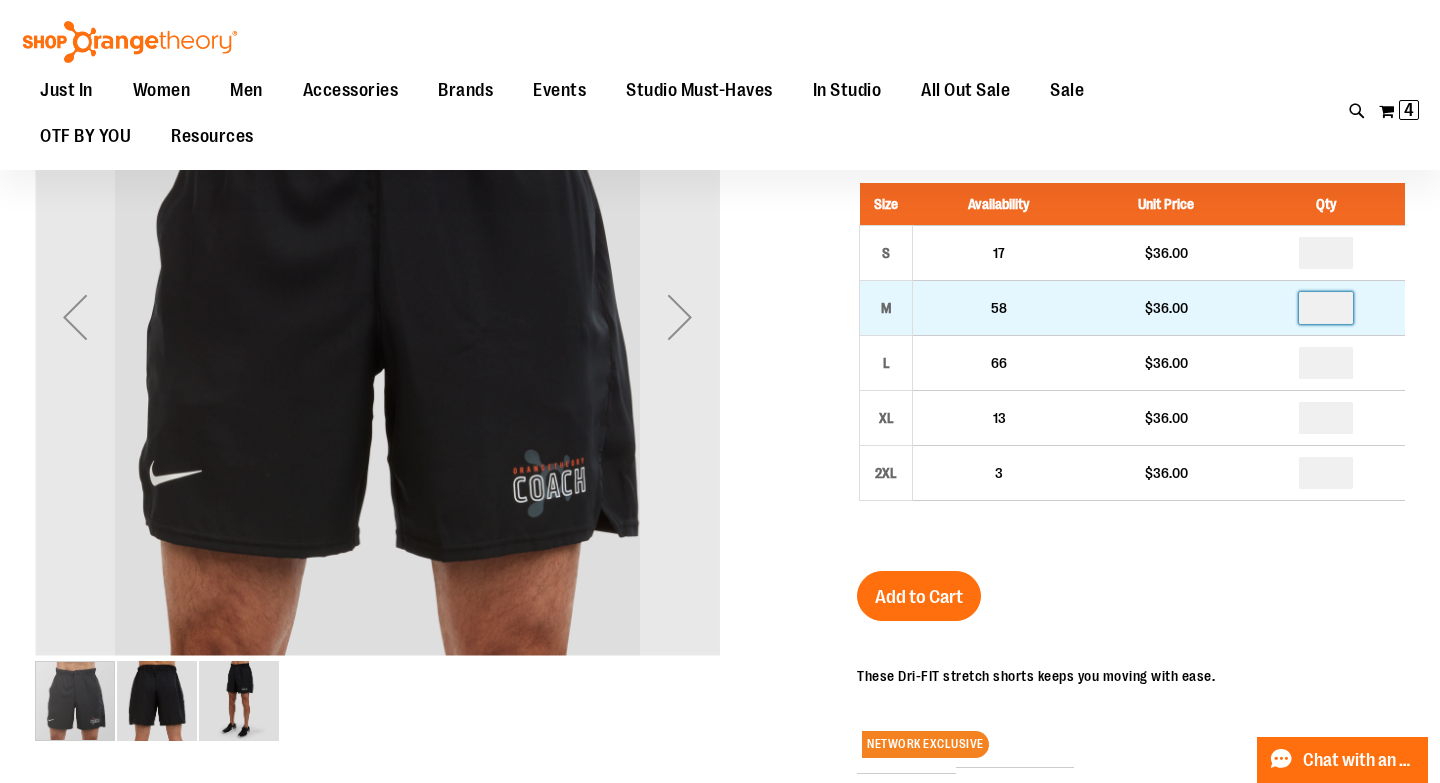 drag, startPoint x: 1341, startPoint y: 310, endPoint x: 1298, endPoint y: 295, distance: 45.54119 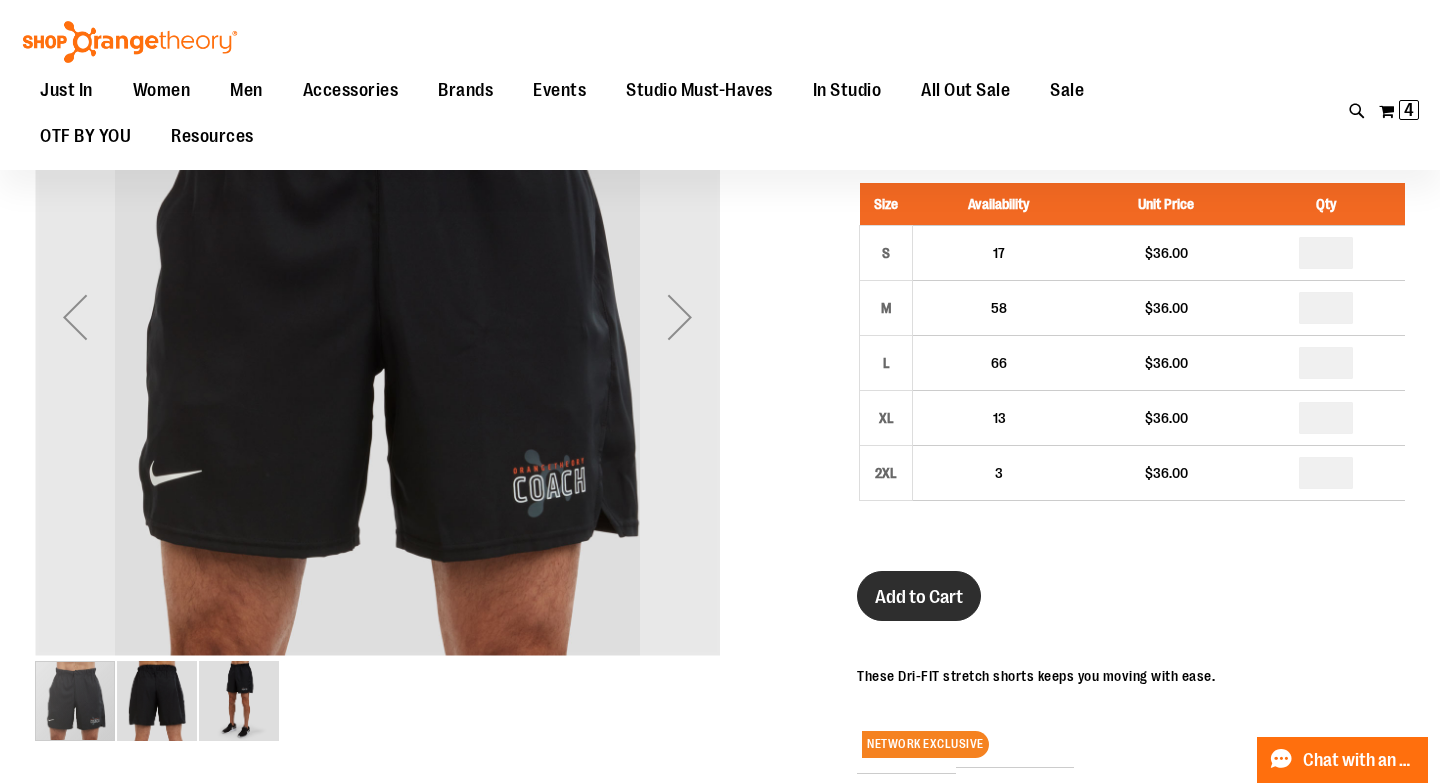click on "Add to Cart" at bounding box center [919, 597] 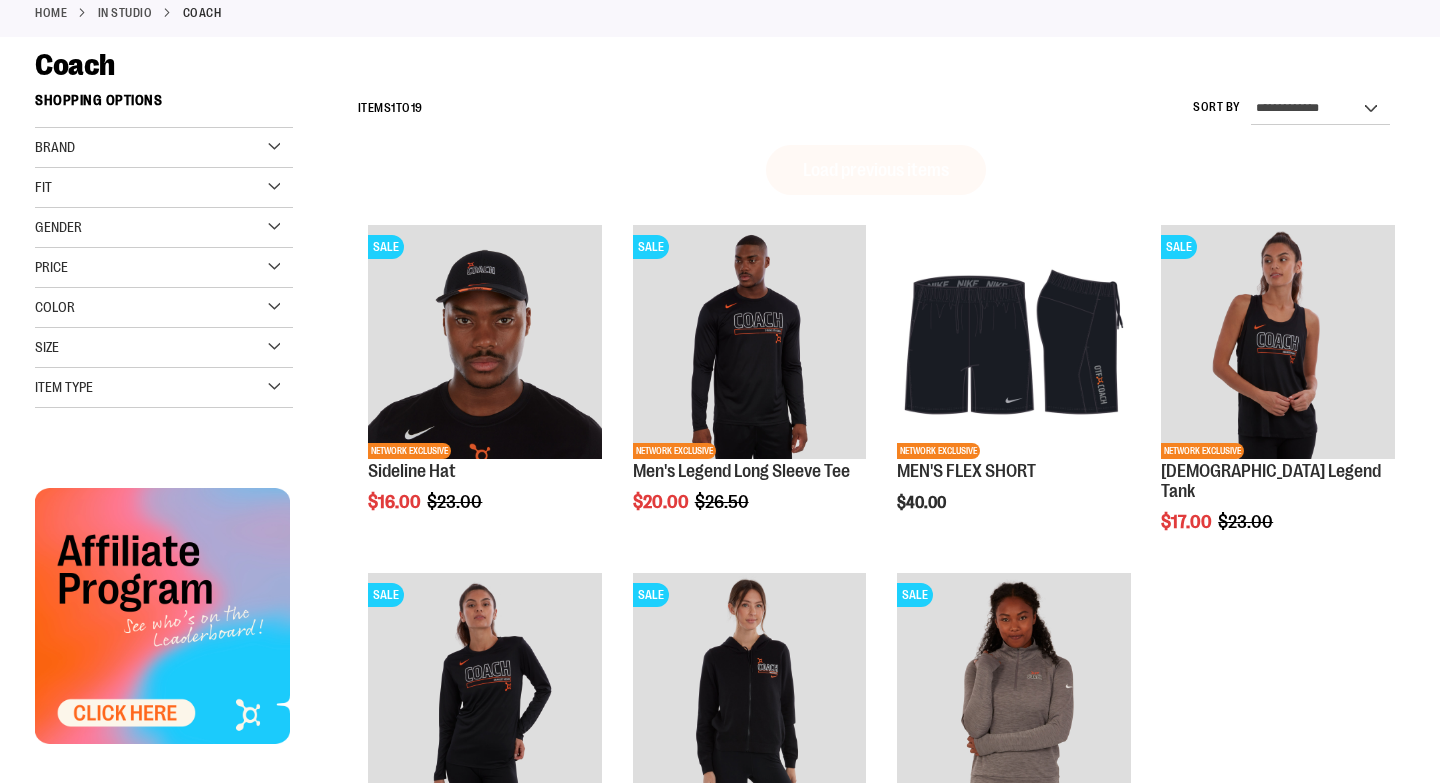 scroll, scrollTop: 0, scrollLeft: 0, axis: both 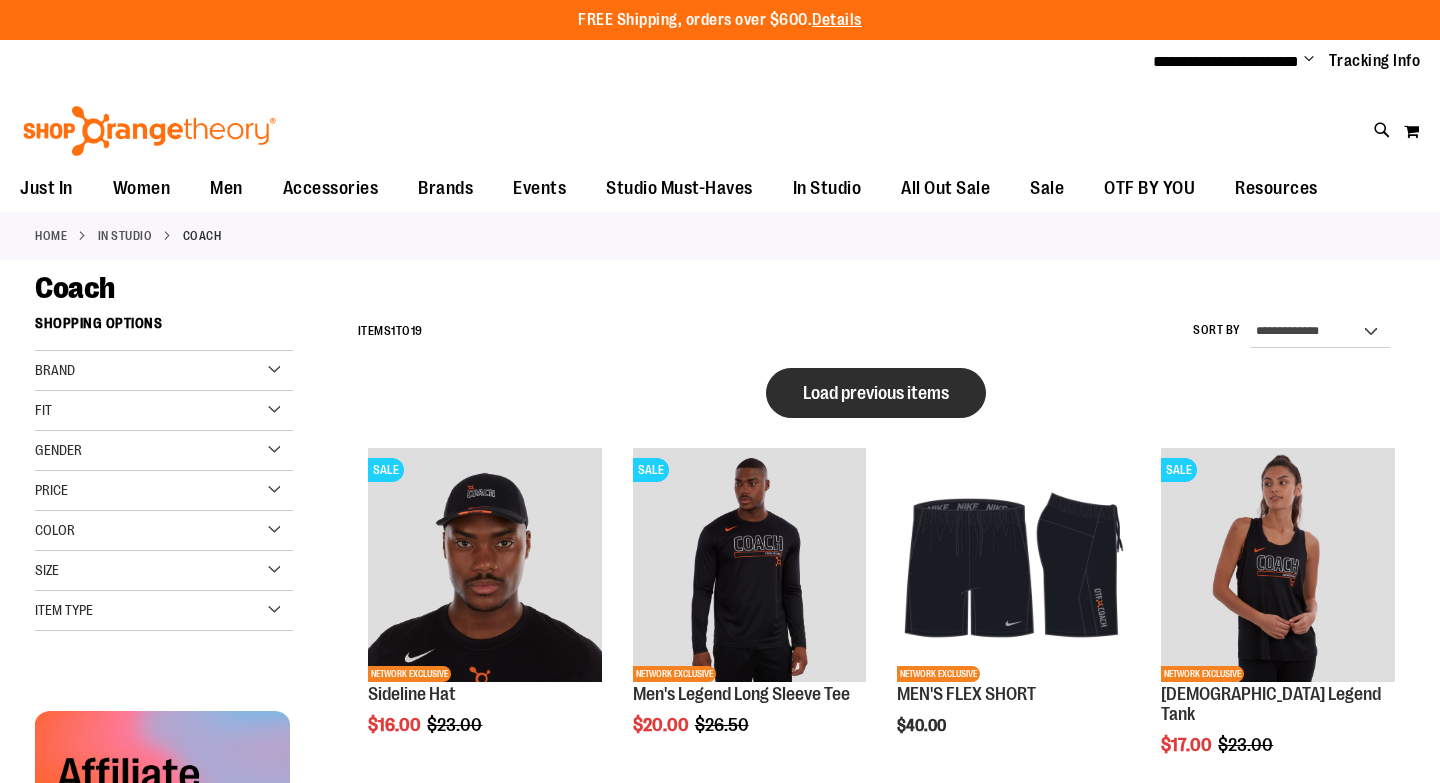 type on "**********" 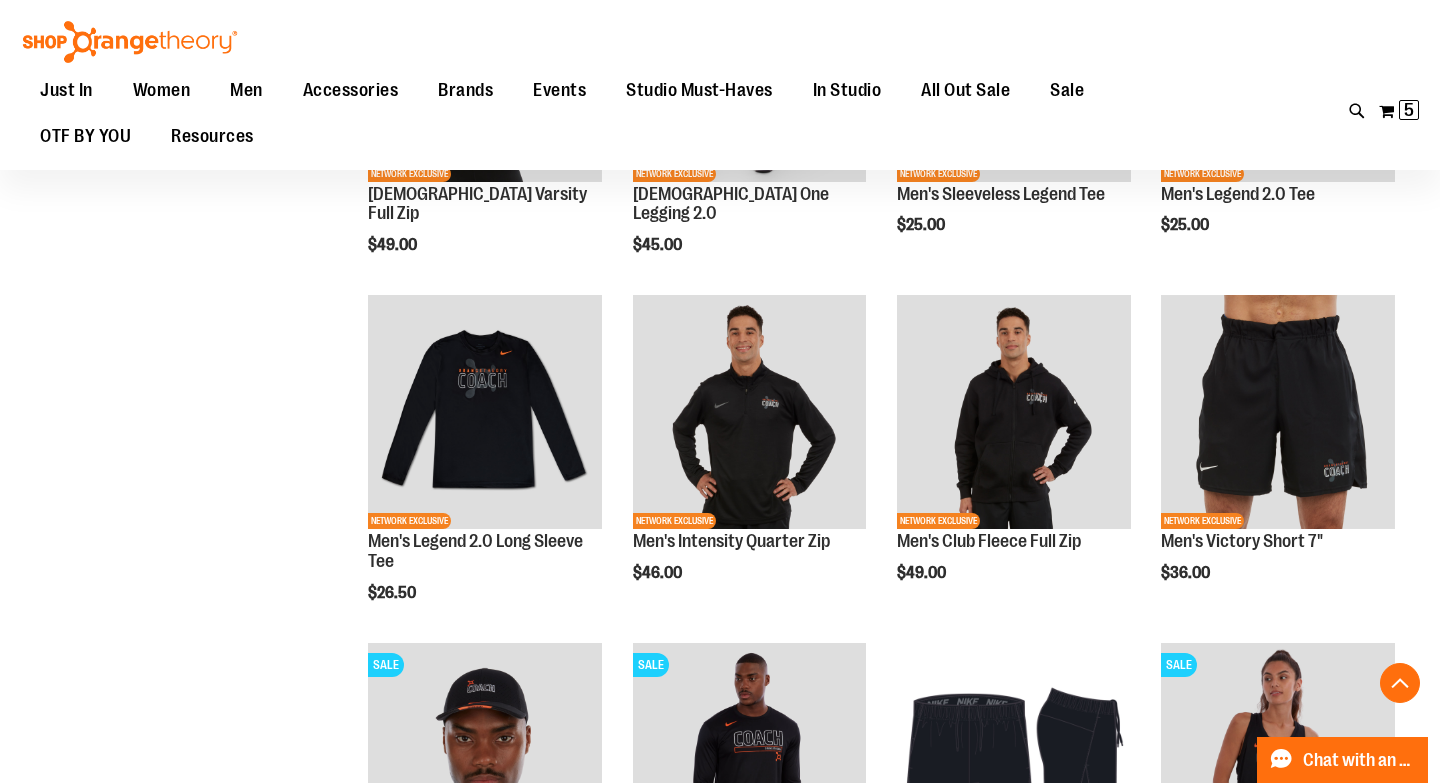 scroll, scrollTop: 588, scrollLeft: 0, axis: vertical 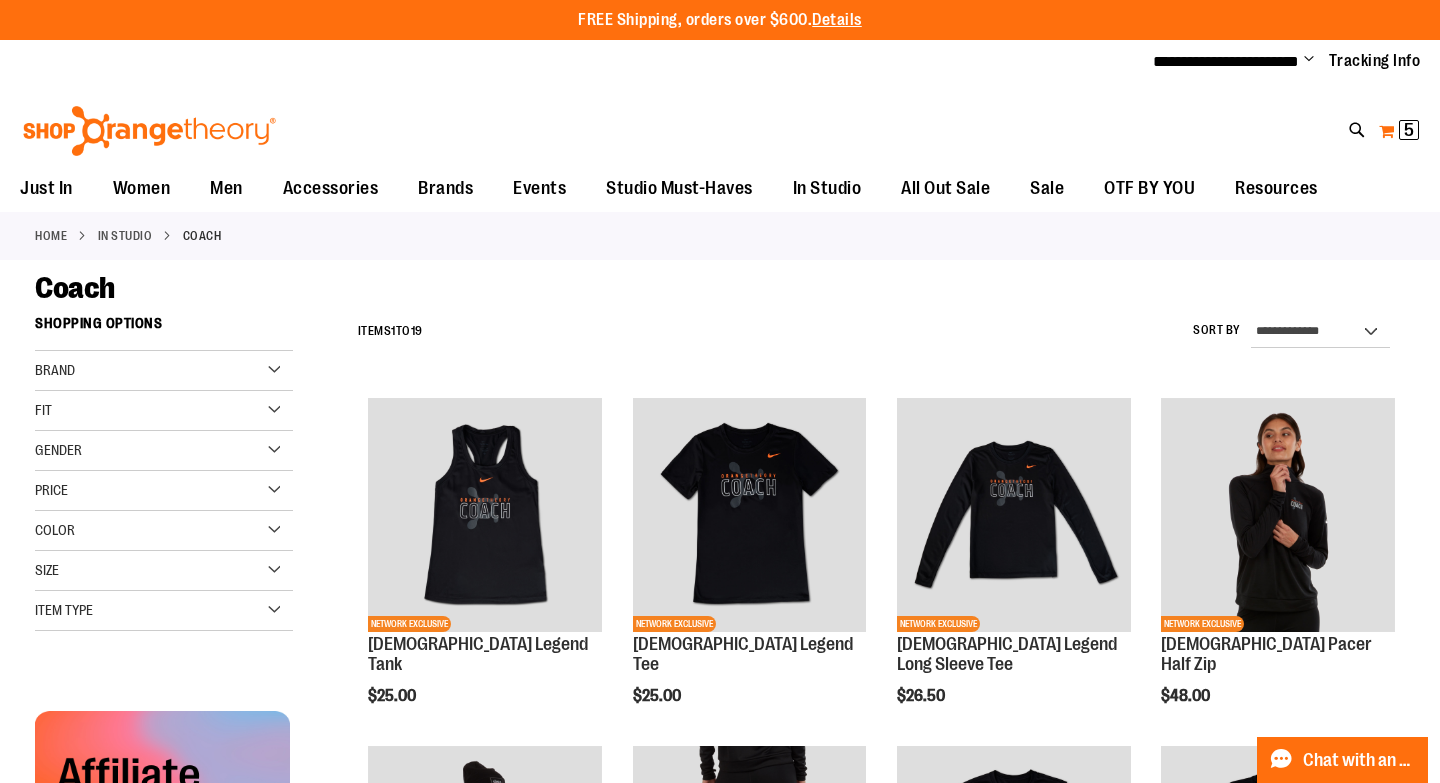 click on "5" at bounding box center (1409, 130) 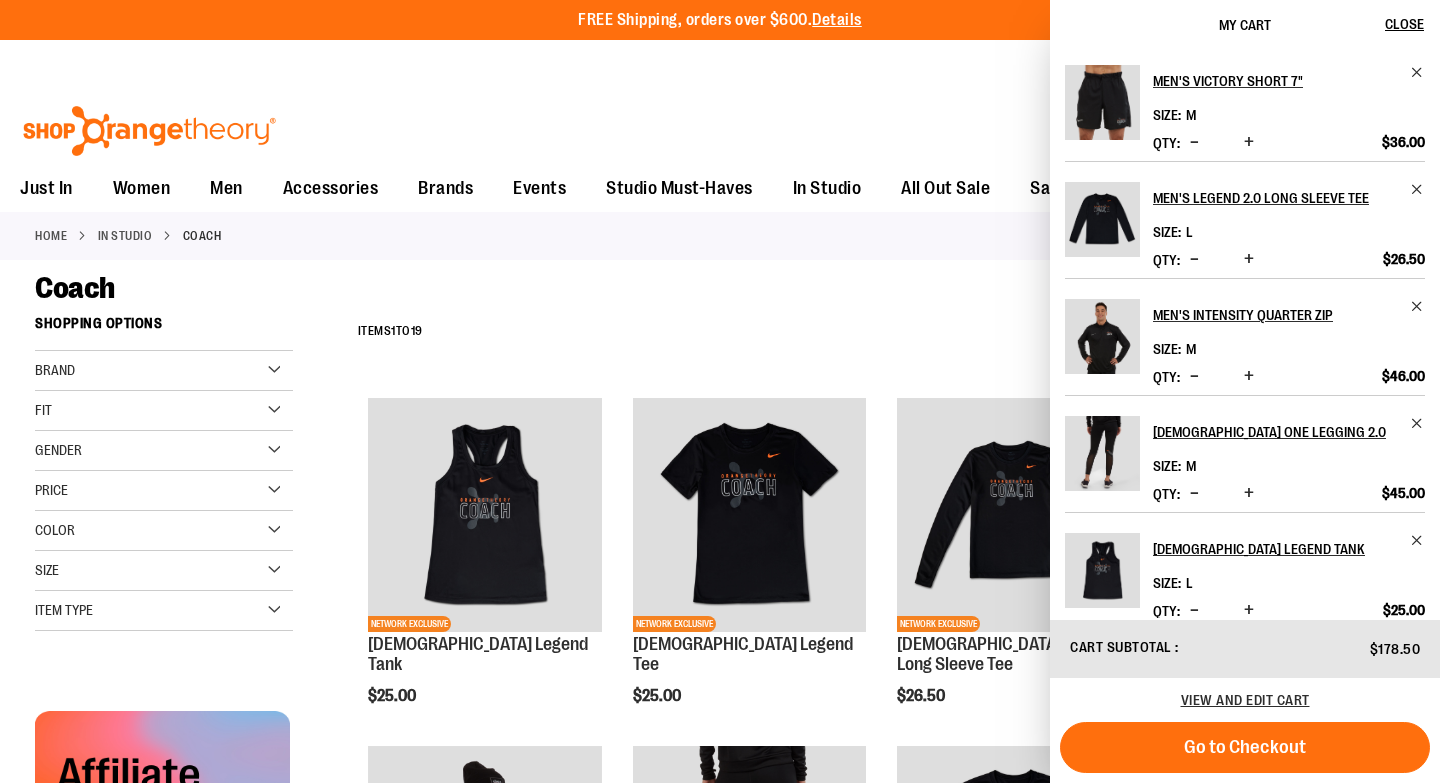 click on "Toggle Nav
Search
Popular Suggestions
Advanced Search" at bounding box center (720, 125) 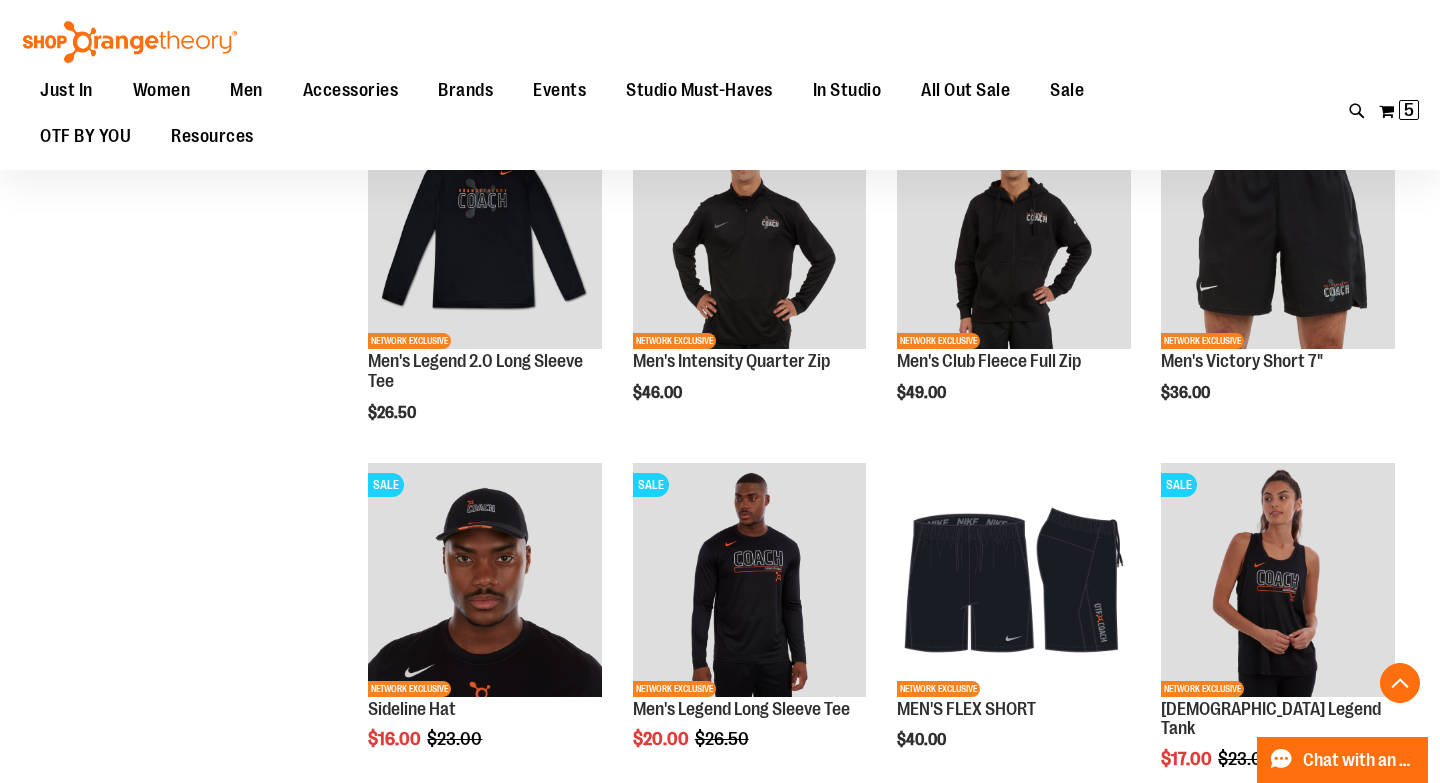 scroll, scrollTop: 767, scrollLeft: 0, axis: vertical 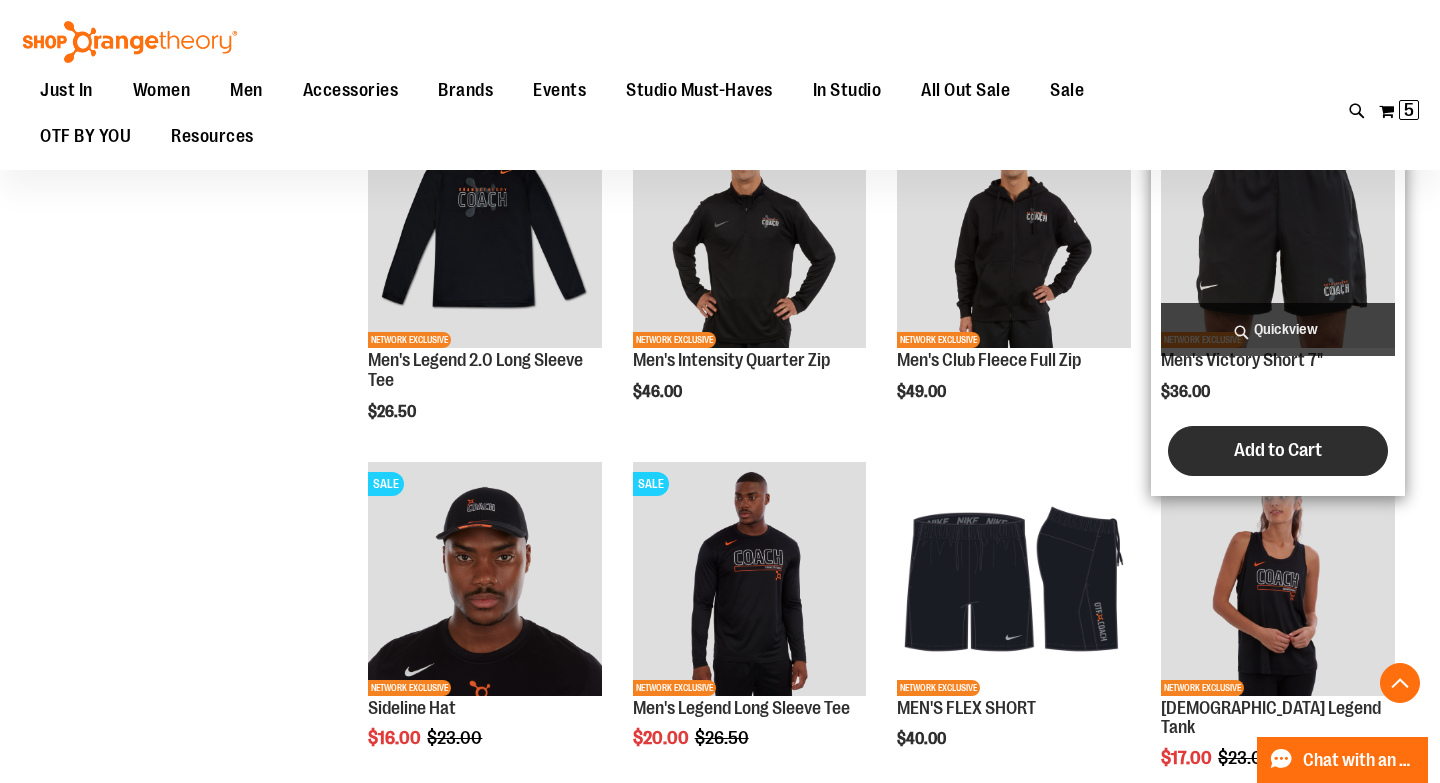click on "Add to Cart" at bounding box center (1278, 450) 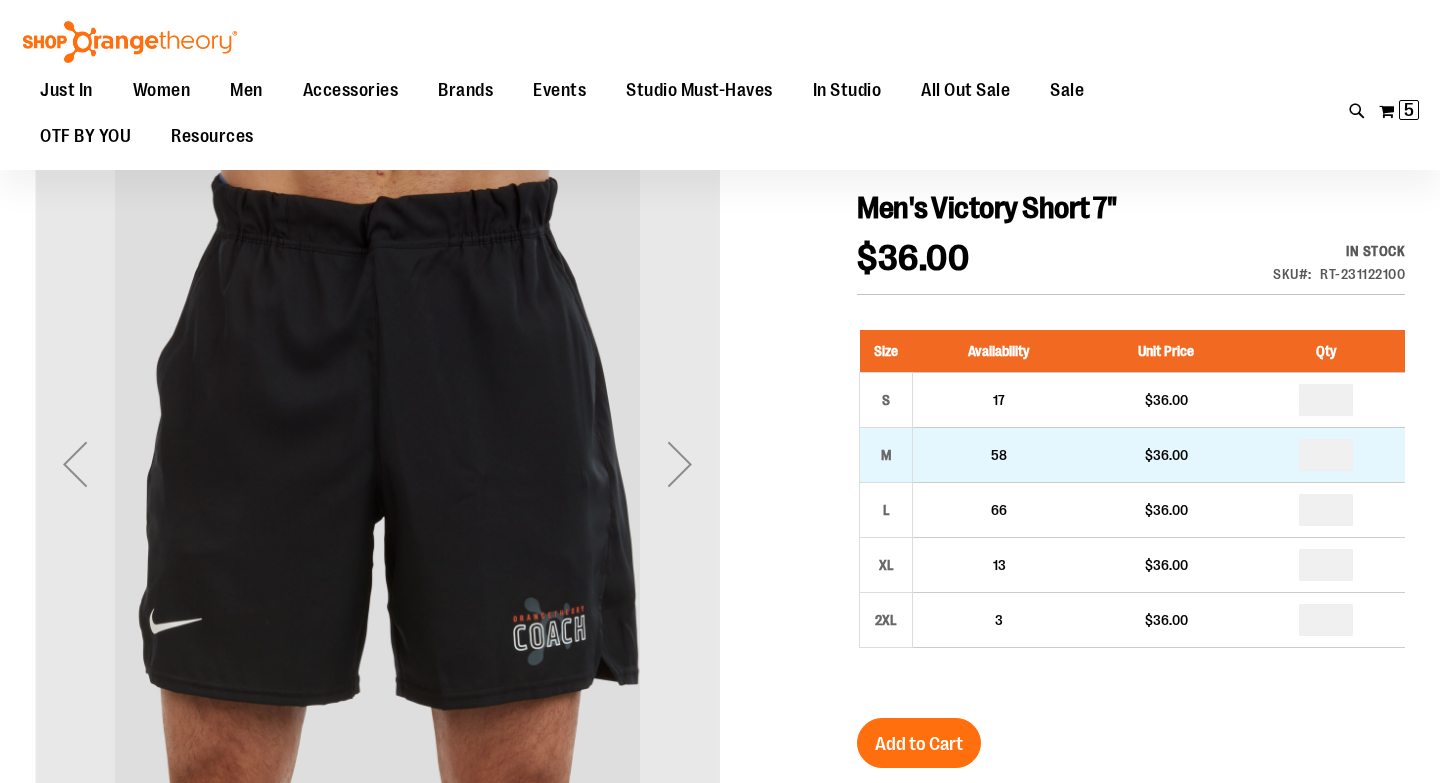 scroll, scrollTop: 86, scrollLeft: 0, axis: vertical 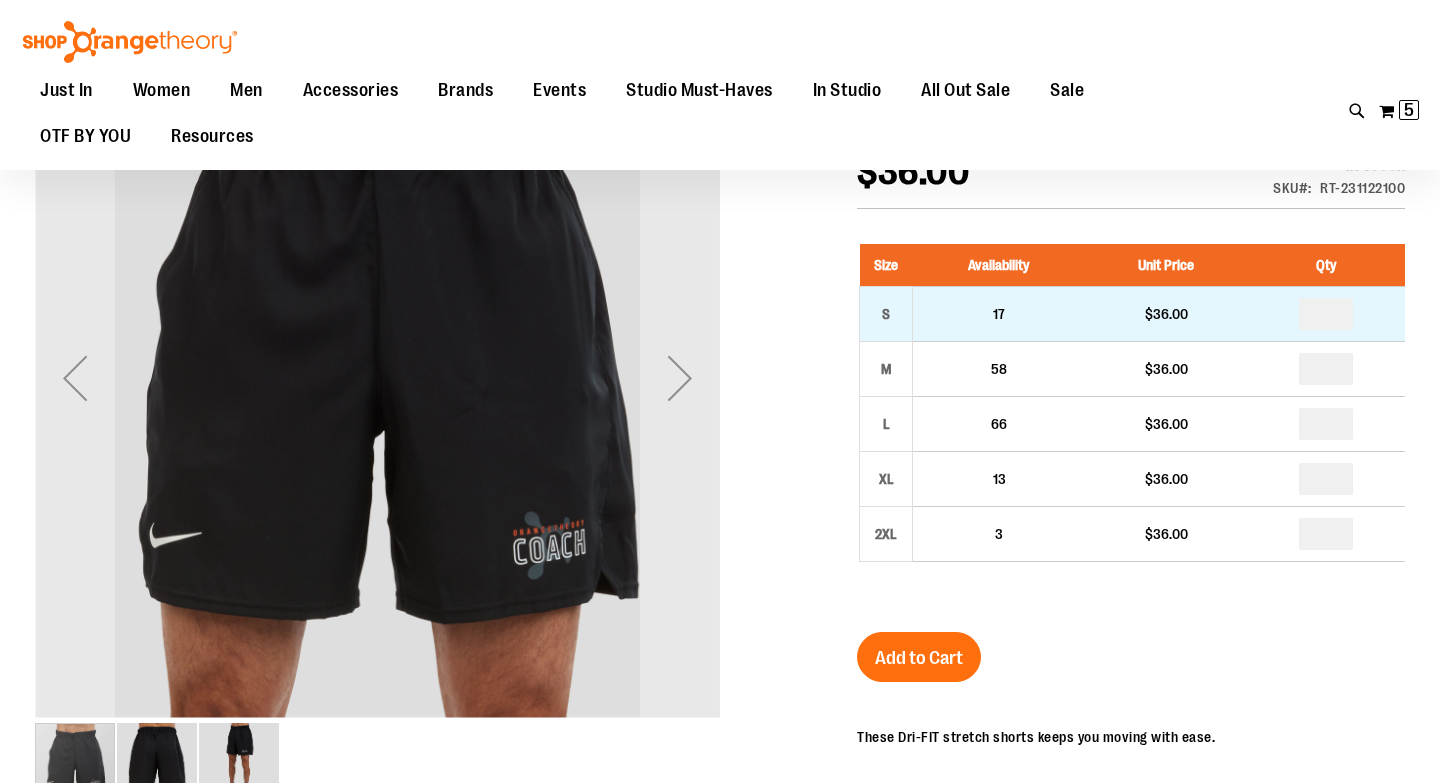 type on "**********" 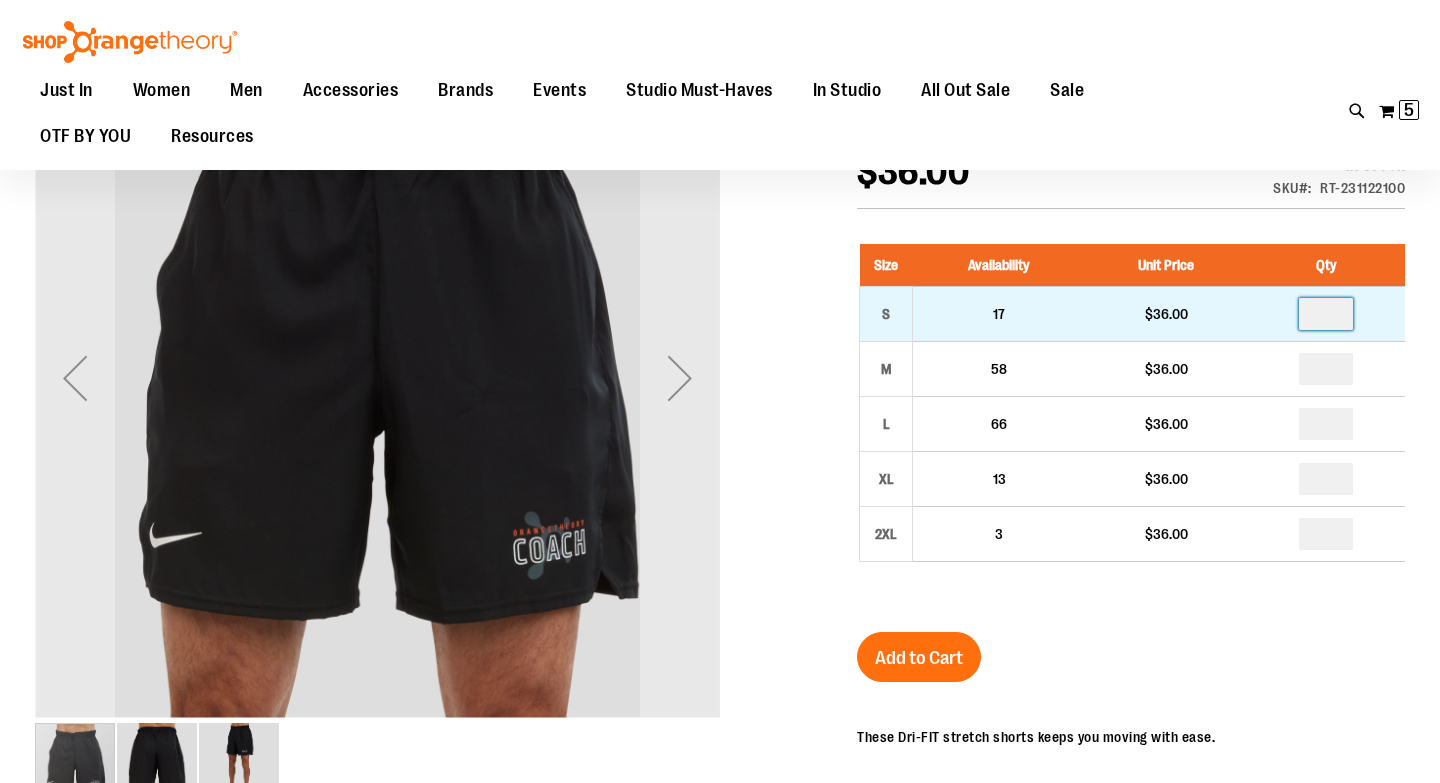 click on "*" at bounding box center [1326, 314] 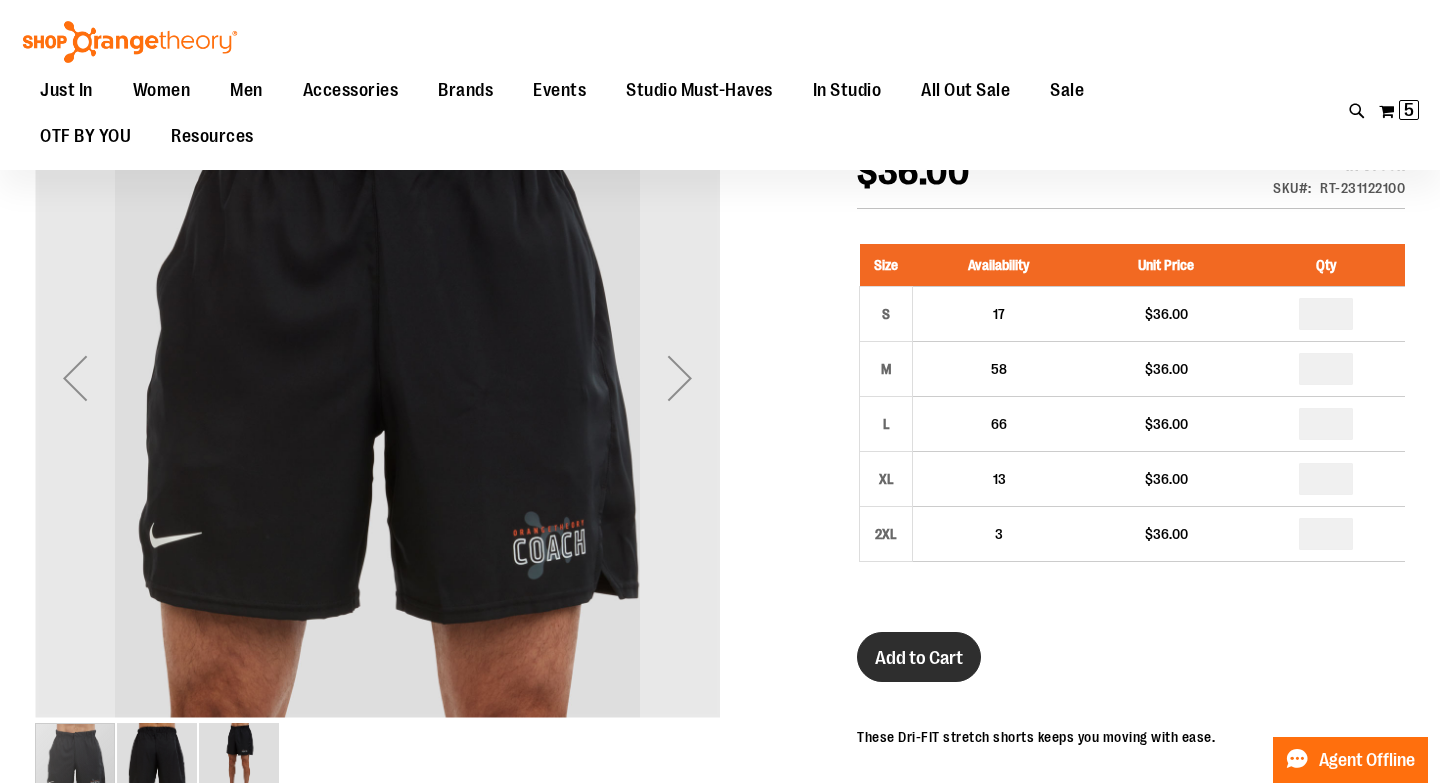 click on "Add to Cart" at bounding box center [919, 658] 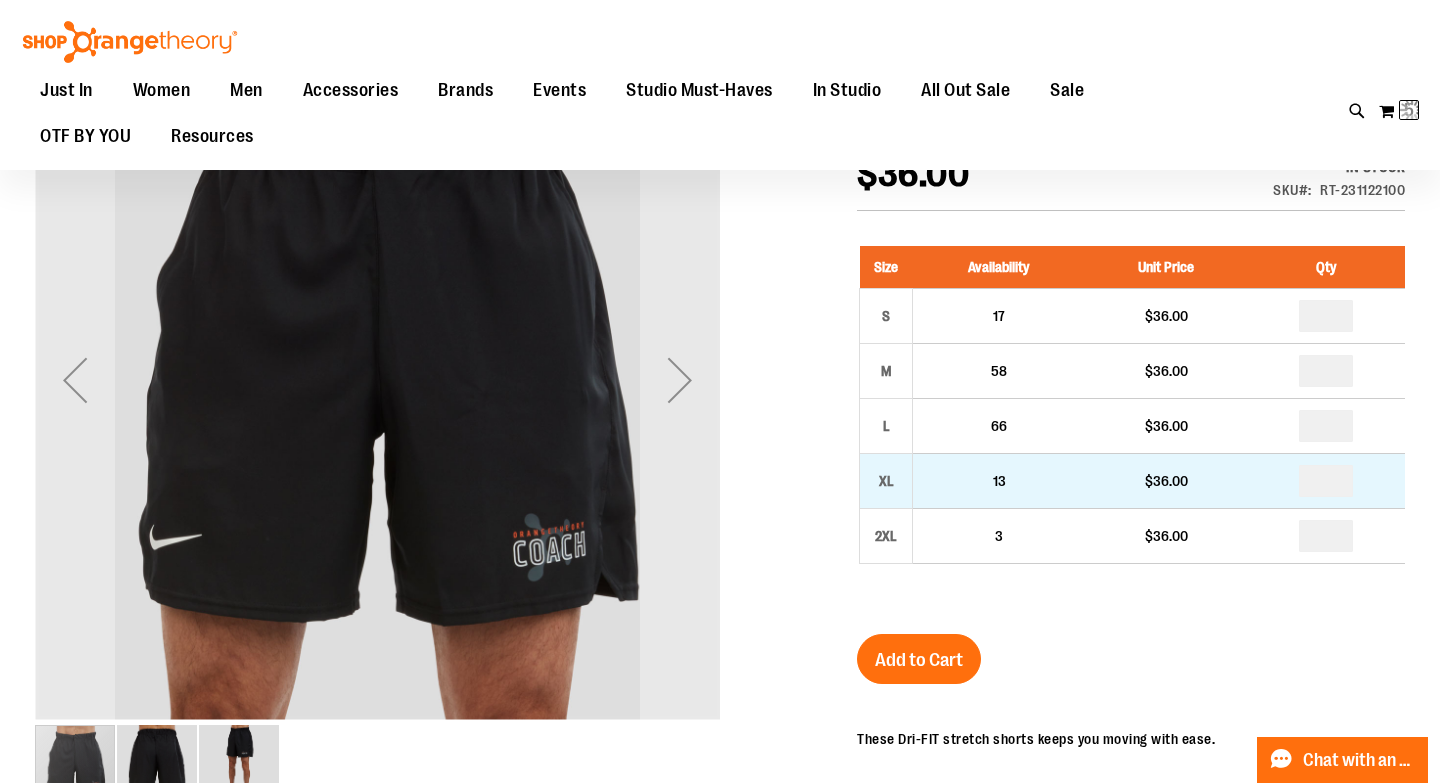 scroll, scrollTop: 85, scrollLeft: 0, axis: vertical 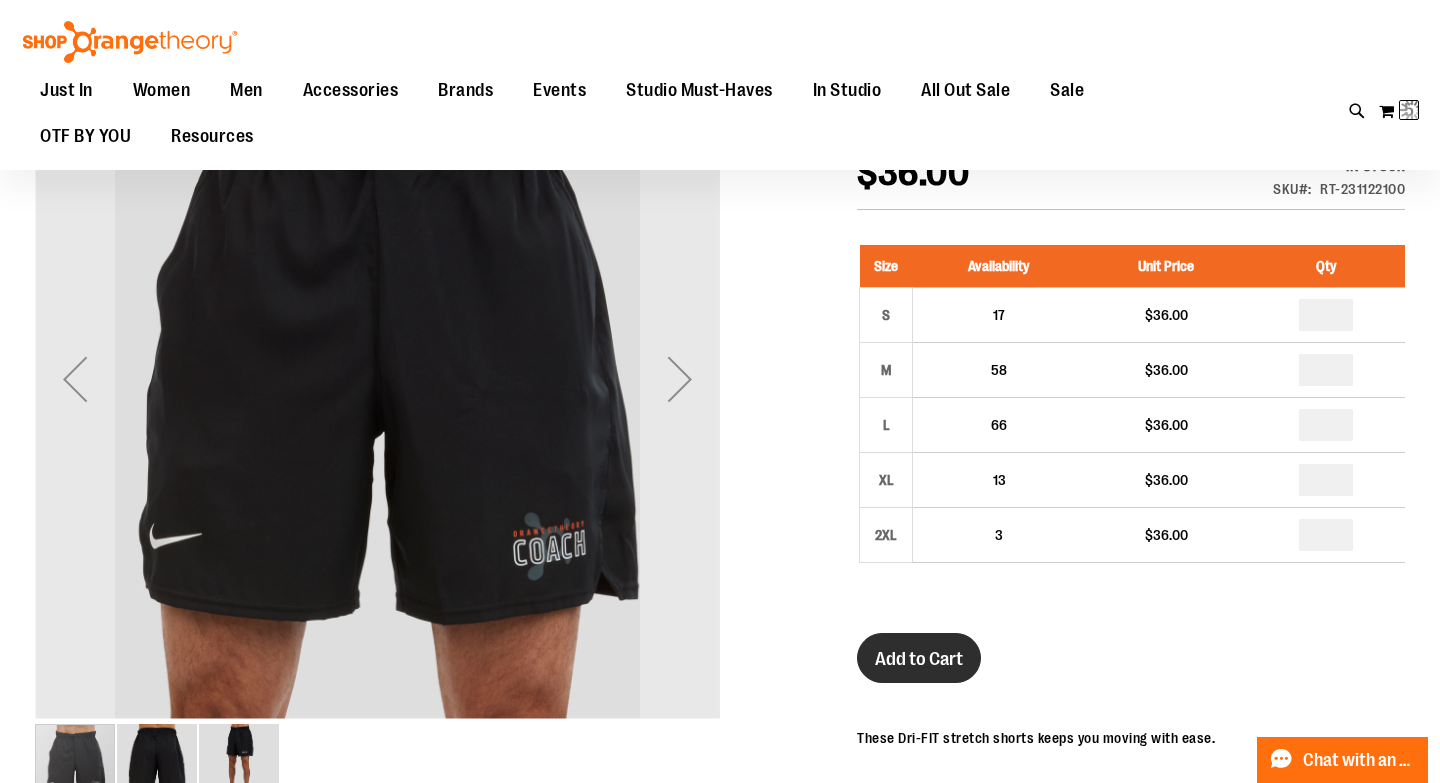 click on "Add to Cart" at bounding box center (919, 659) 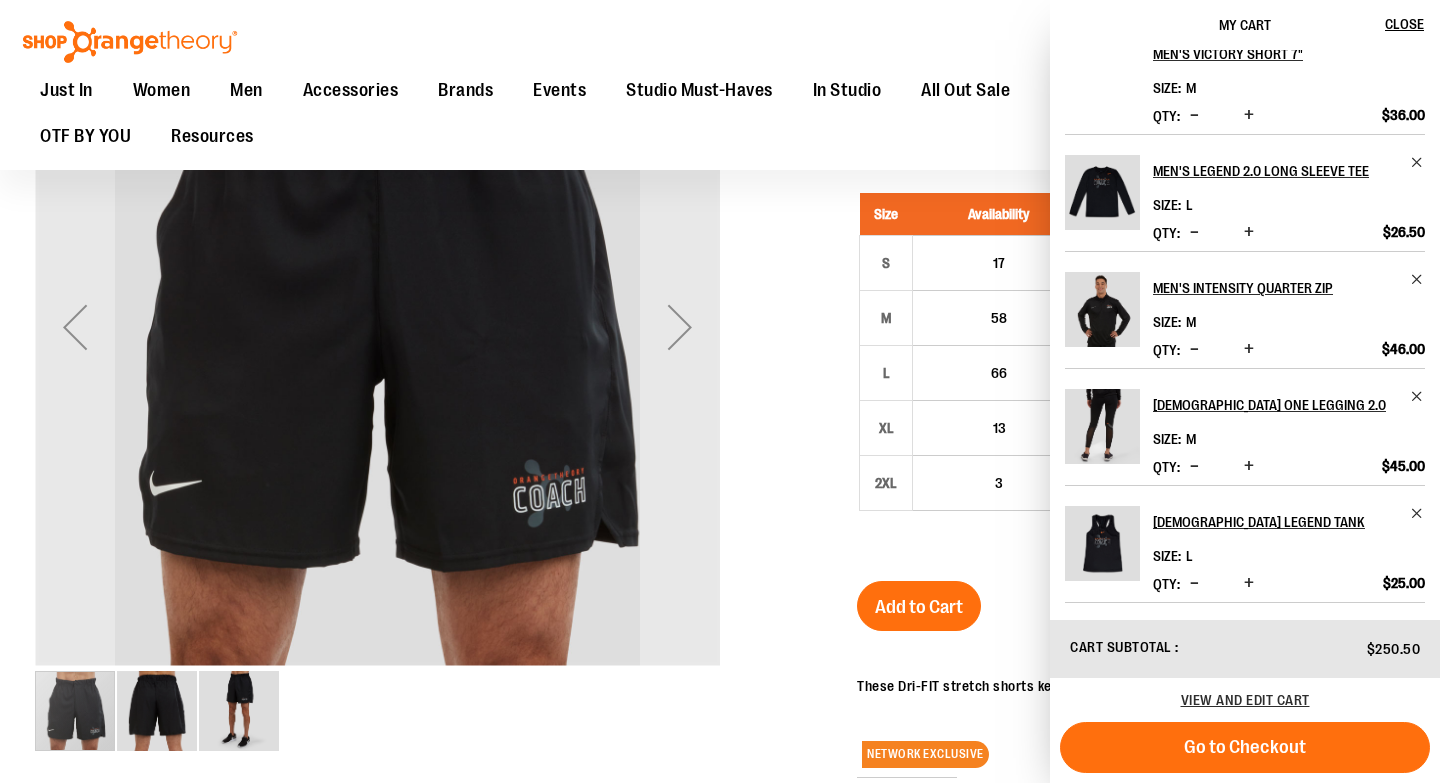 scroll, scrollTop: 0, scrollLeft: 0, axis: both 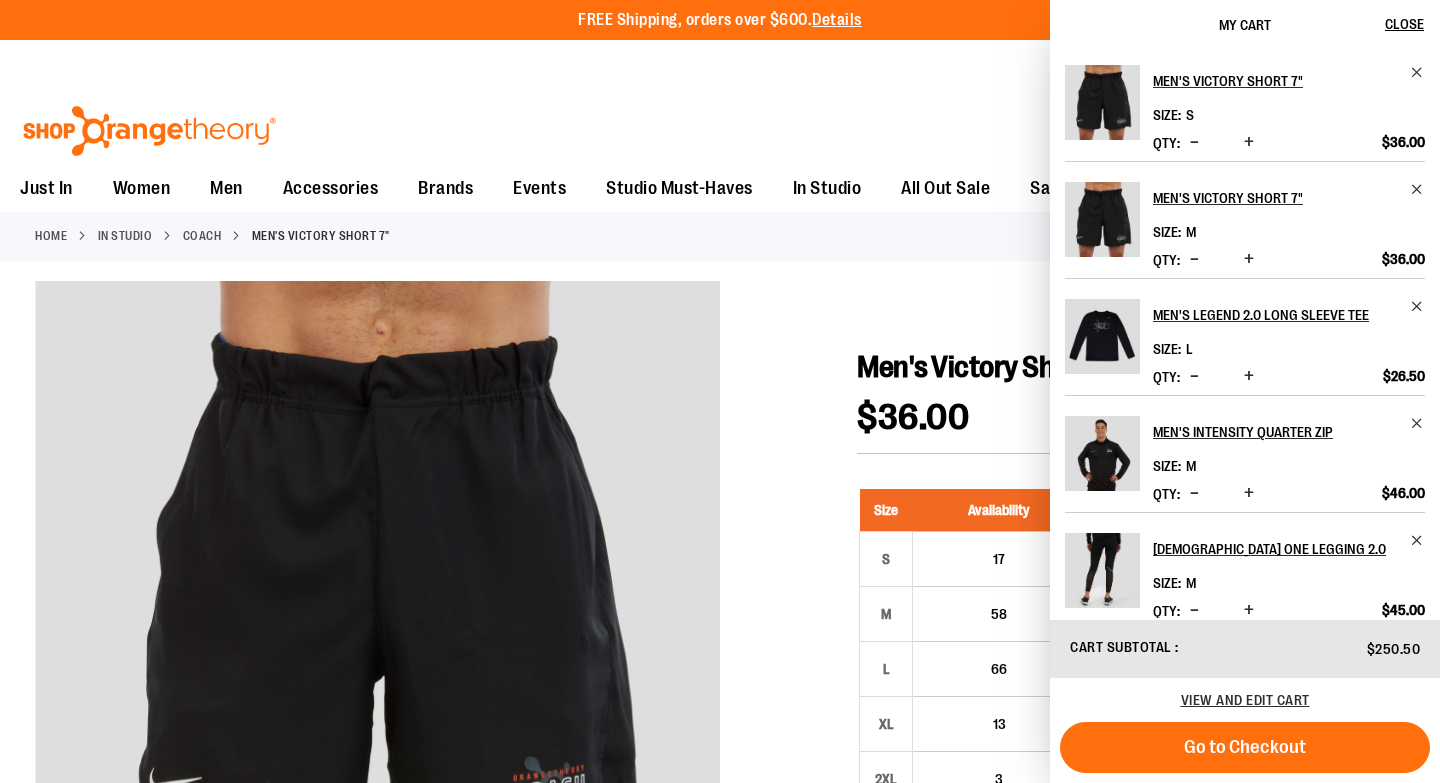 click on "Coach" at bounding box center (202, 236) 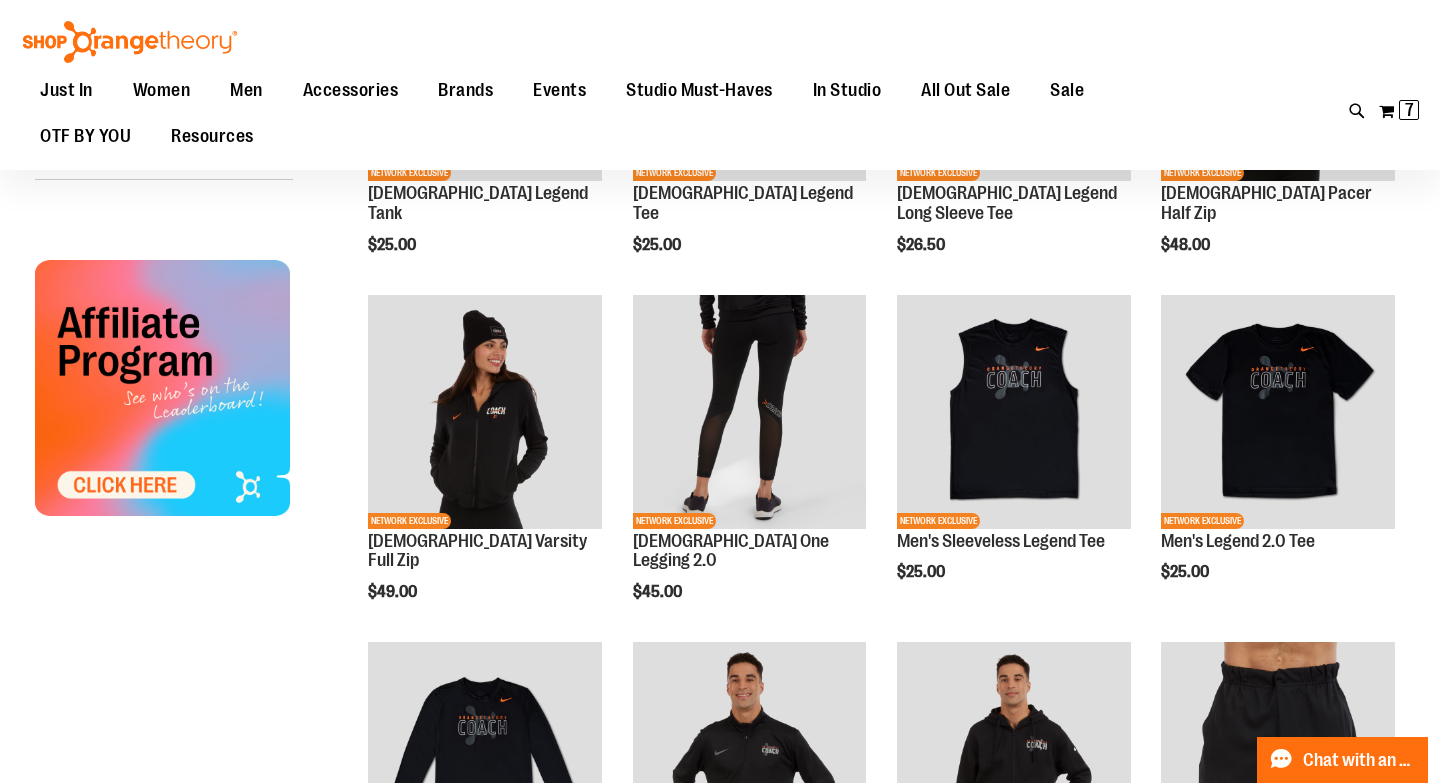 scroll, scrollTop: 237, scrollLeft: 0, axis: vertical 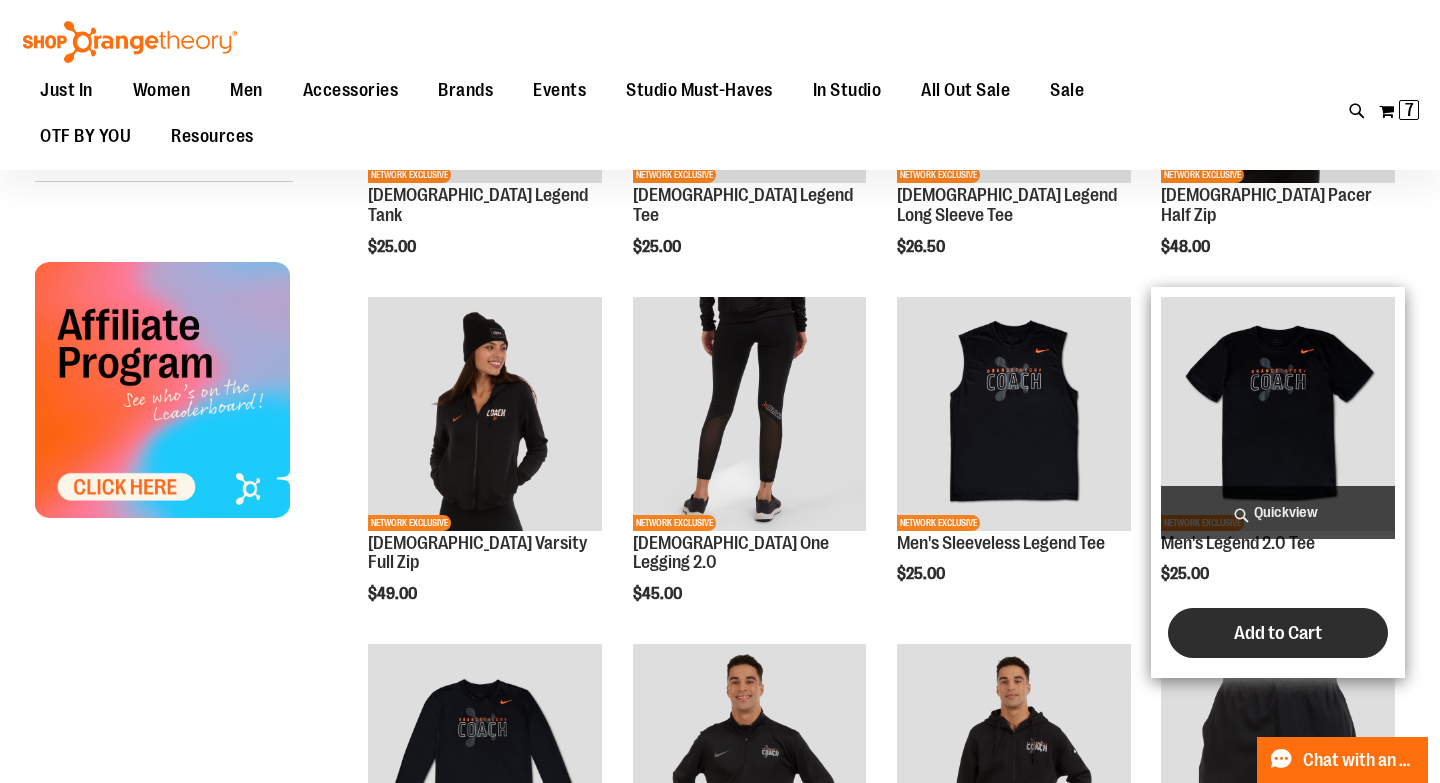 type on "**********" 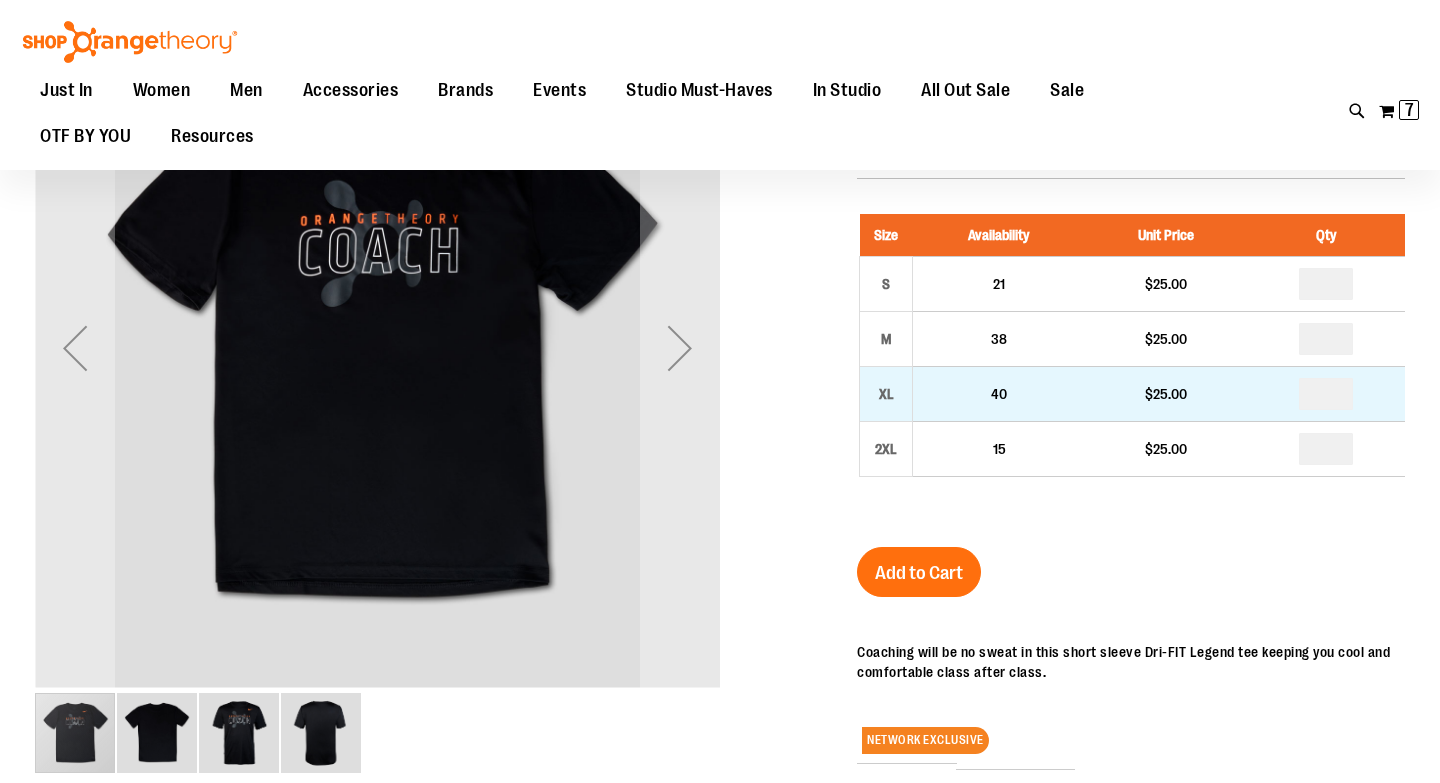 scroll, scrollTop: 168, scrollLeft: 0, axis: vertical 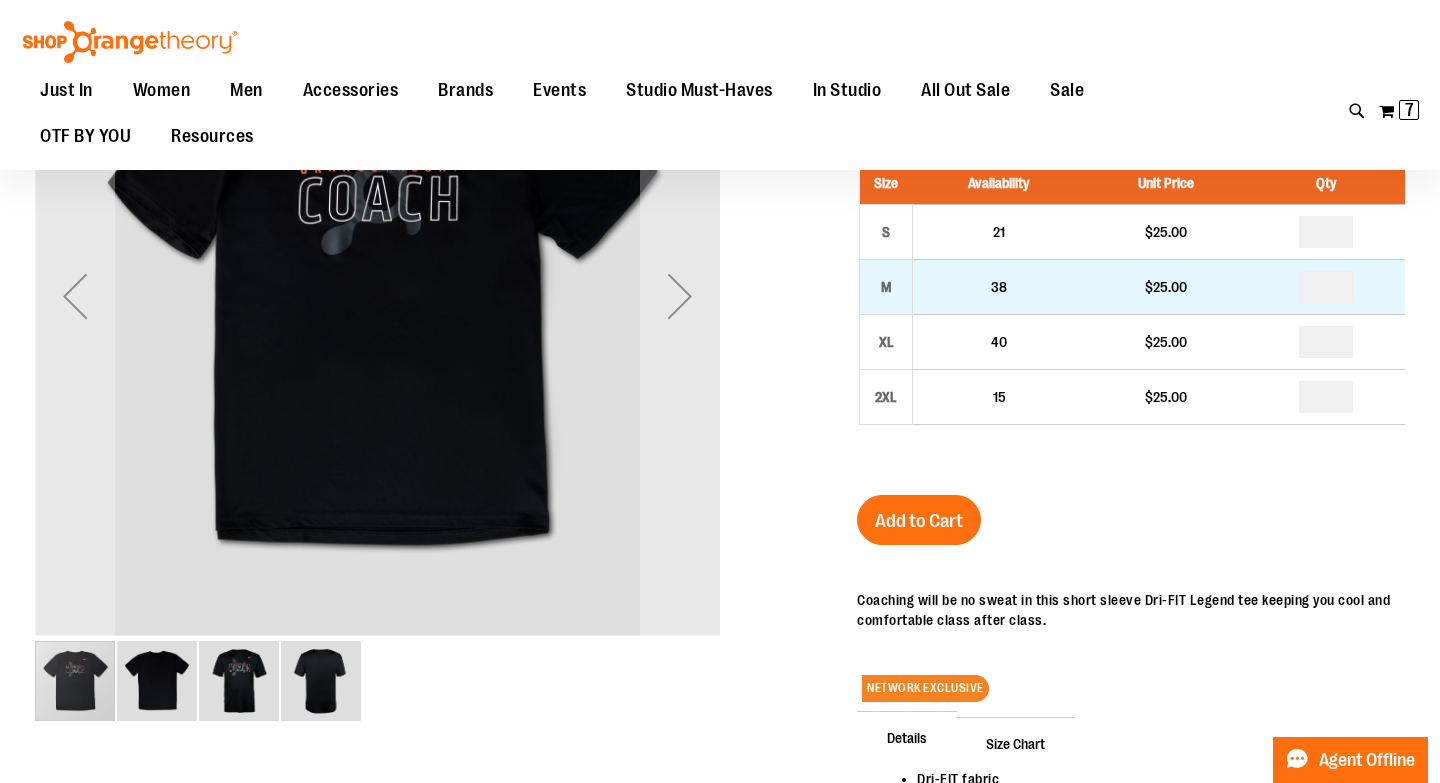 type on "**********" 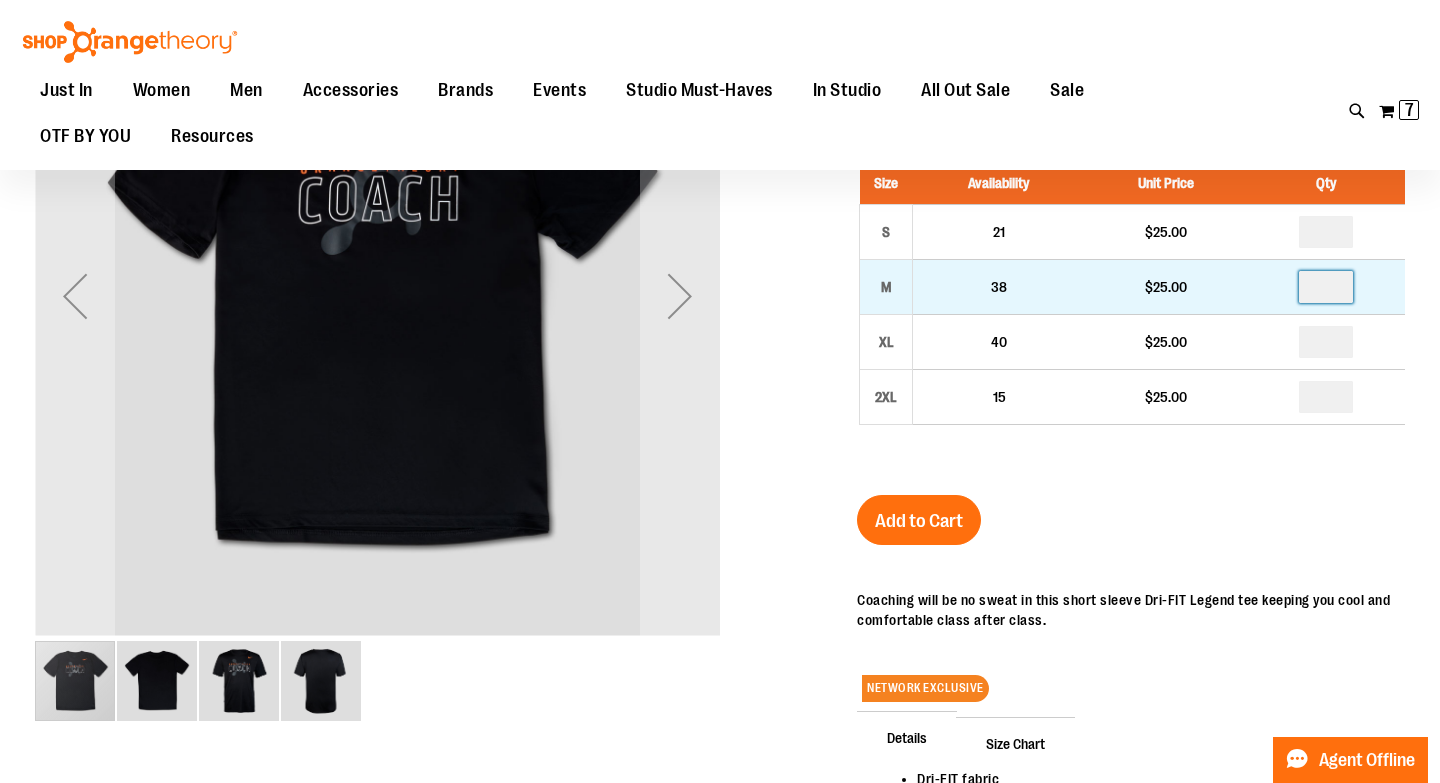 click at bounding box center [1326, 287] 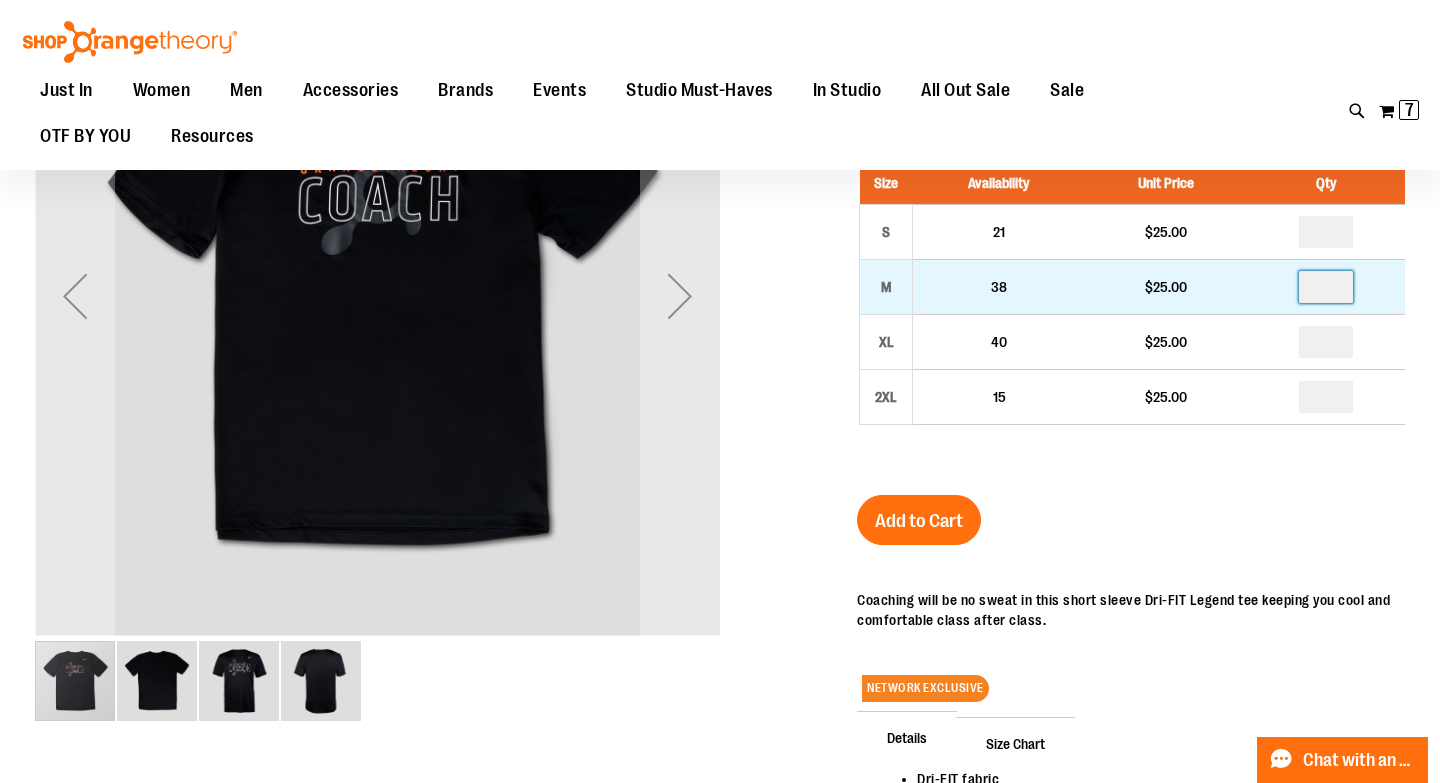 click at bounding box center [1326, 287] 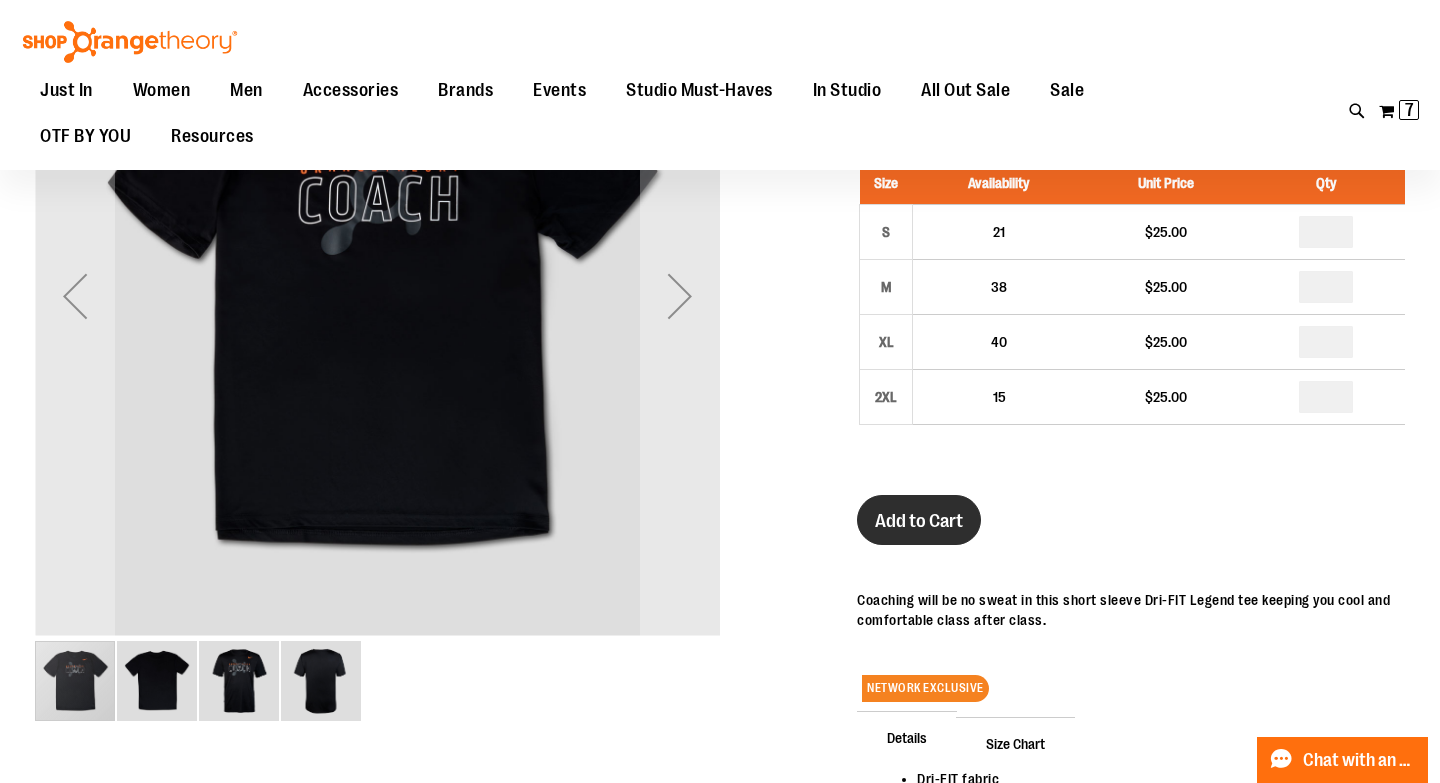 click on "Add to Cart" at bounding box center [919, 520] 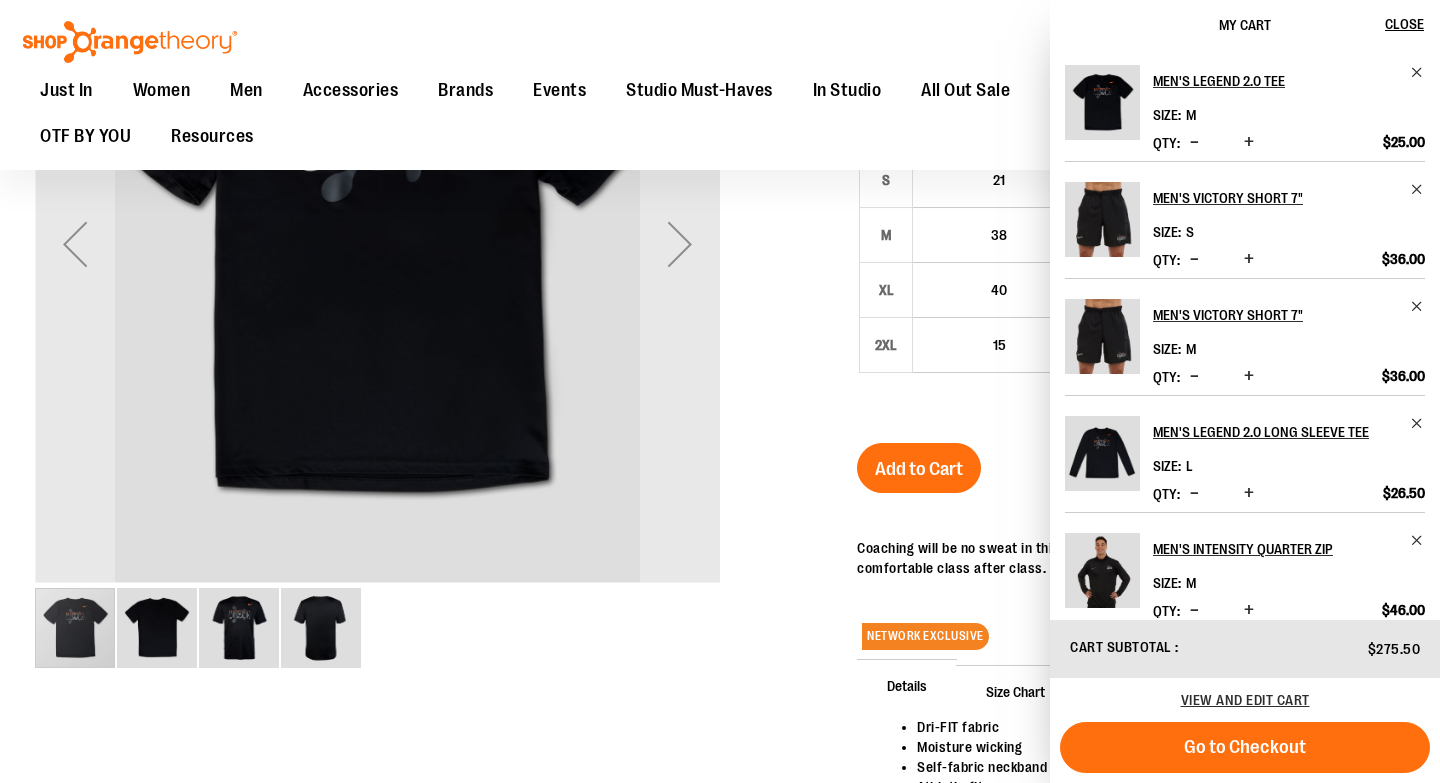 scroll, scrollTop: 116, scrollLeft: 0, axis: vertical 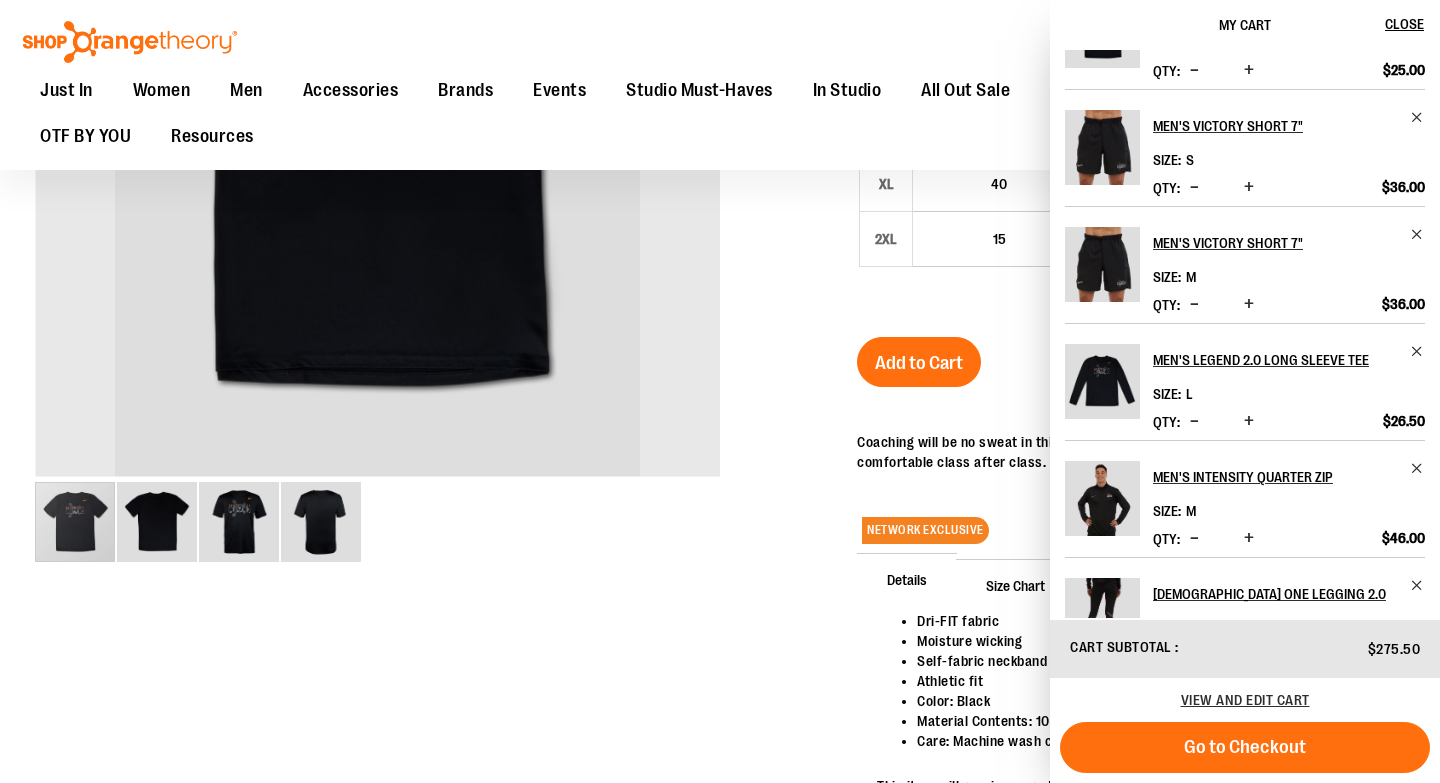click at bounding box center [1194, 187] 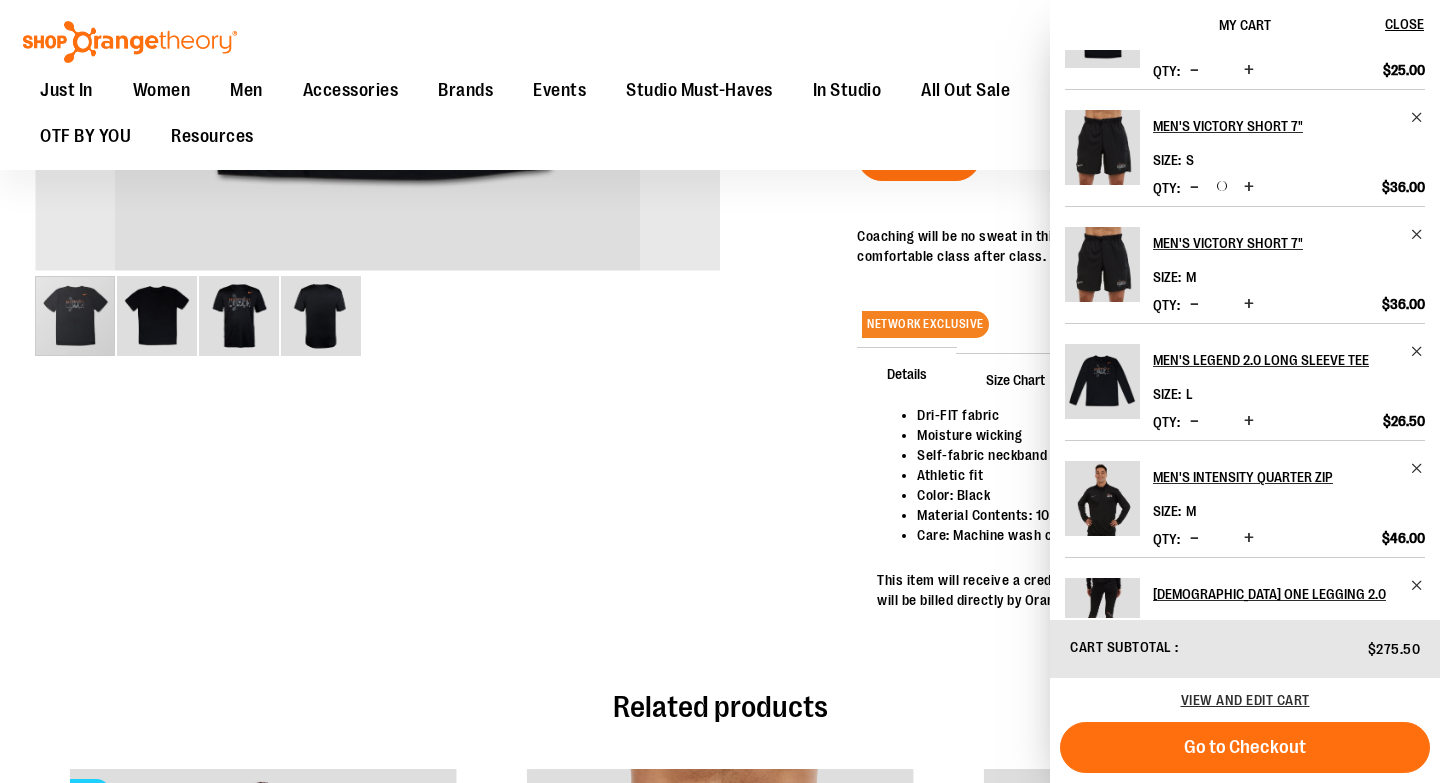 scroll, scrollTop: 503, scrollLeft: 0, axis: vertical 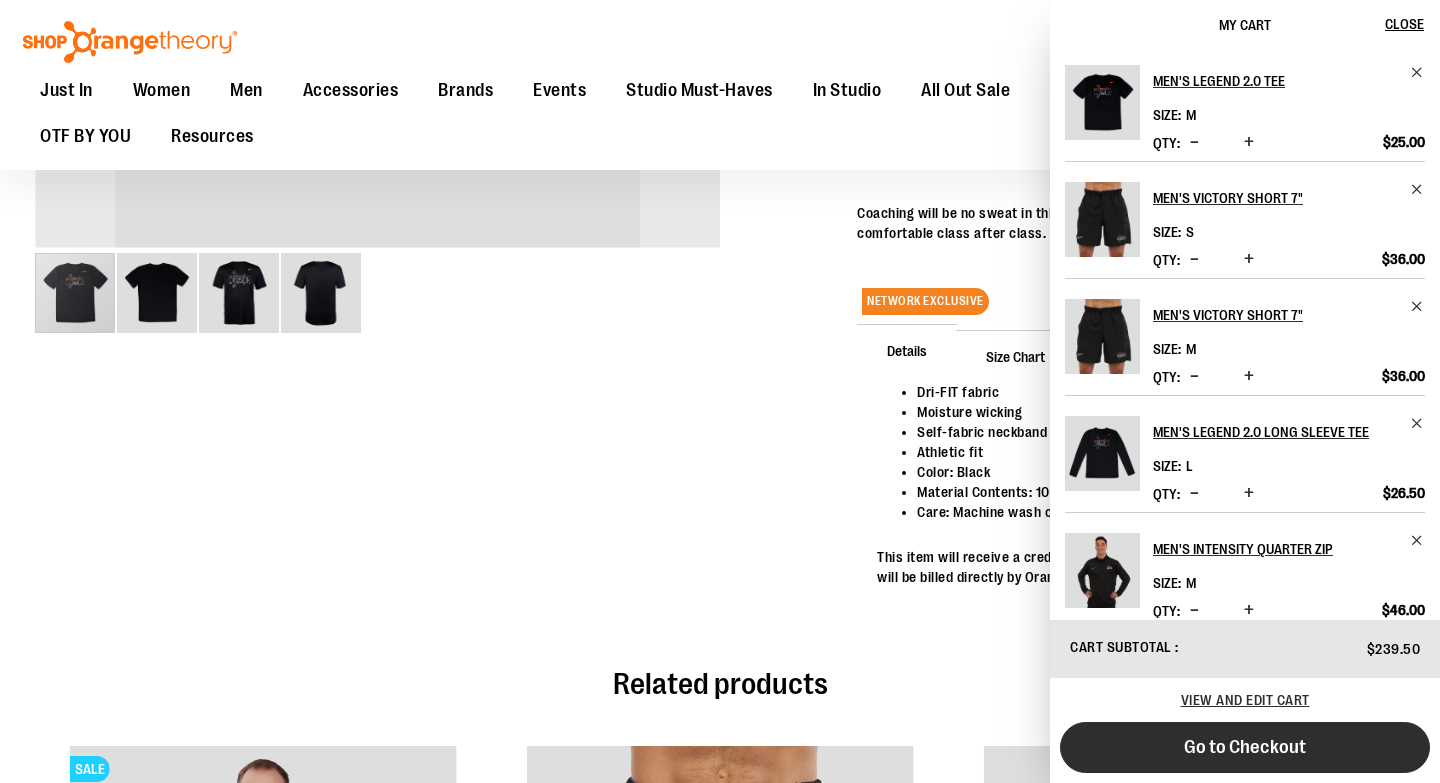 click on "Go to Checkout" at bounding box center (1245, 747) 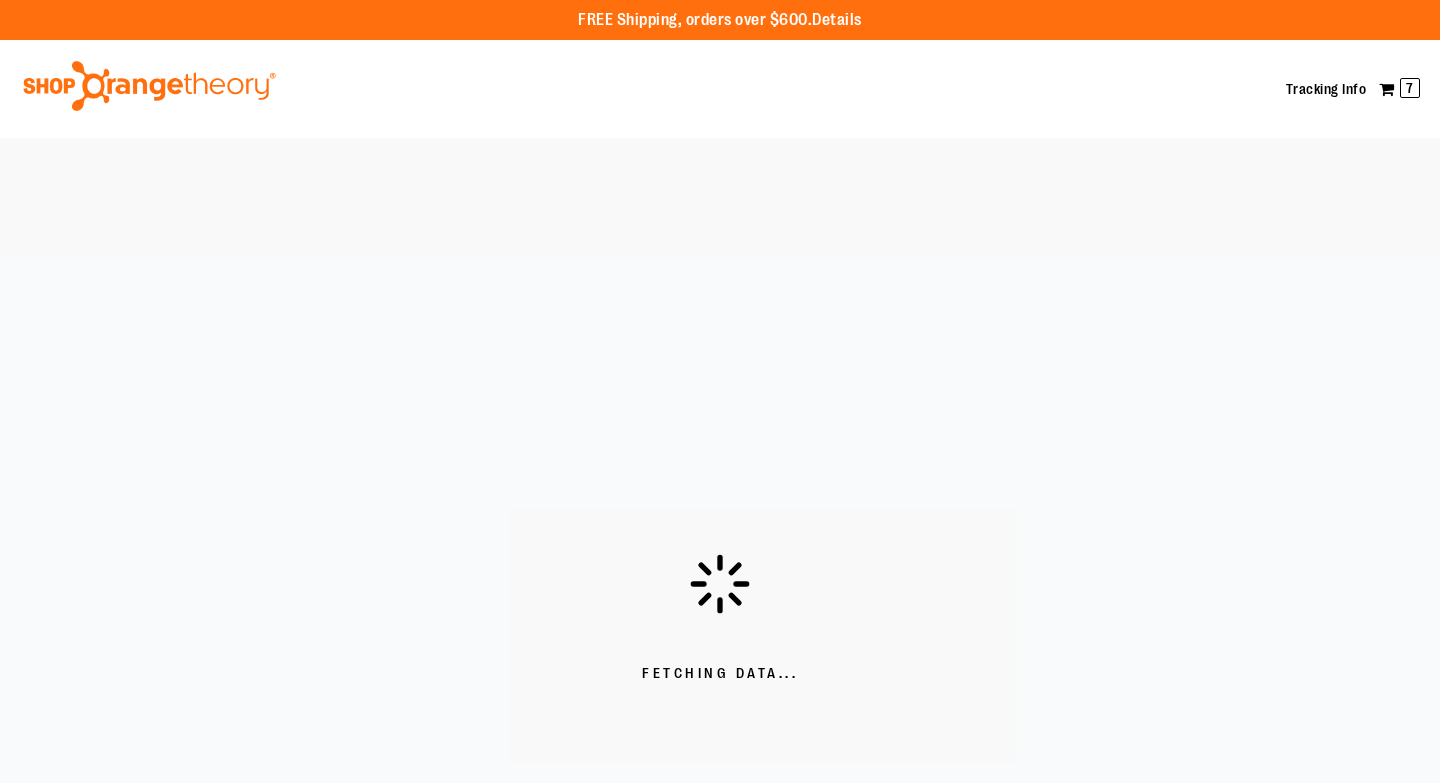scroll, scrollTop: 0, scrollLeft: 0, axis: both 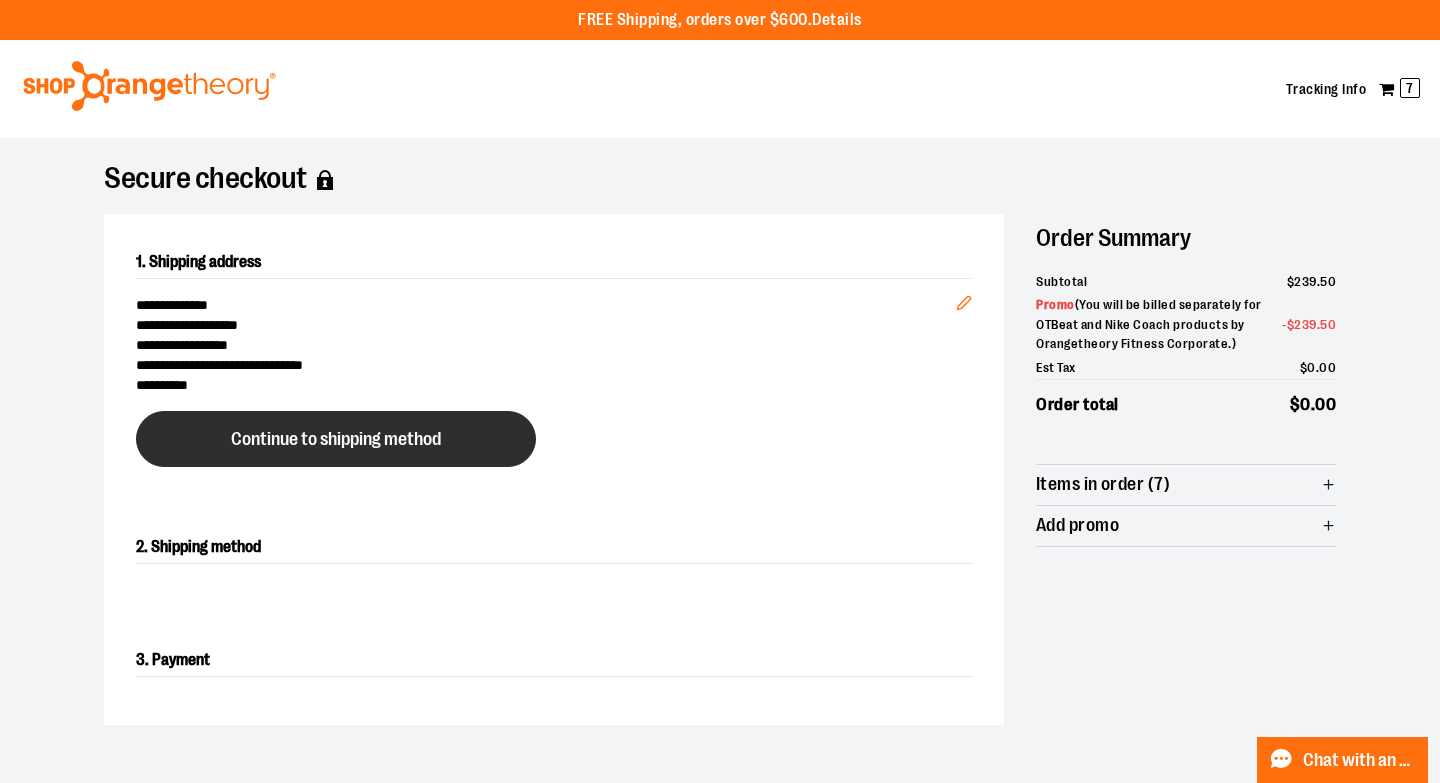 click on "Continue to shipping method" at bounding box center [336, 439] 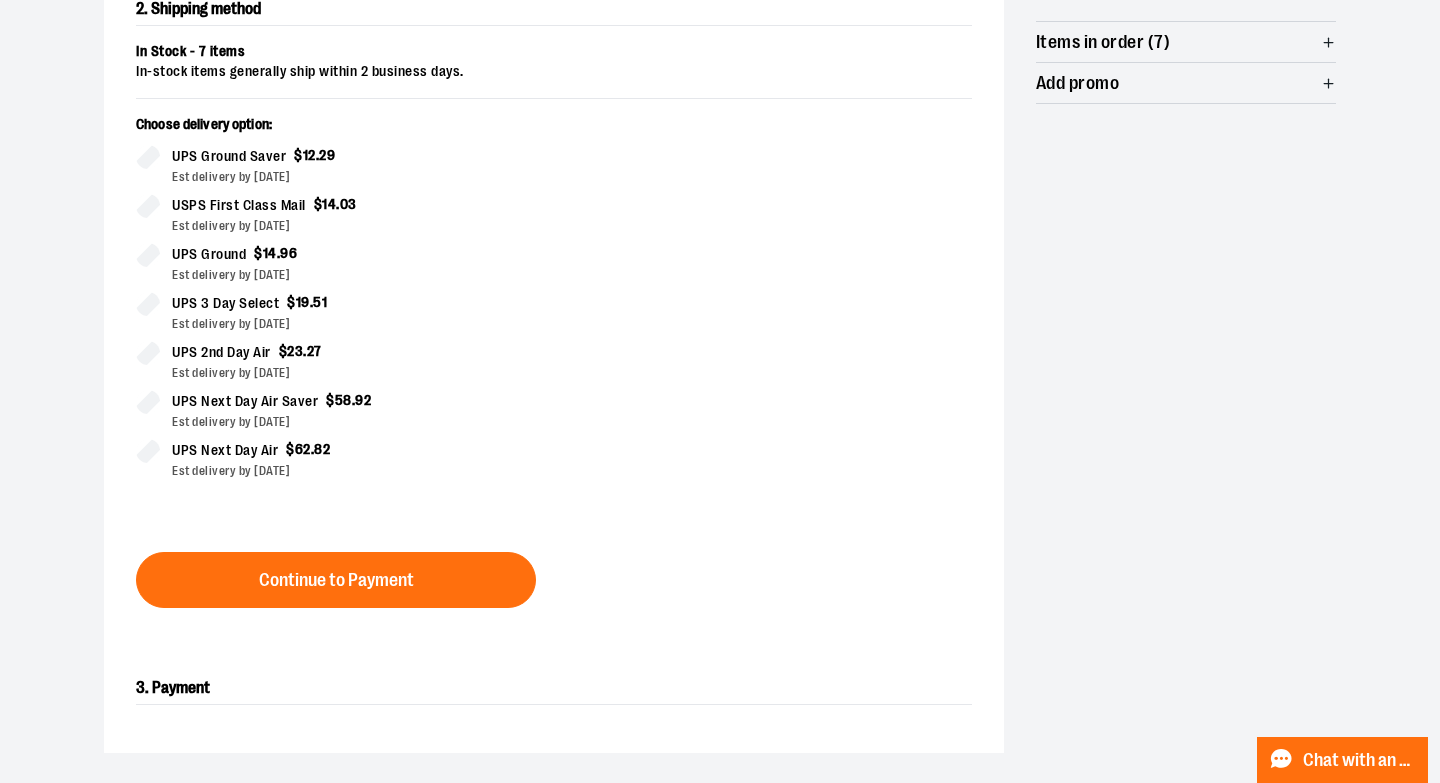 scroll, scrollTop: 0, scrollLeft: 0, axis: both 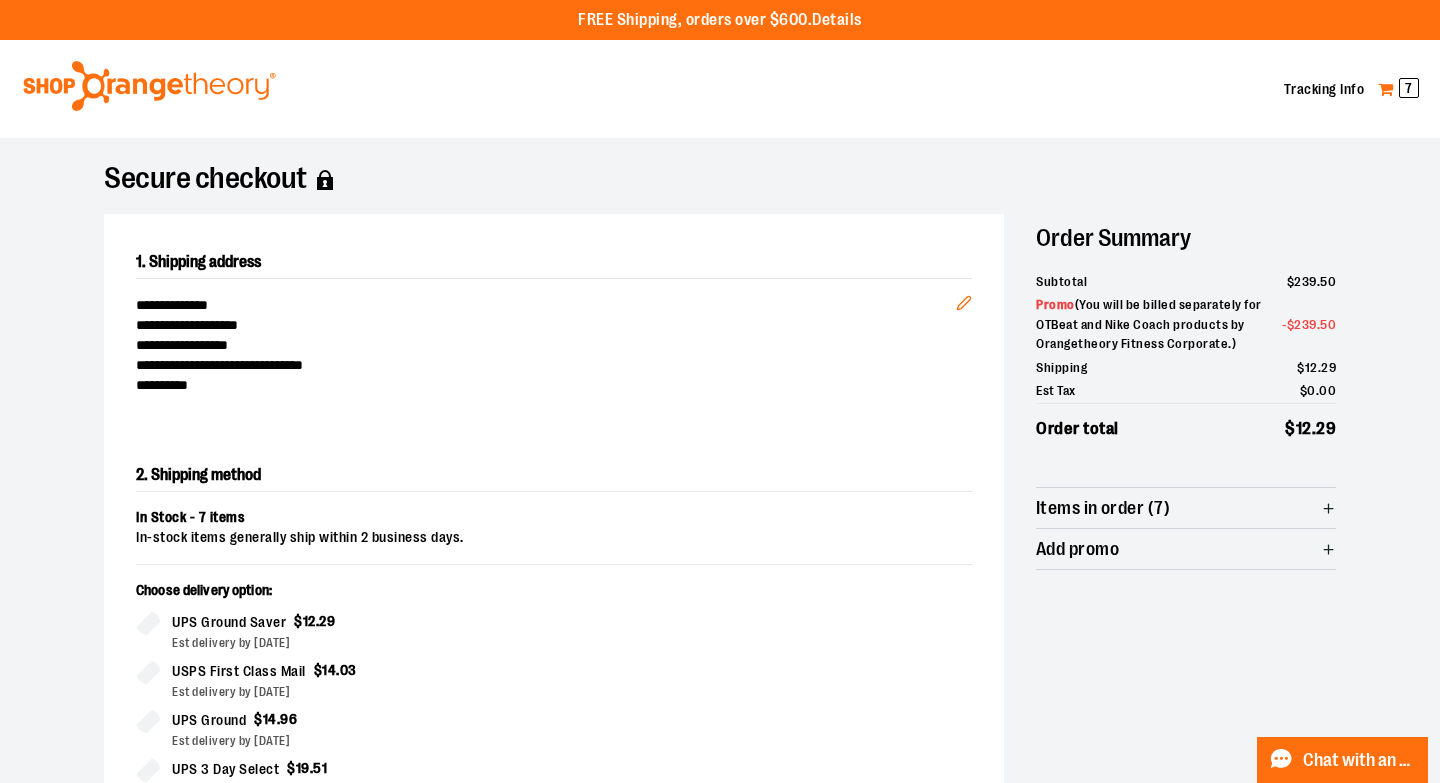click on "My Cart
7" at bounding box center (1398, 89) 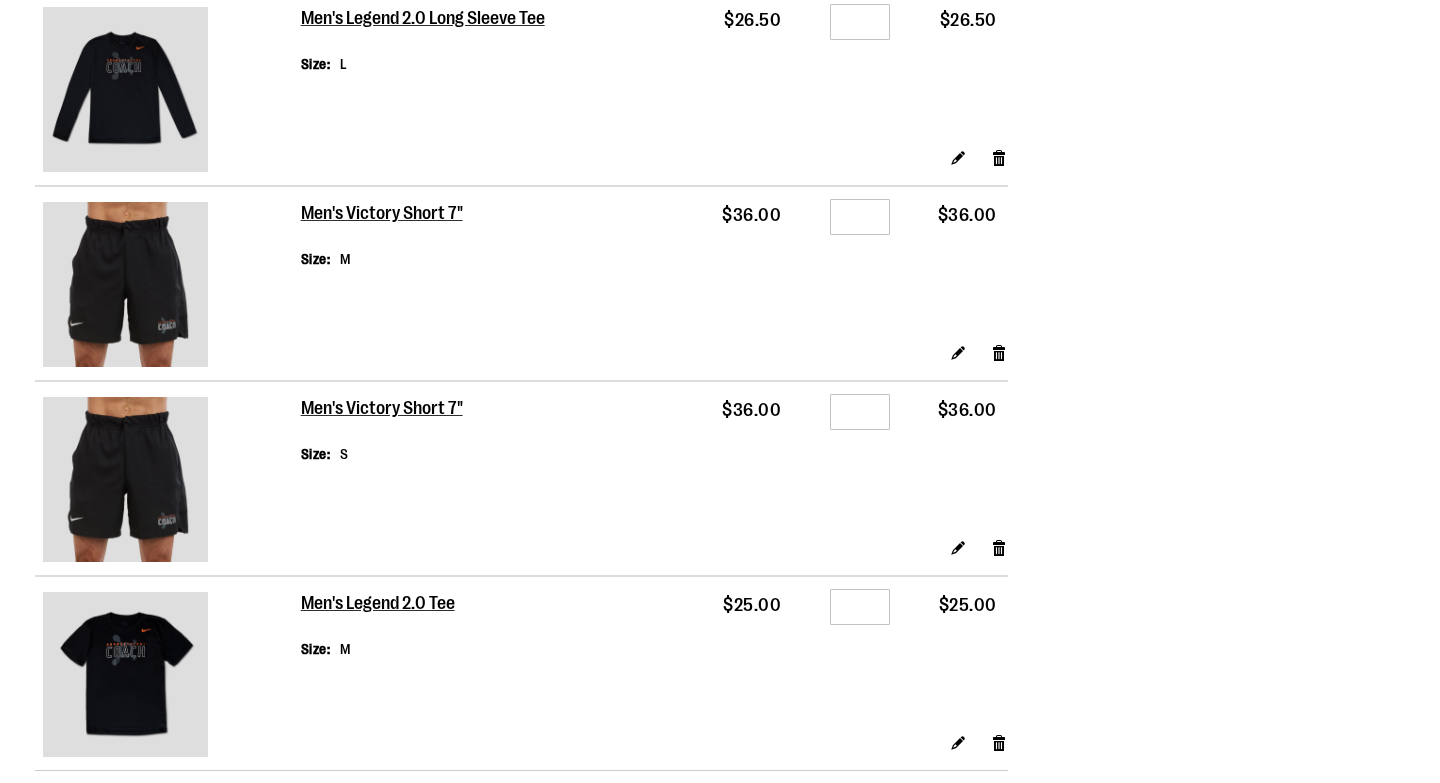 scroll, scrollTop: 0, scrollLeft: 0, axis: both 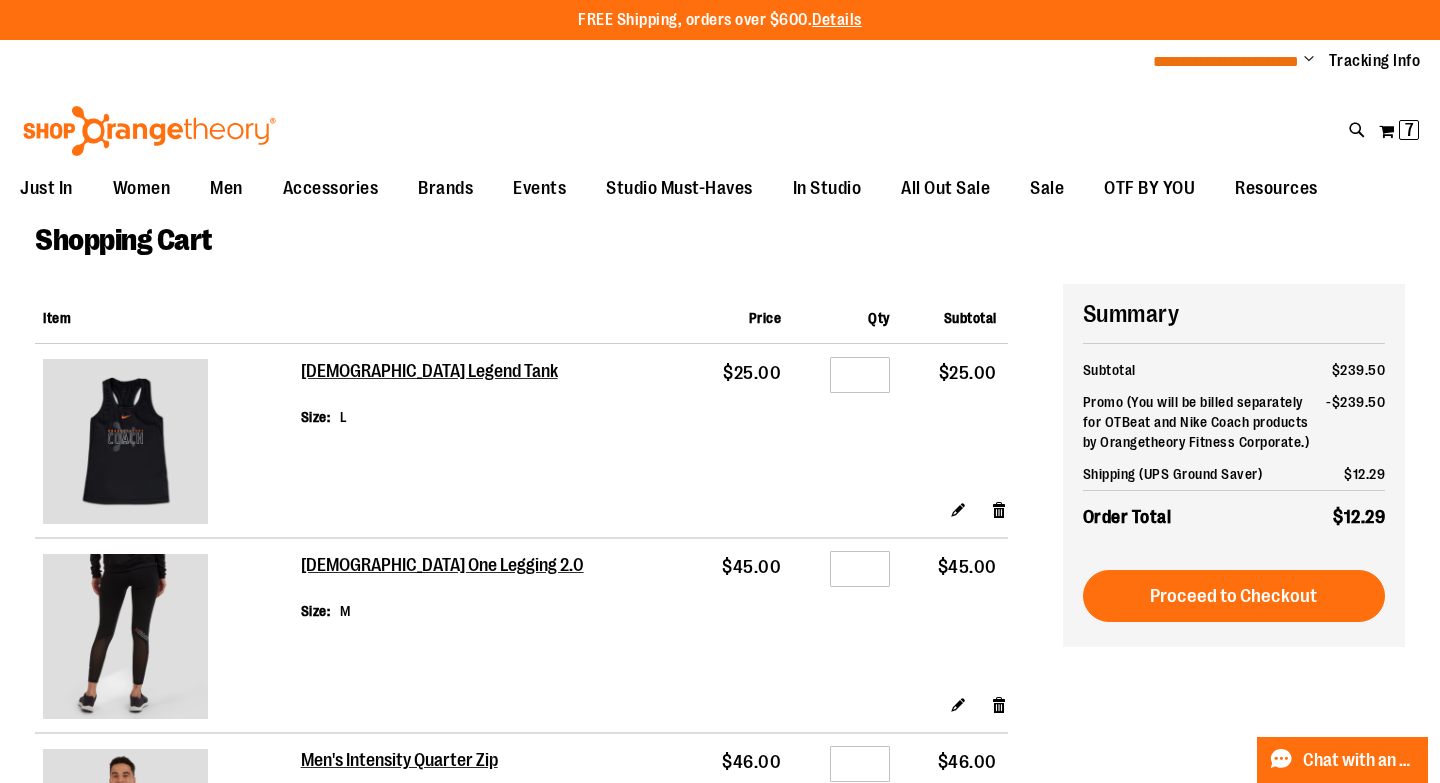 type on "**********" 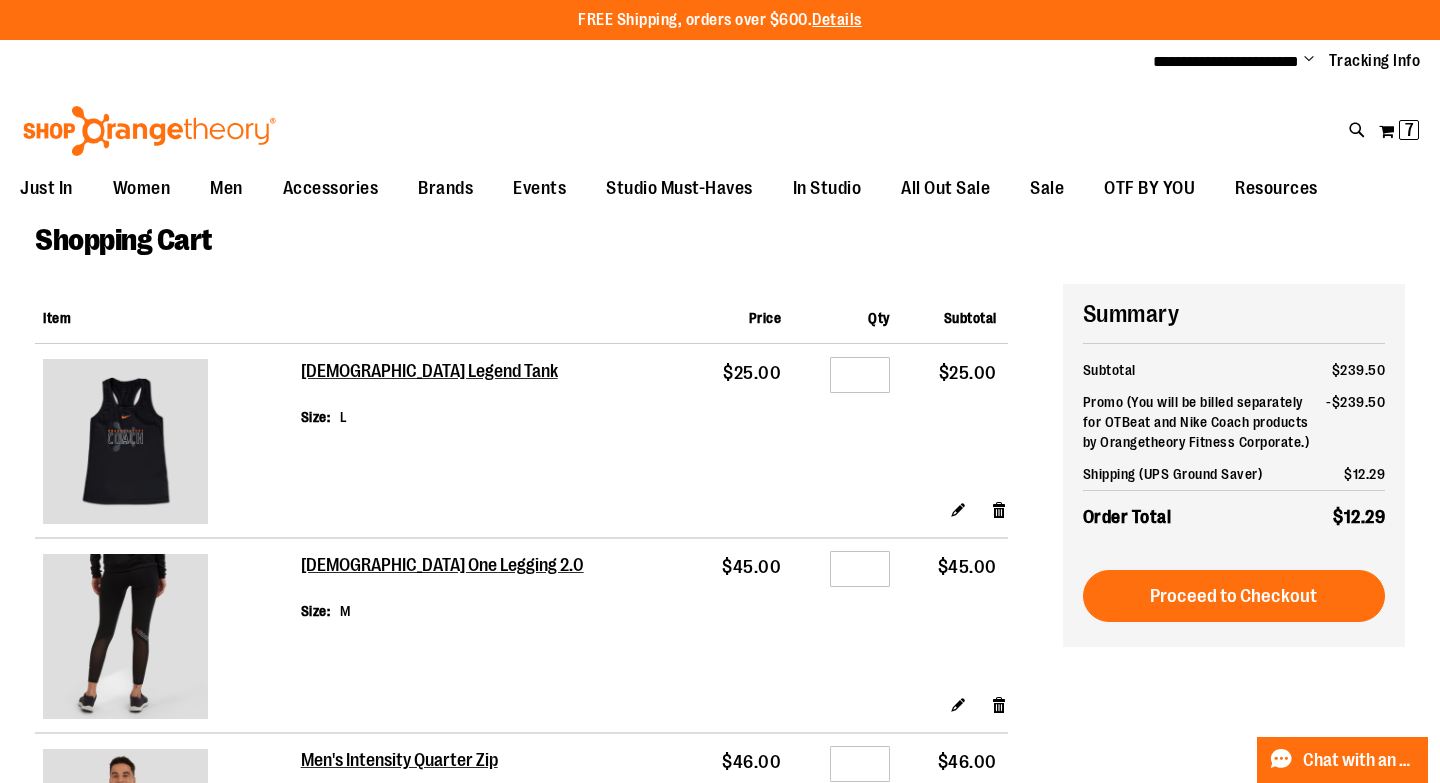 click on "Change" at bounding box center [1309, 60] 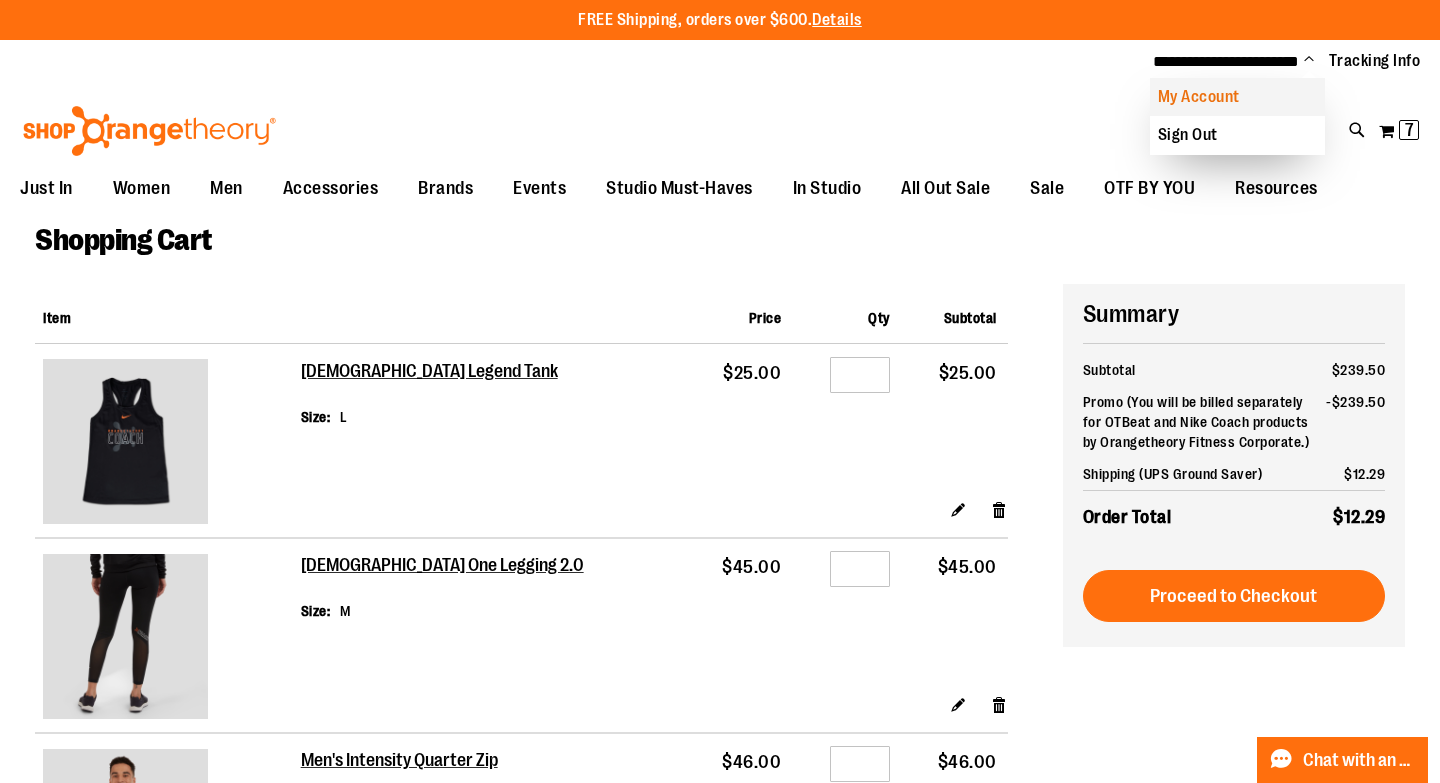 click on "My Account" at bounding box center [1237, 97] 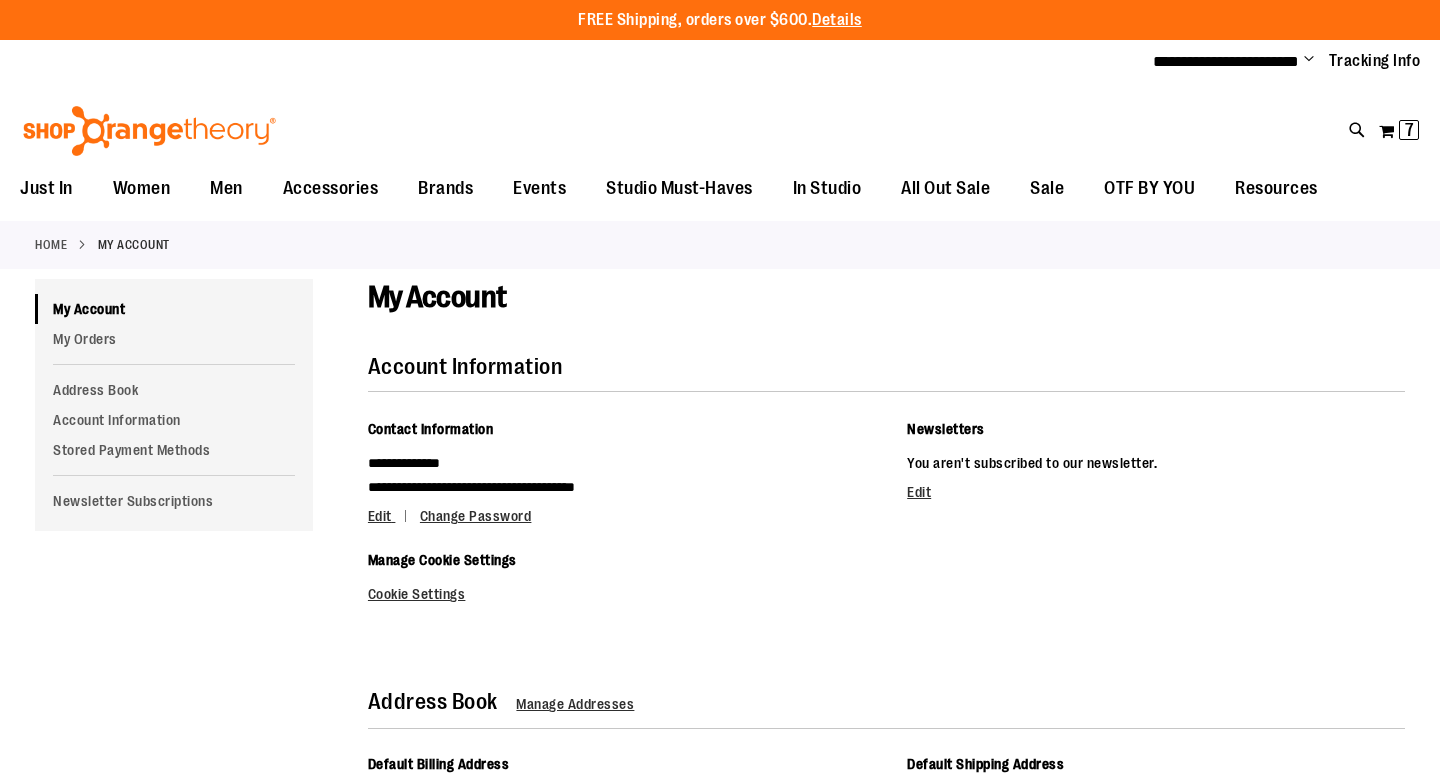scroll, scrollTop: 0, scrollLeft: 0, axis: both 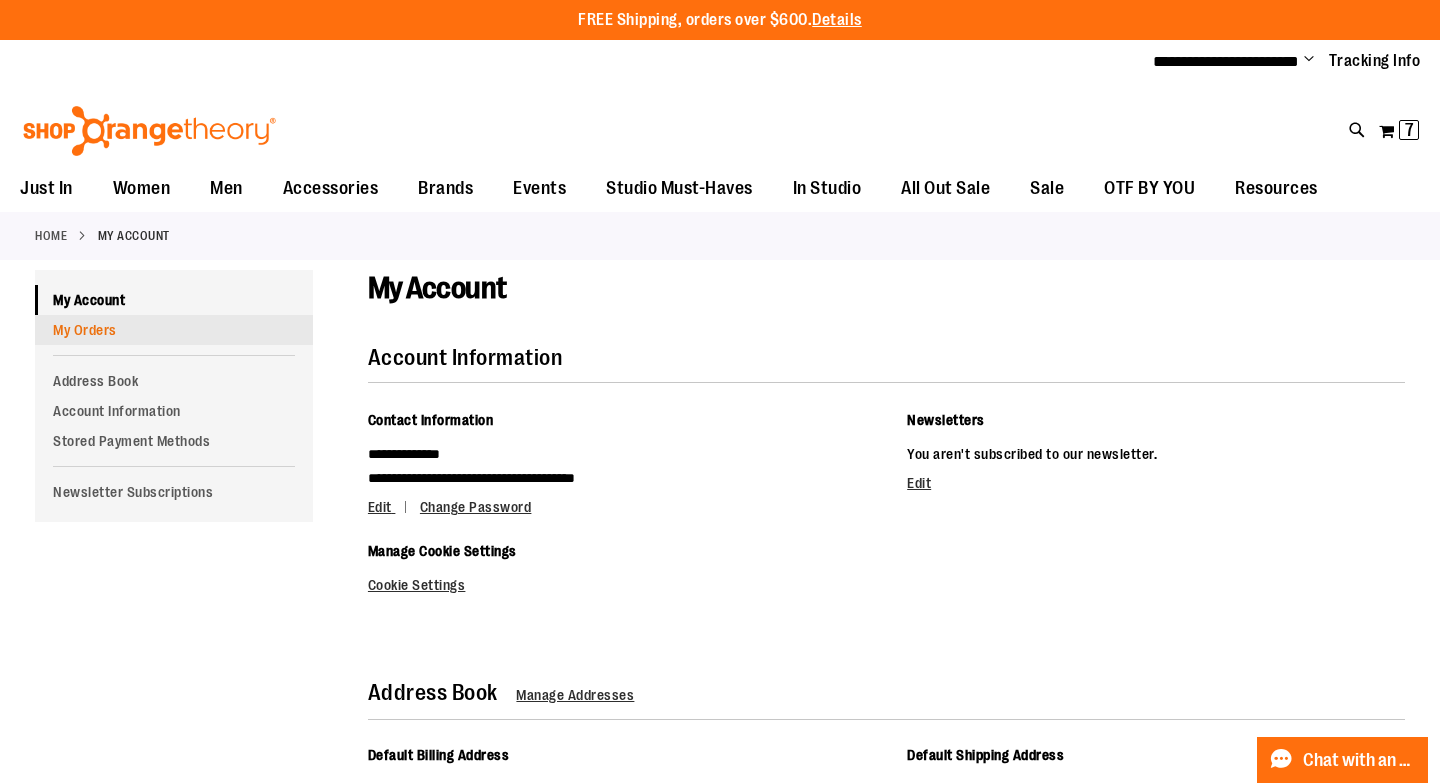 type on "**********" 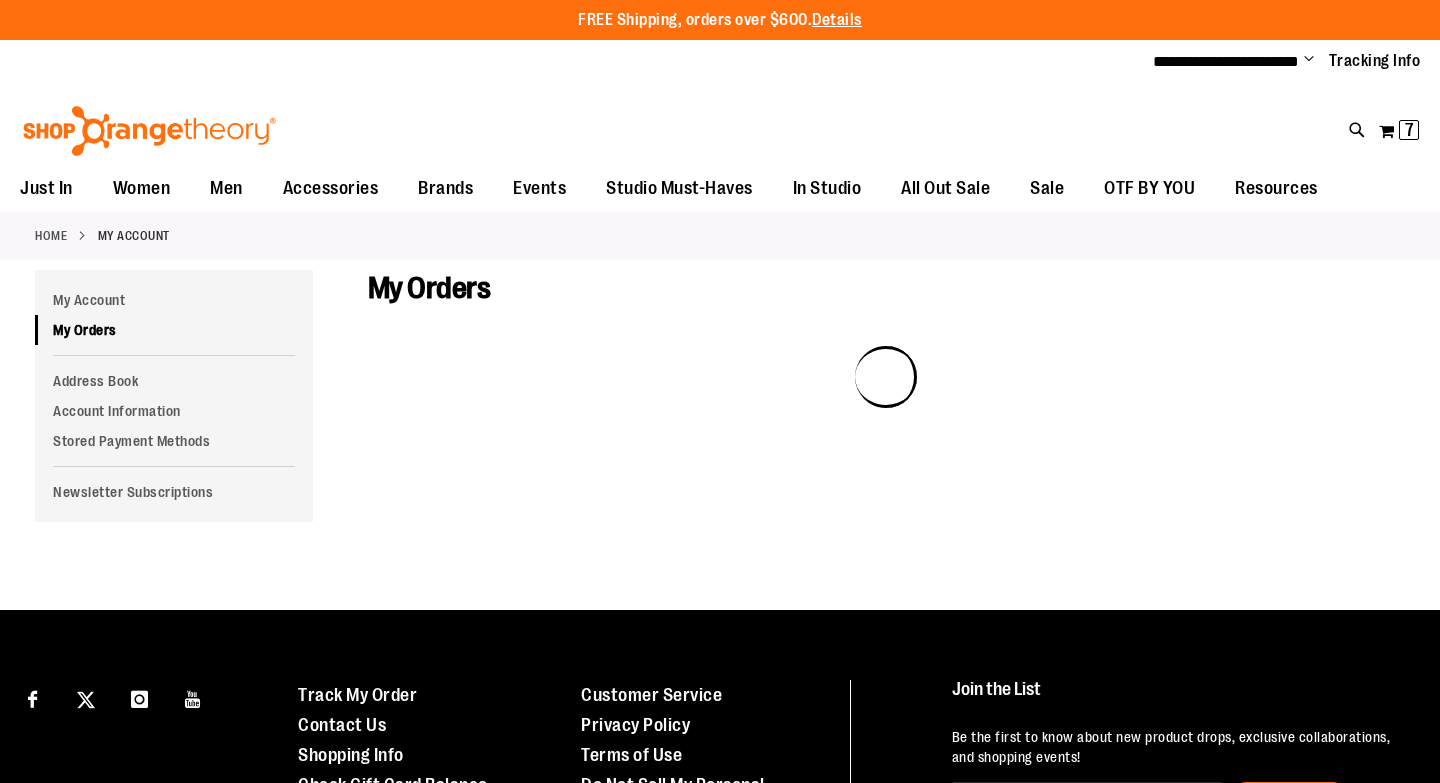 scroll, scrollTop: 0, scrollLeft: 0, axis: both 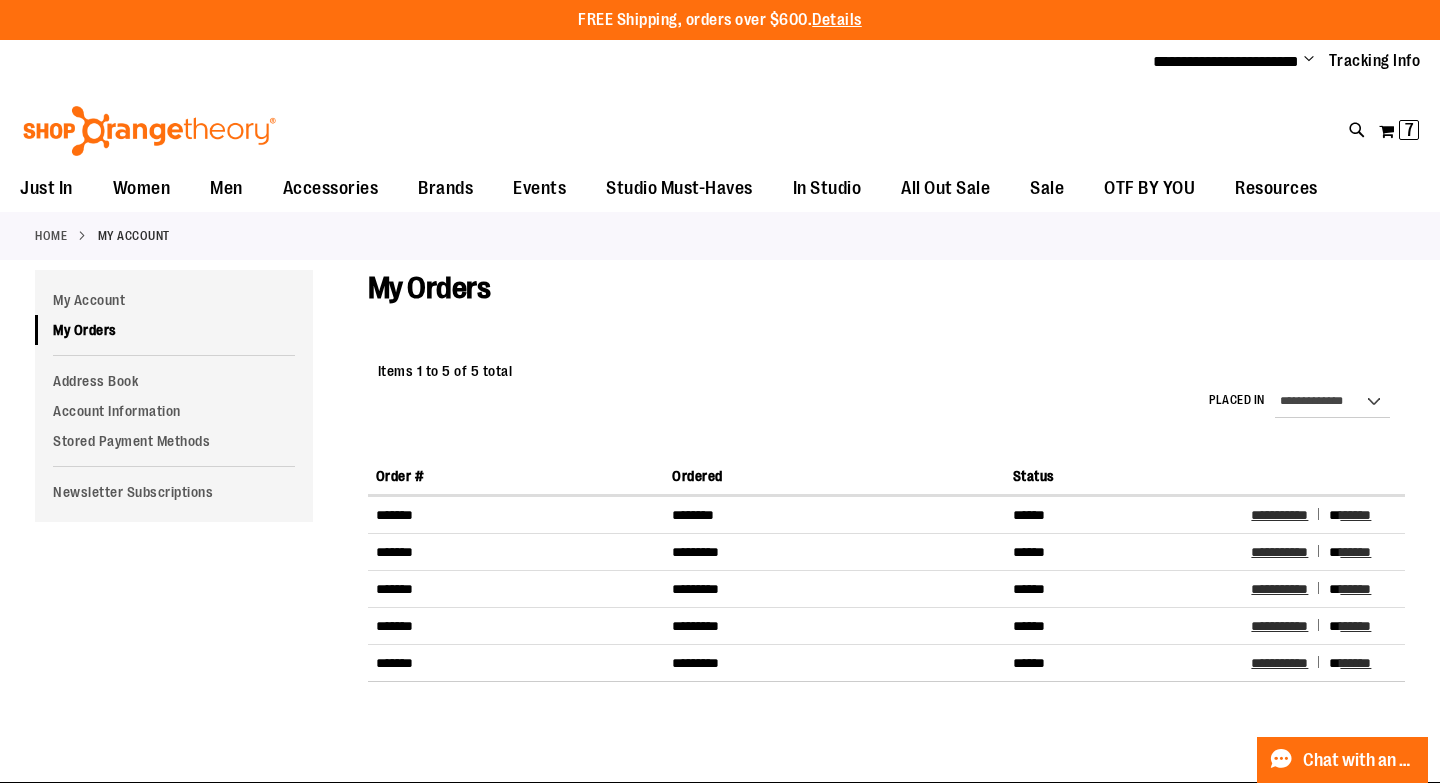 type on "**********" 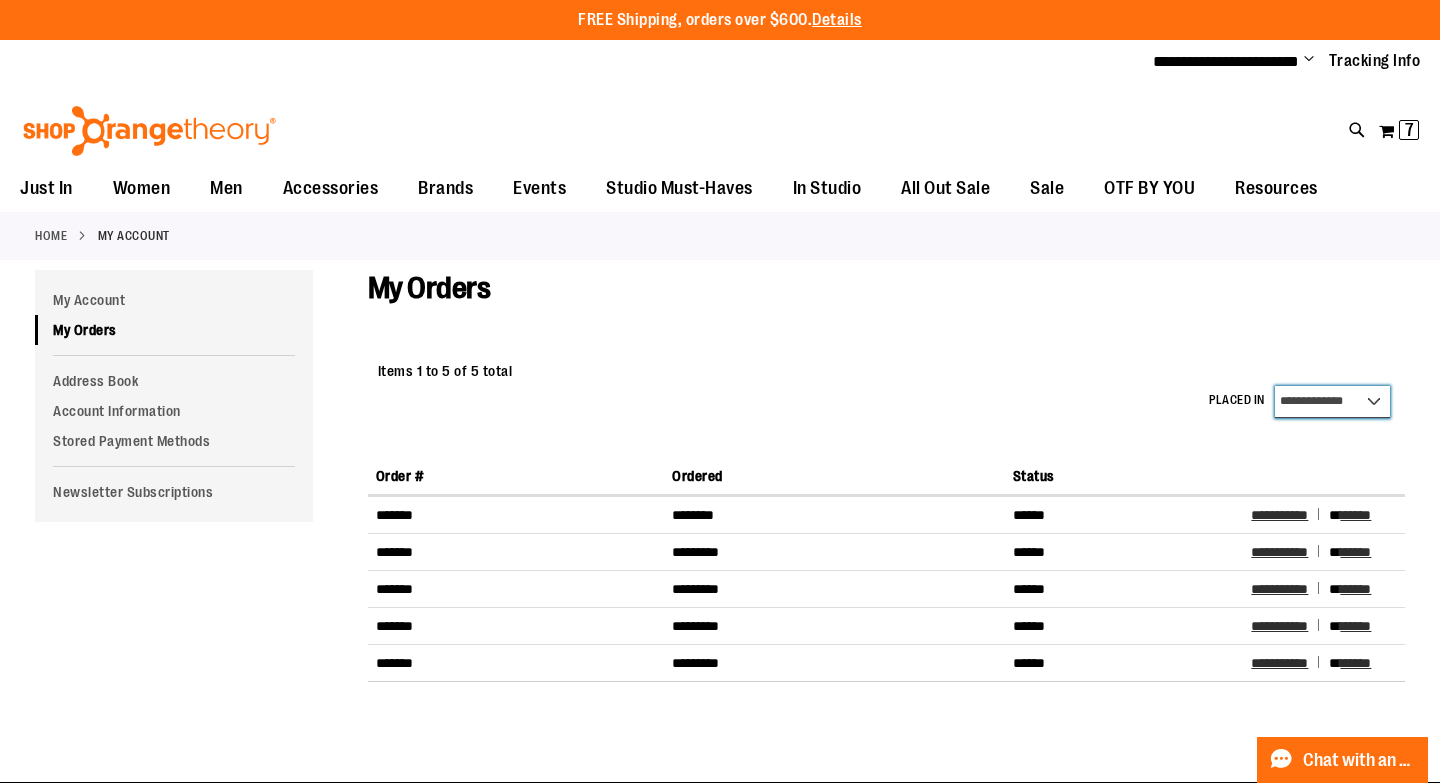 click on "**********" at bounding box center [1332, 402] 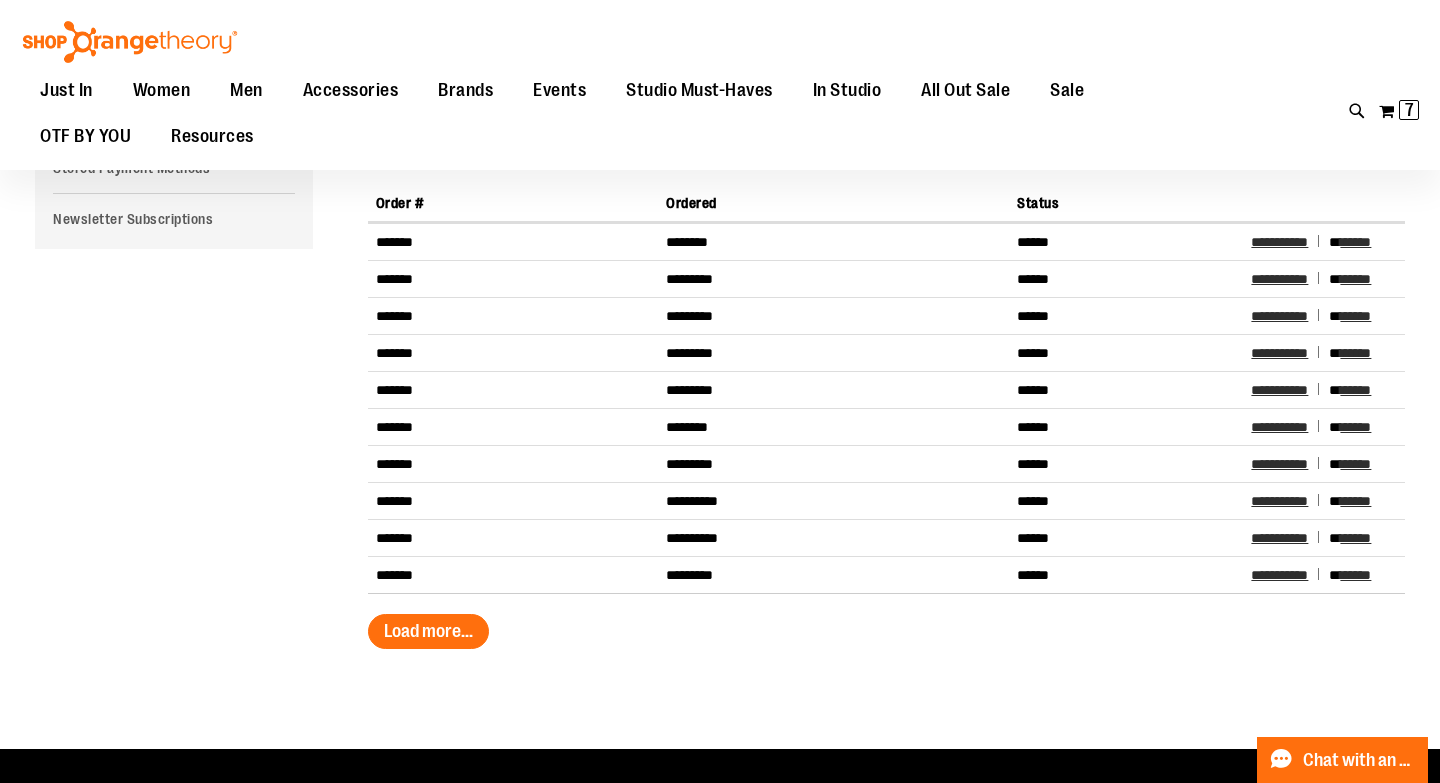 scroll, scrollTop: 275, scrollLeft: 0, axis: vertical 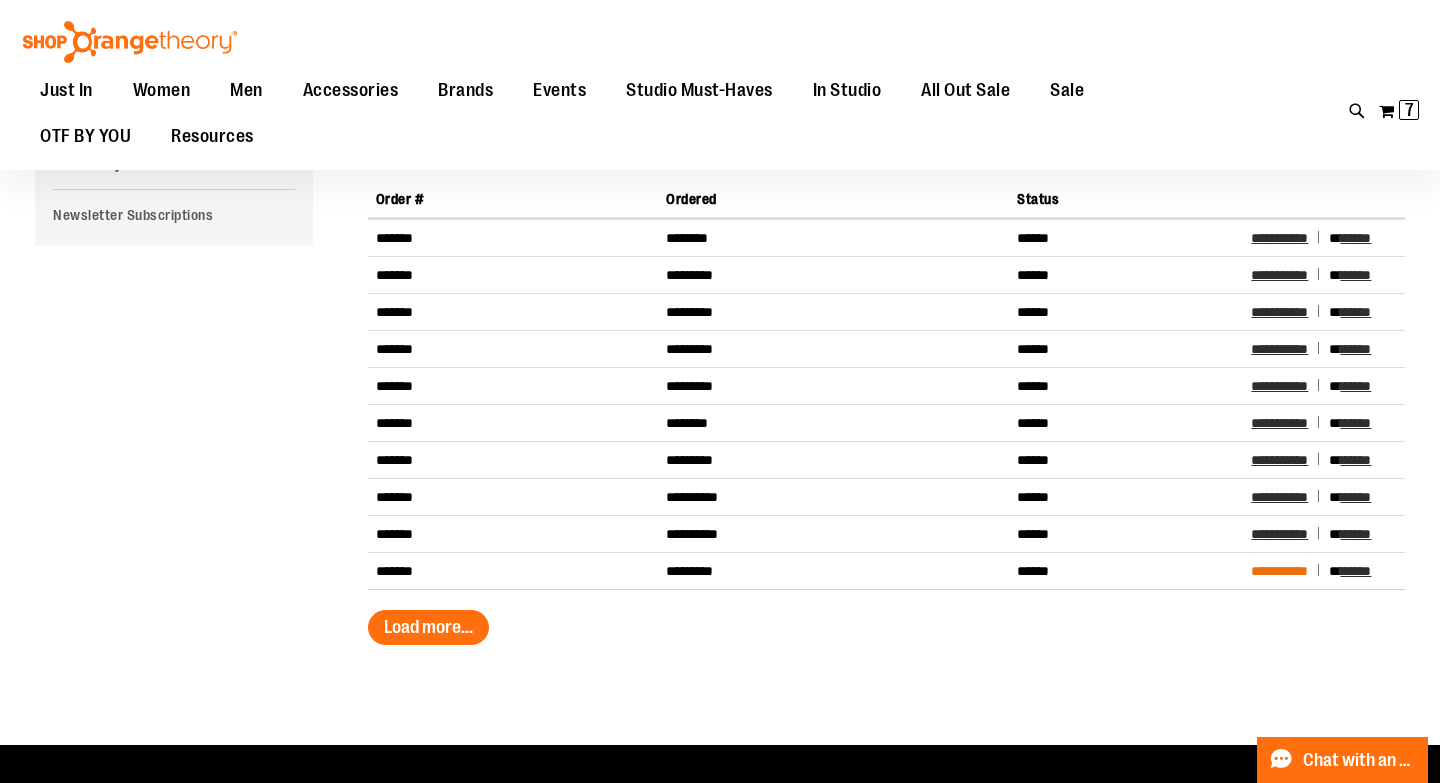 click on "**********" at bounding box center [1279, 571] 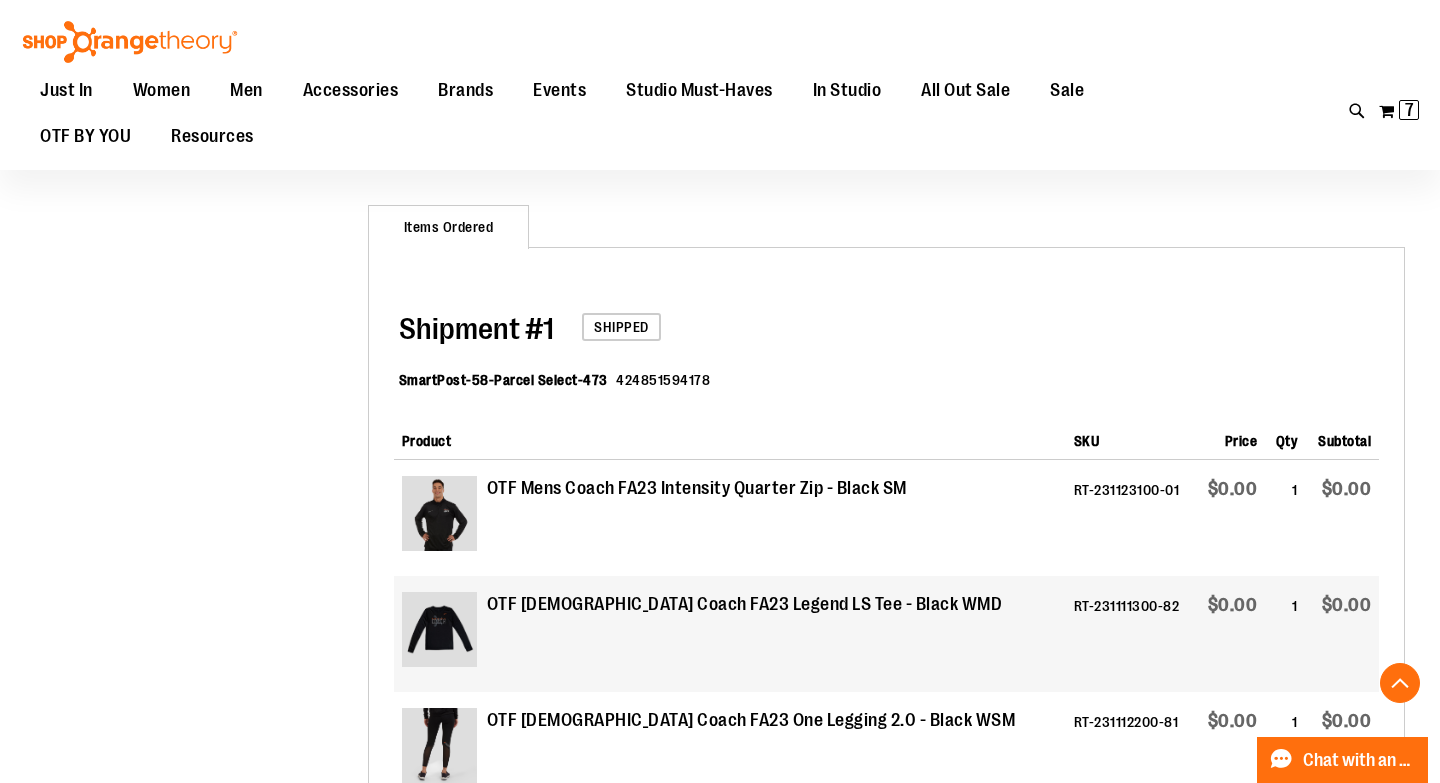 scroll, scrollTop: 0, scrollLeft: 0, axis: both 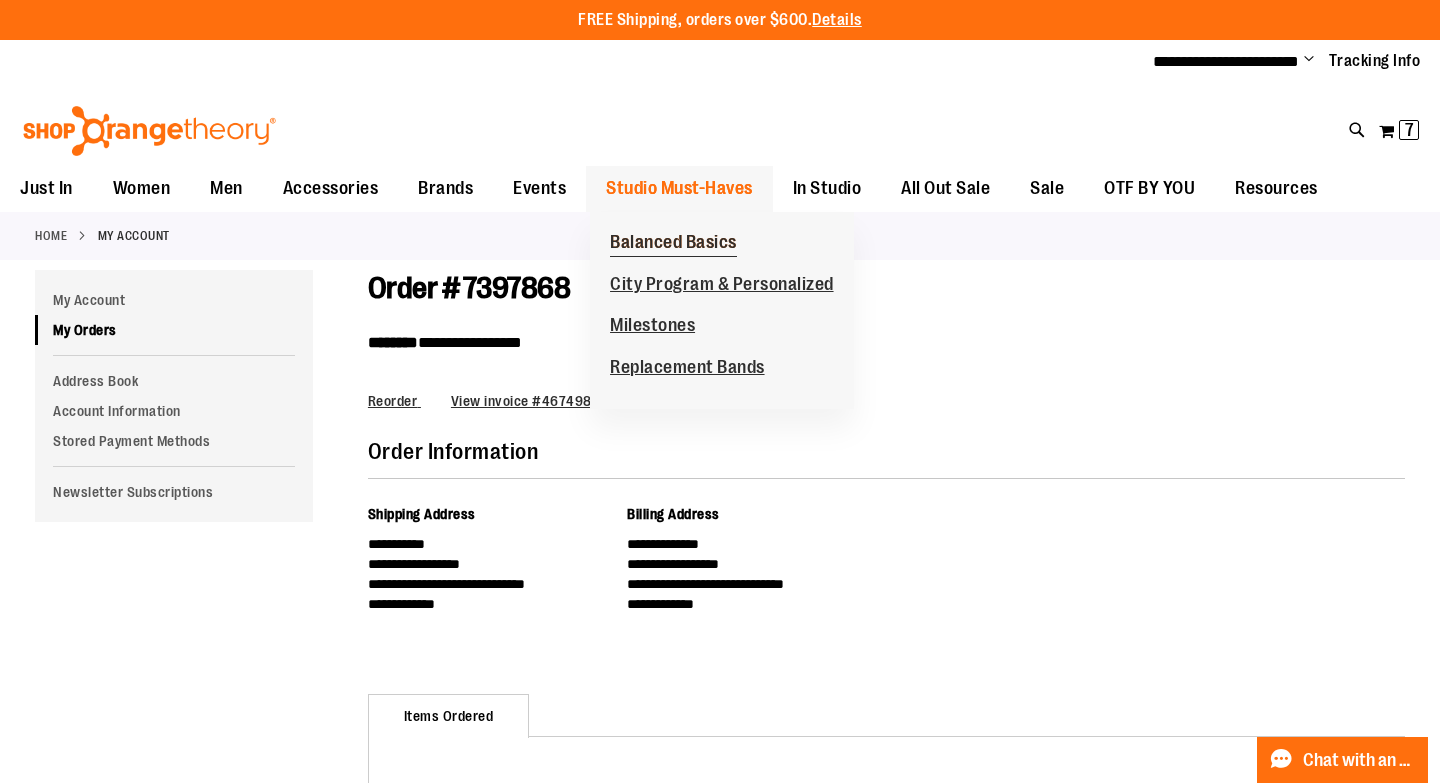 type on "**********" 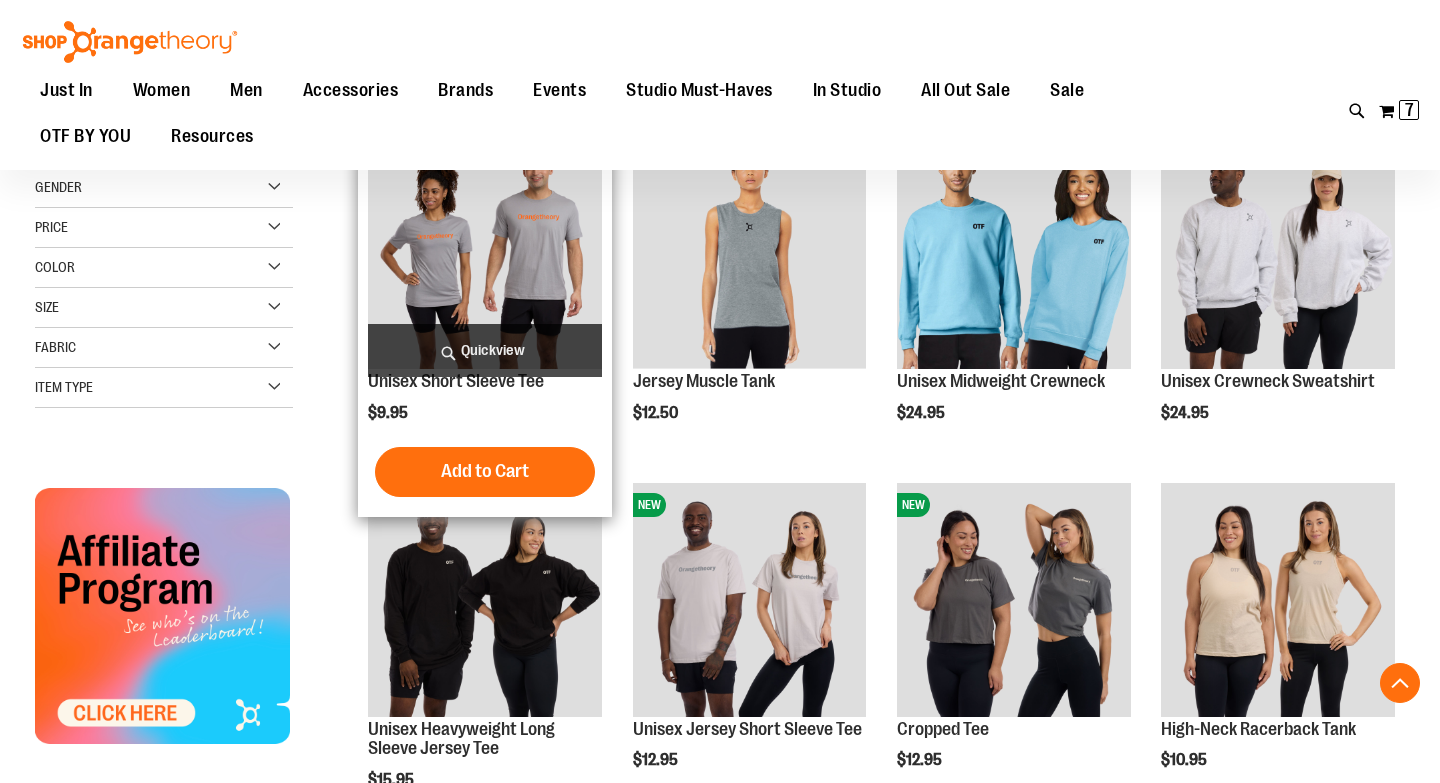 scroll, scrollTop: 435, scrollLeft: 0, axis: vertical 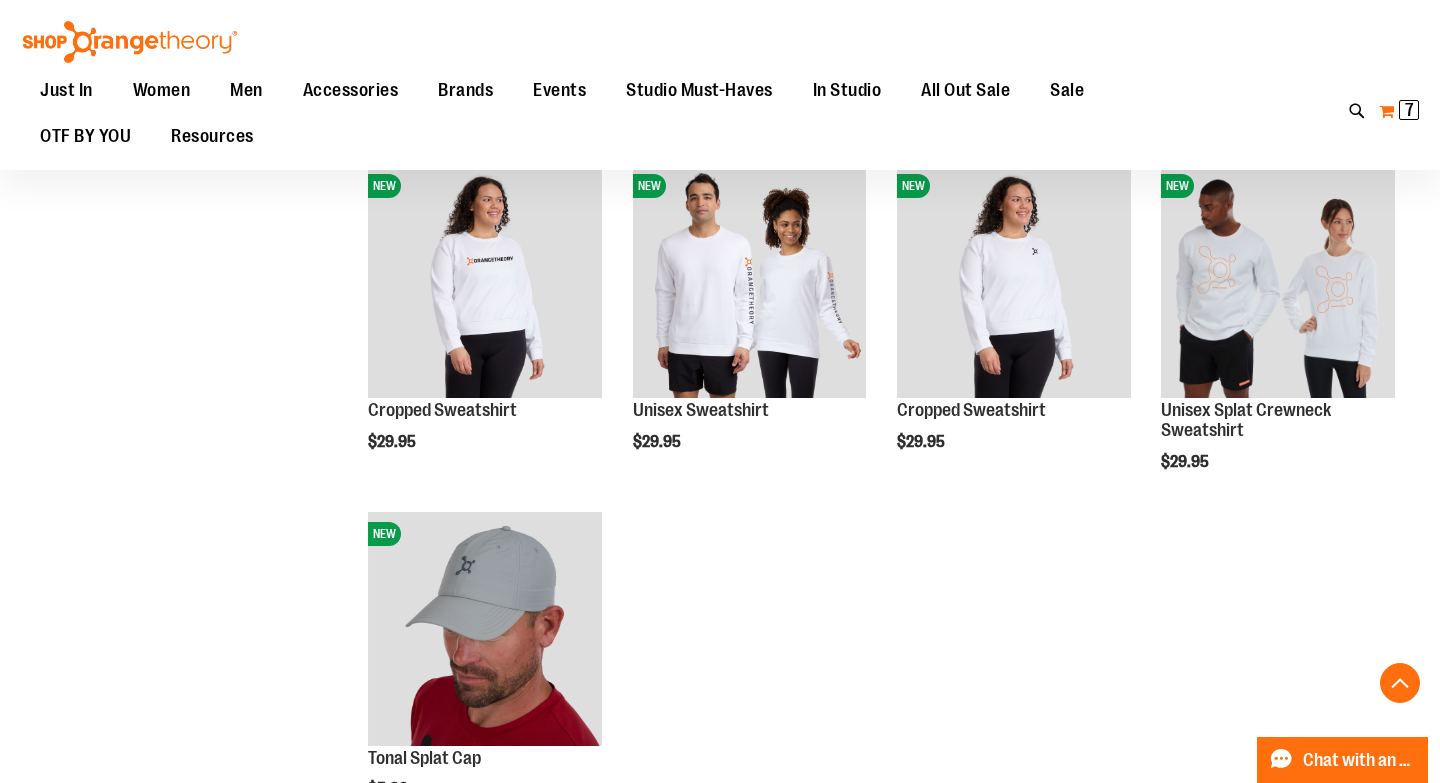 type on "**********" 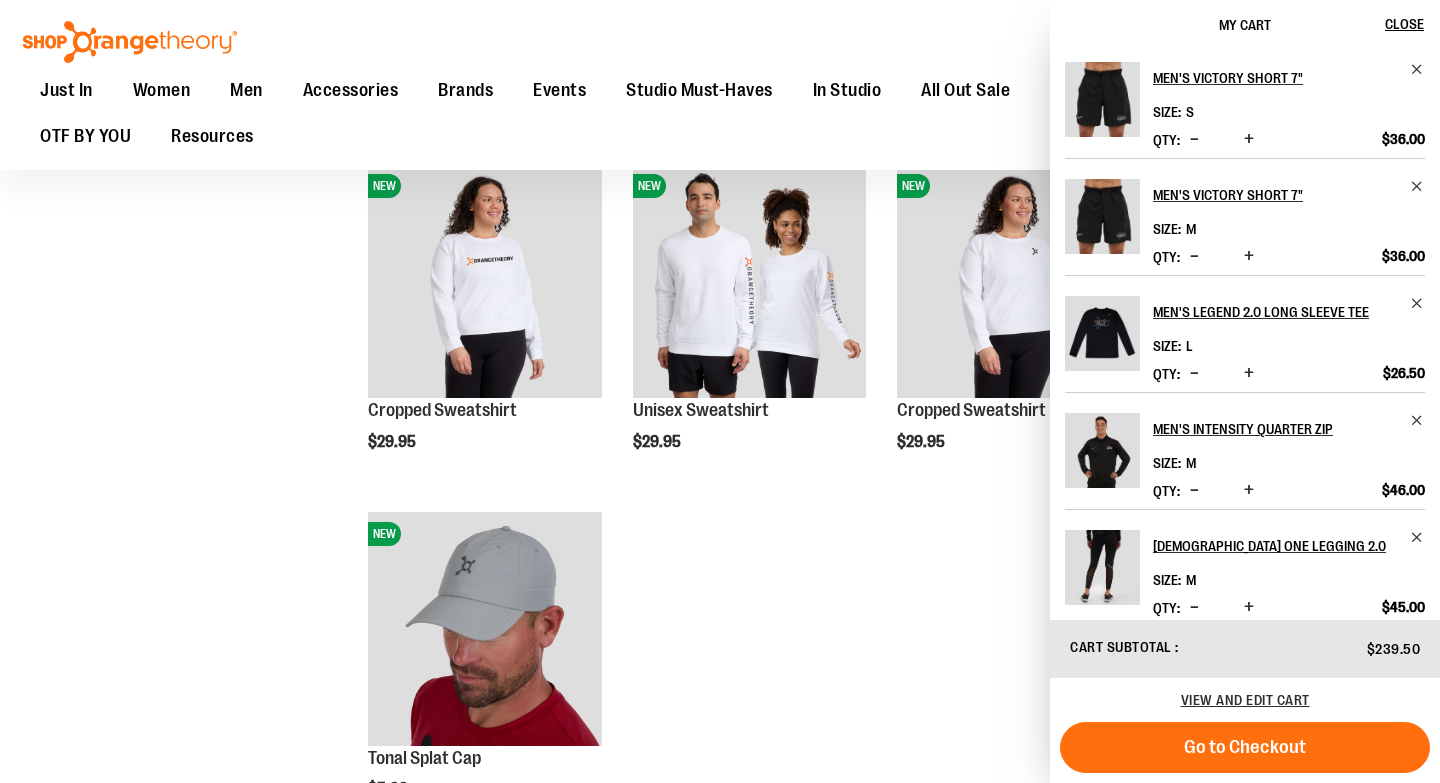 scroll, scrollTop: 261, scrollLeft: 0, axis: vertical 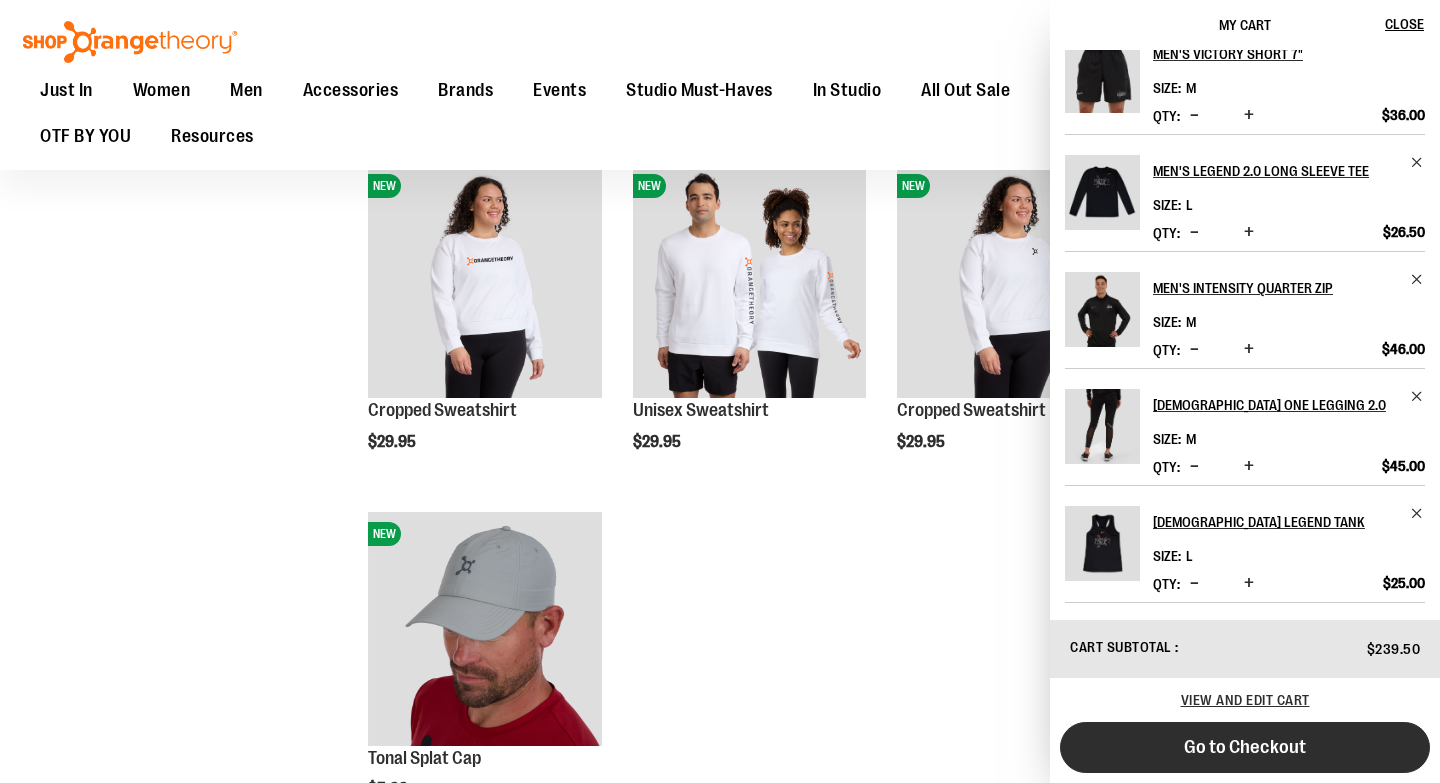 click on "Go to Checkout" at bounding box center [1245, 747] 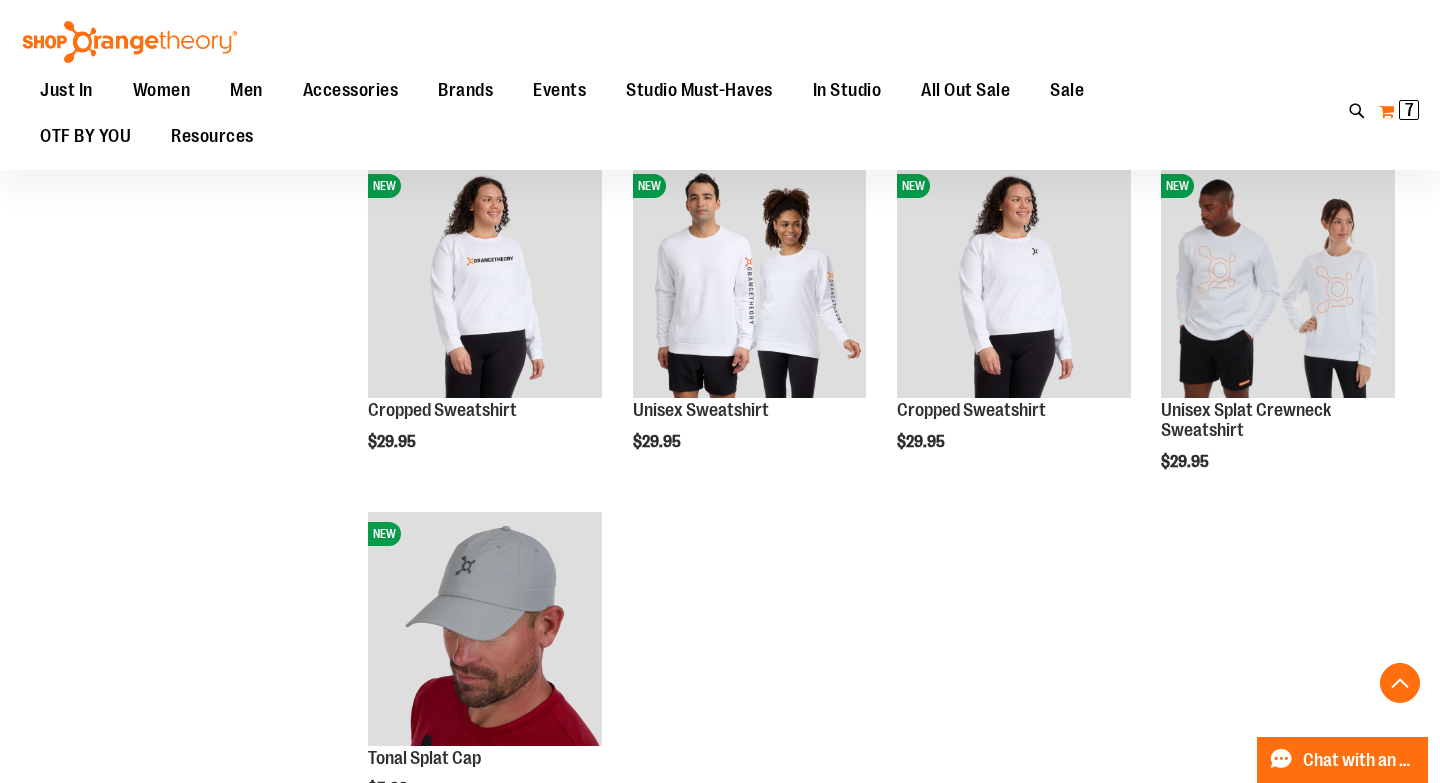 click on "My Cart
7
7
items" at bounding box center (1399, 111) 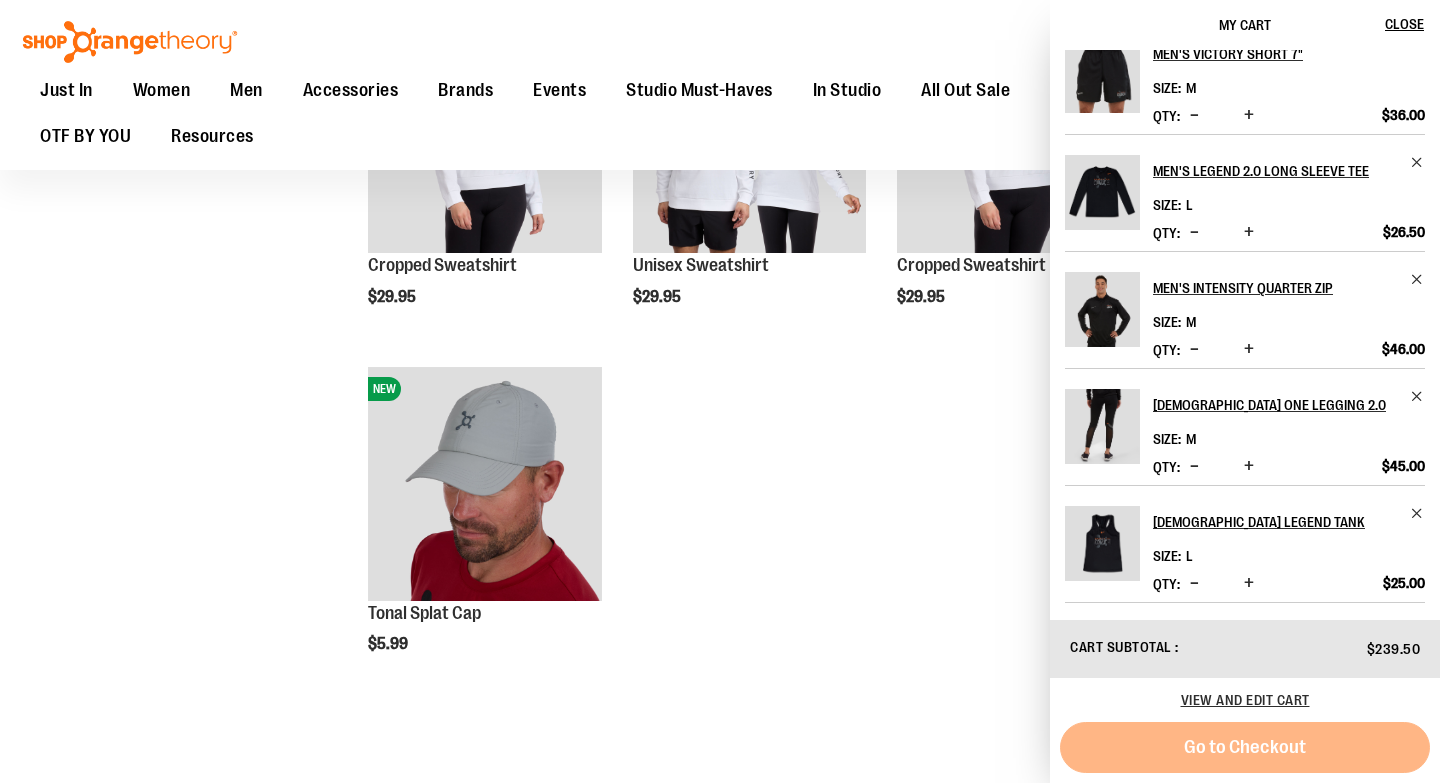 scroll, scrollTop: 1250, scrollLeft: 0, axis: vertical 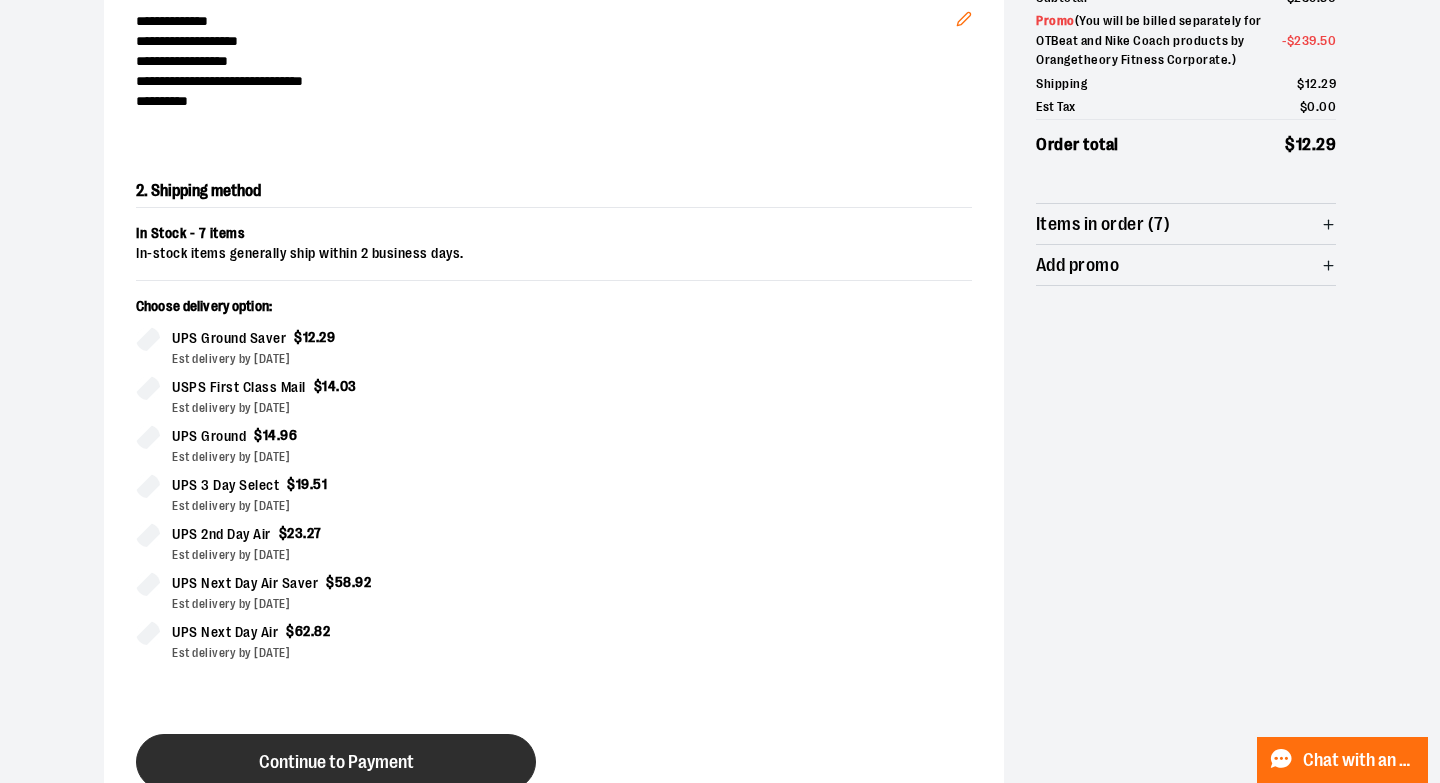 click on "Continue to Payment" at bounding box center [336, 762] 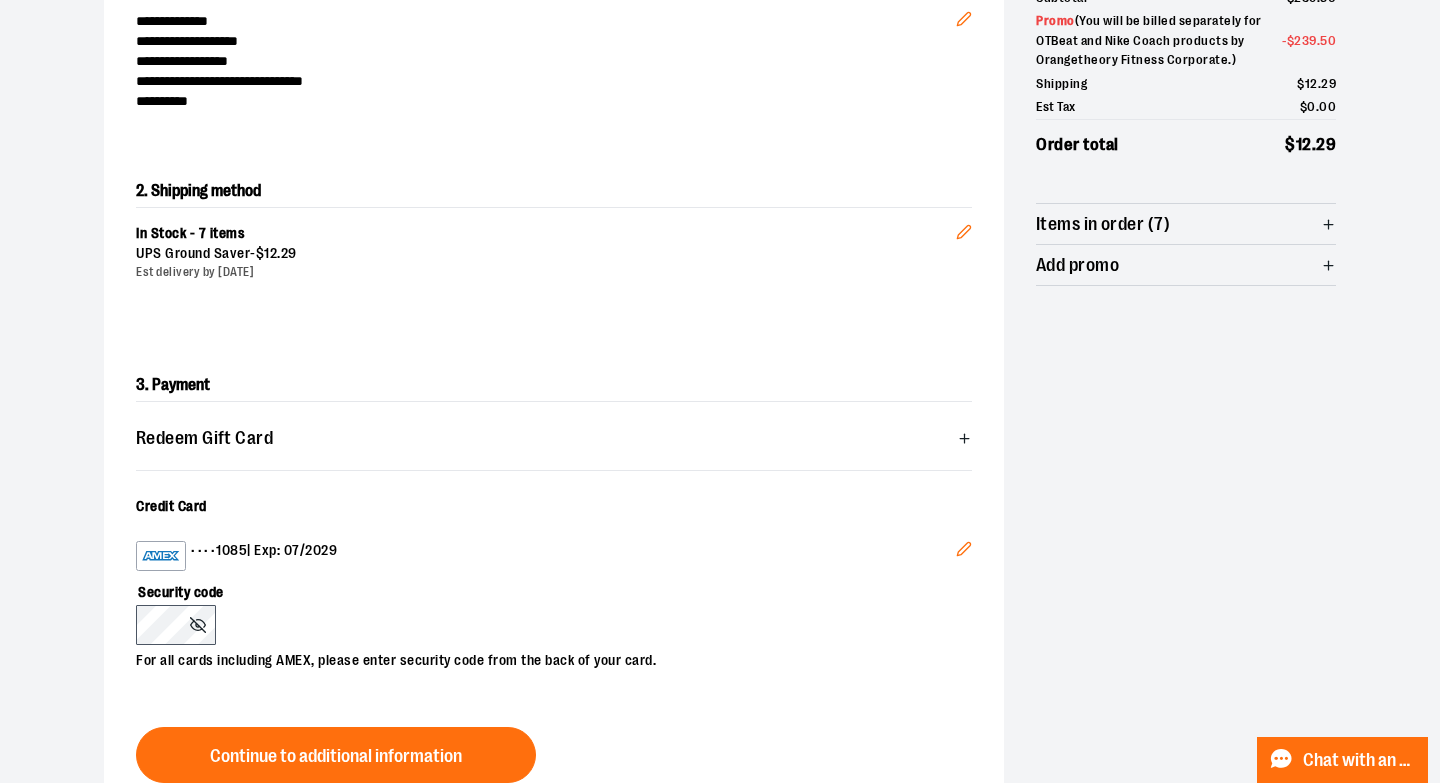 click 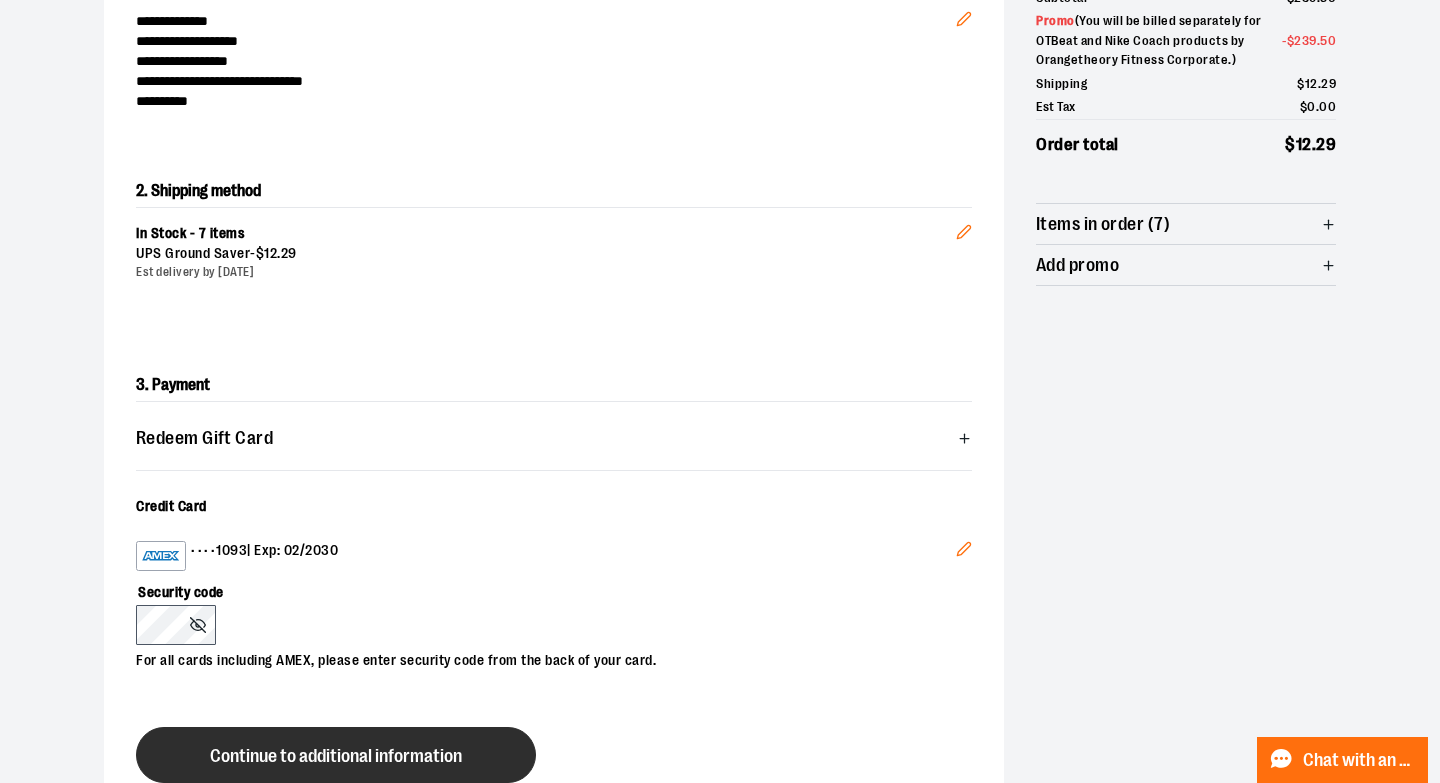 click on "Continue to additional information" at bounding box center (336, 755) 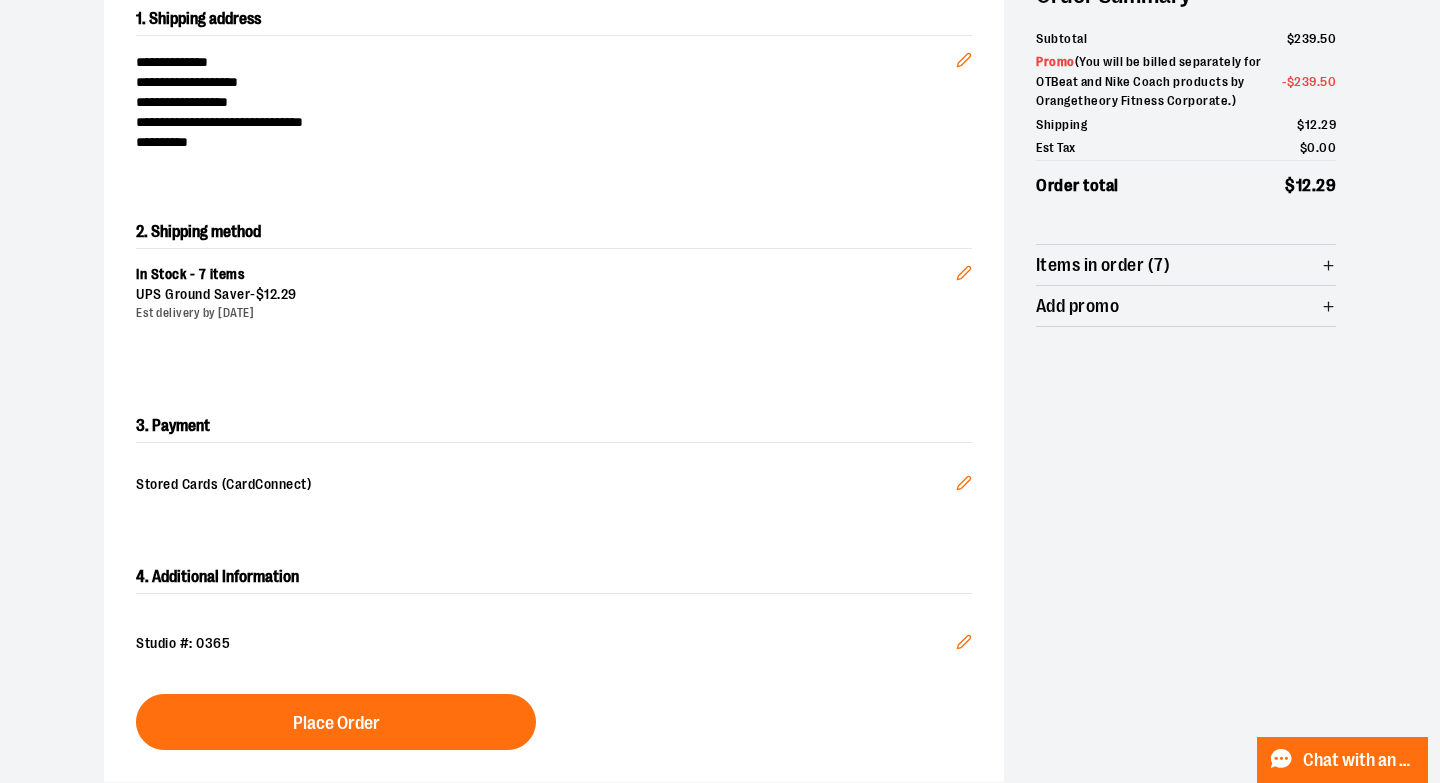 scroll, scrollTop: 281, scrollLeft: 0, axis: vertical 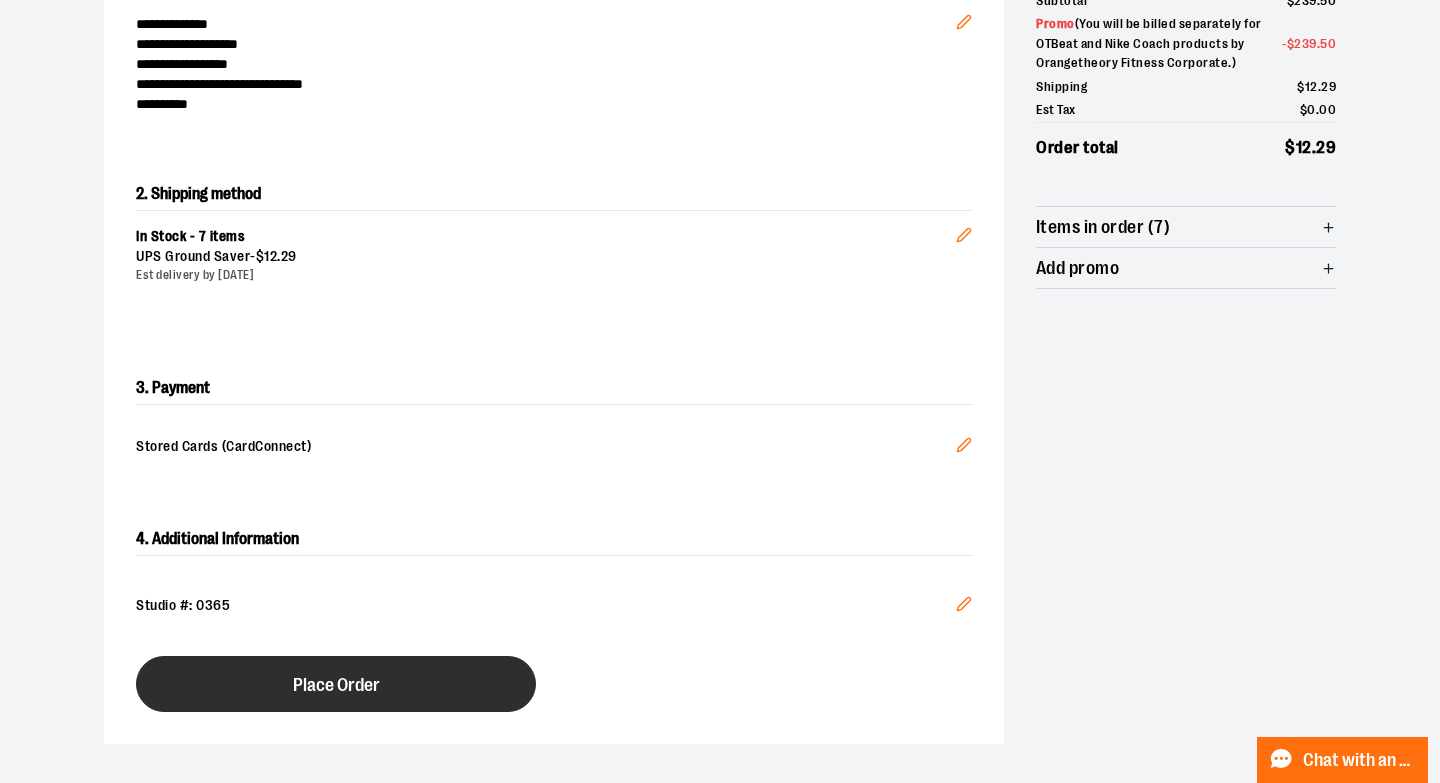 click on "Place Order" at bounding box center (336, 684) 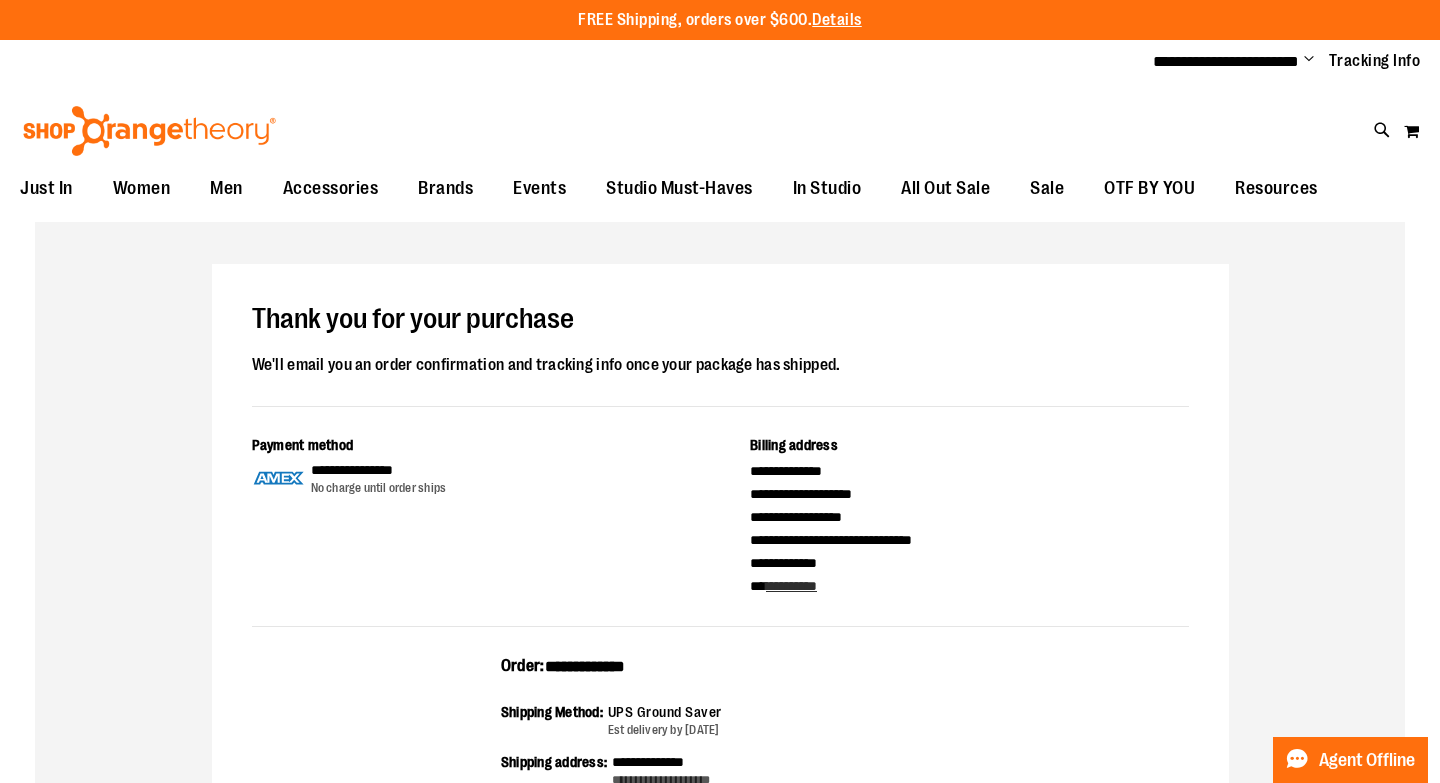 scroll, scrollTop: 0, scrollLeft: 0, axis: both 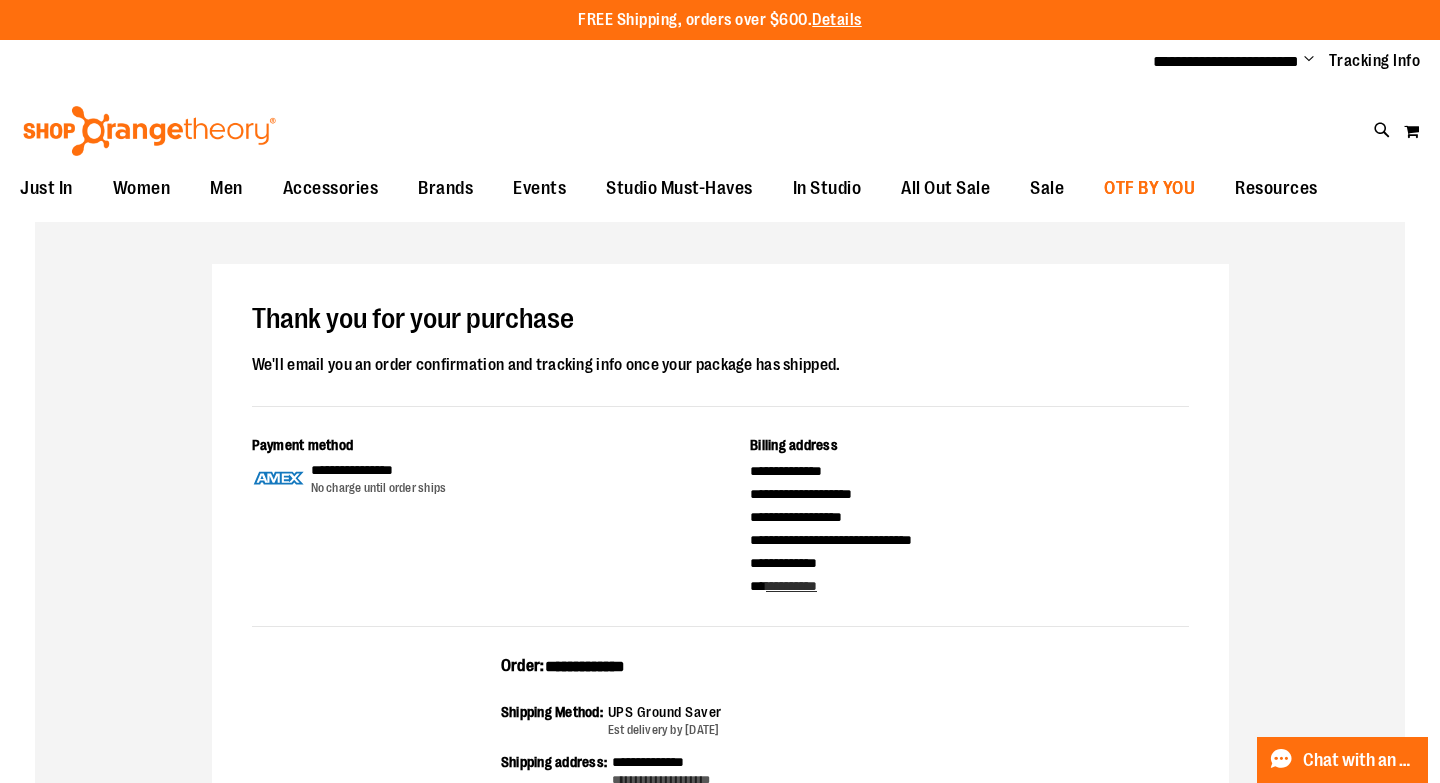 type on "**********" 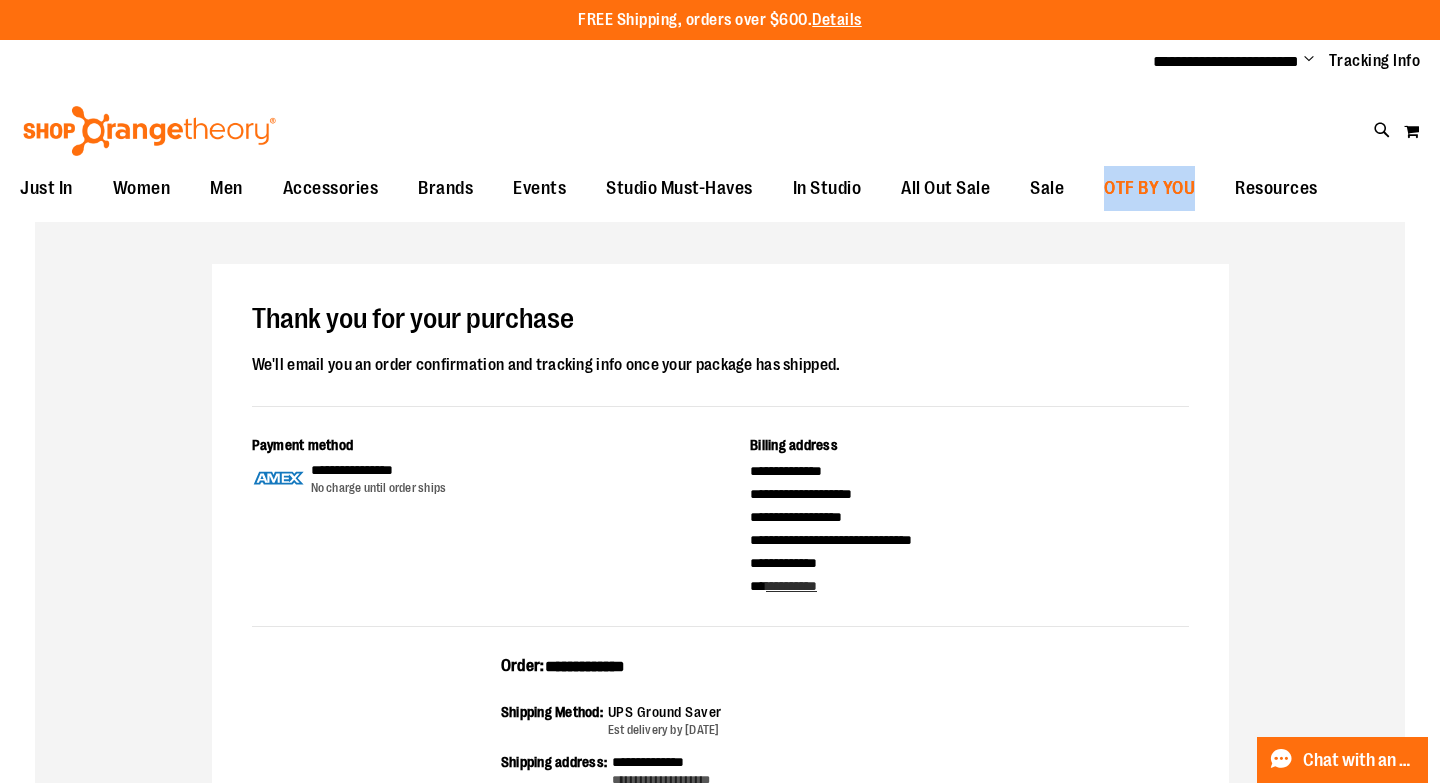 click on "OTF BY YOU" at bounding box center [1149, 188] 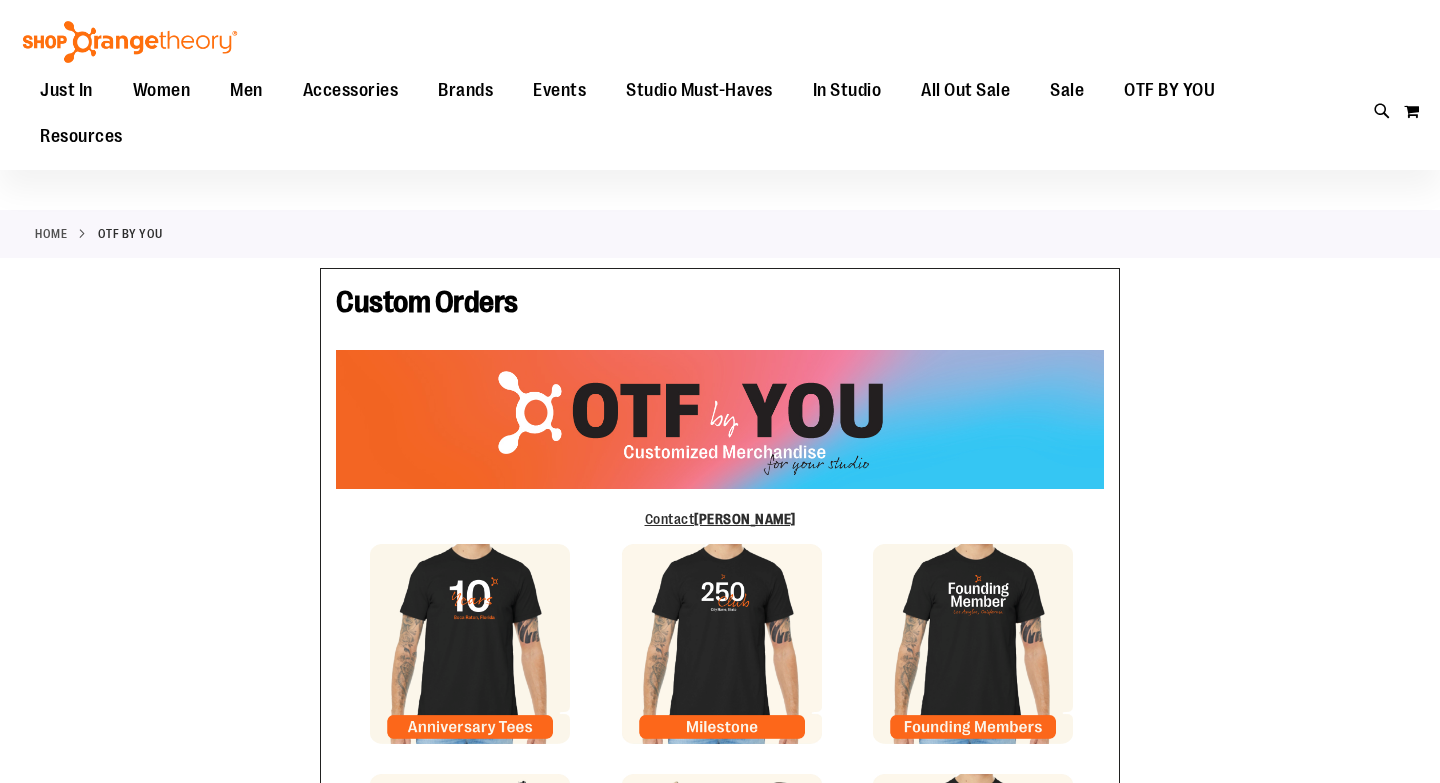 type on "*****" 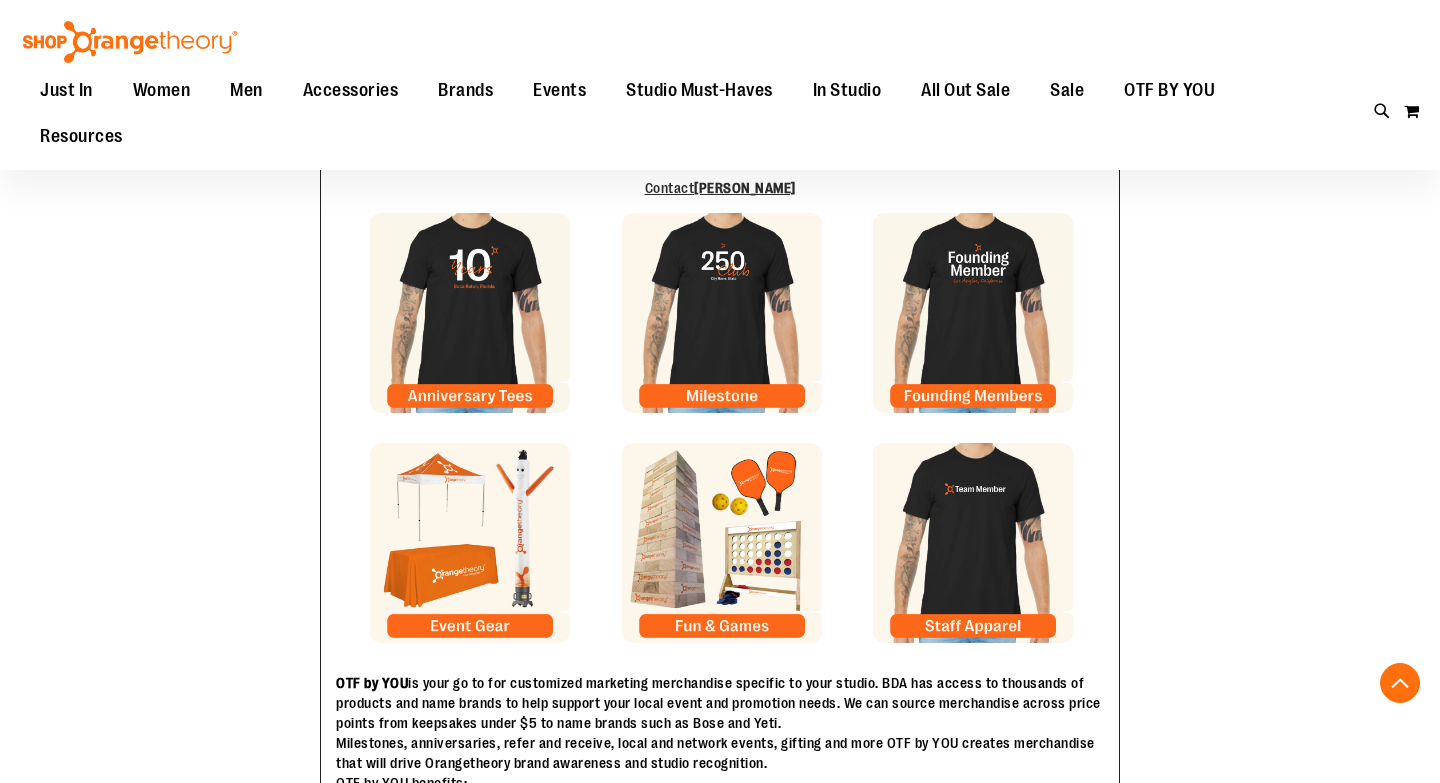 scroll, scrollTop: 331, scrollLeft: 0, axis: vertical 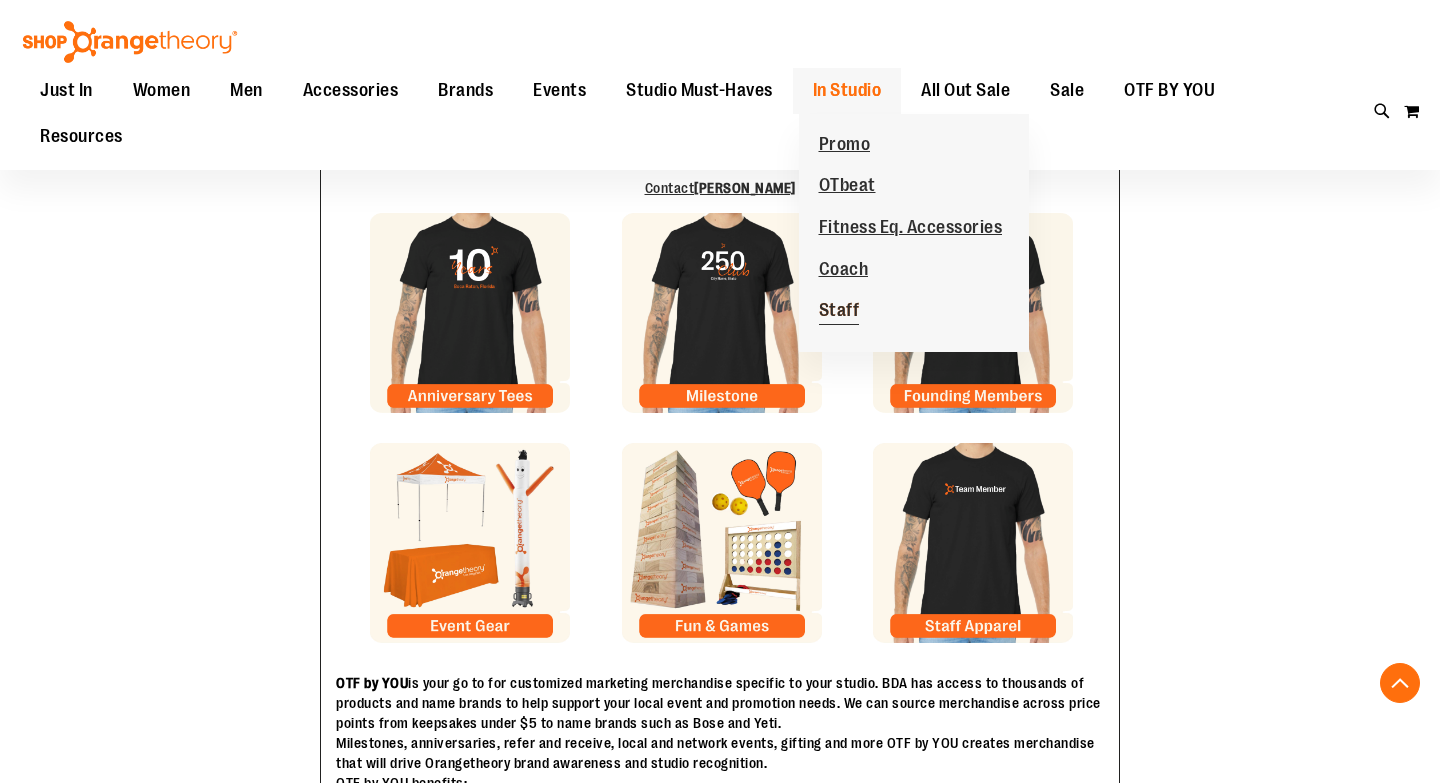 type on "**********" 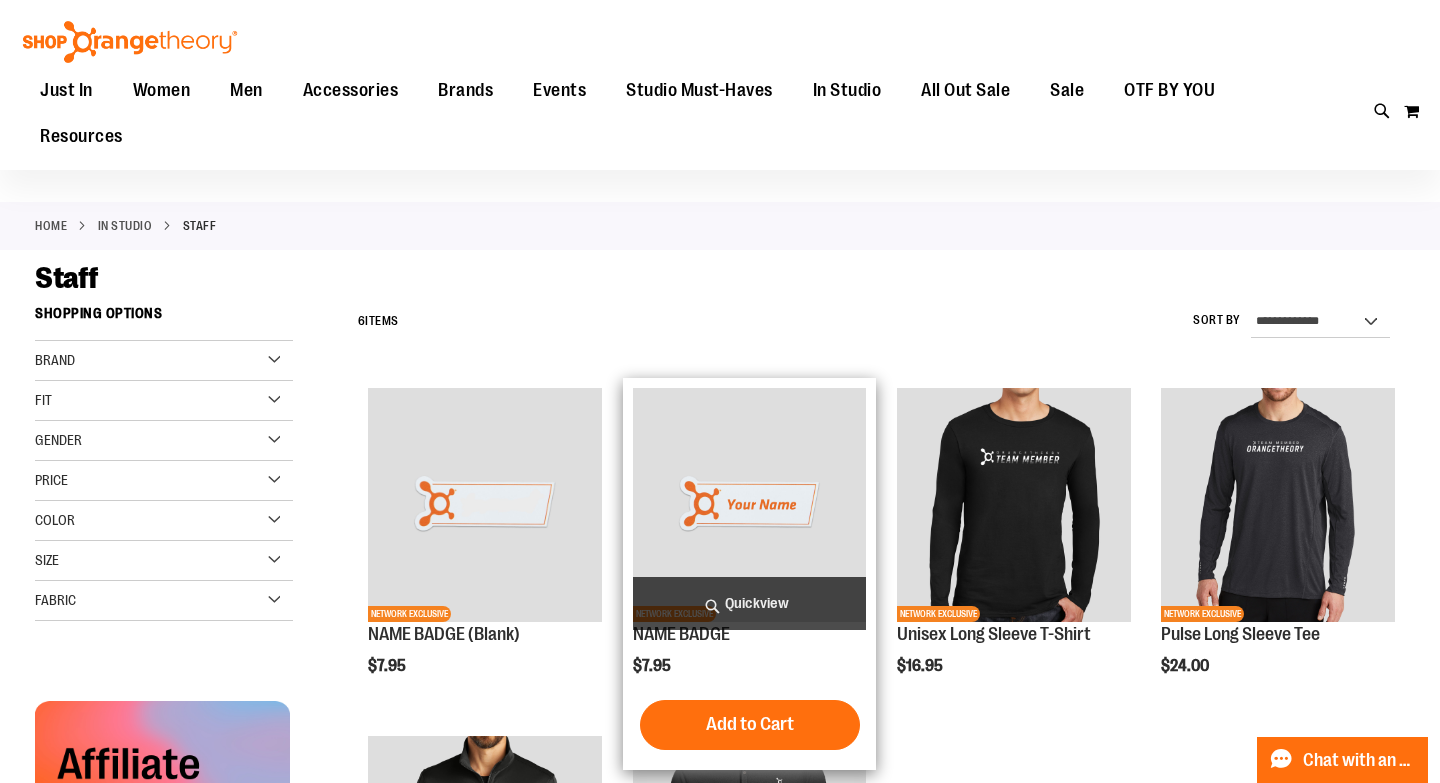 scroll, scrollTop: 0, scrollLeft: 0, axis: both 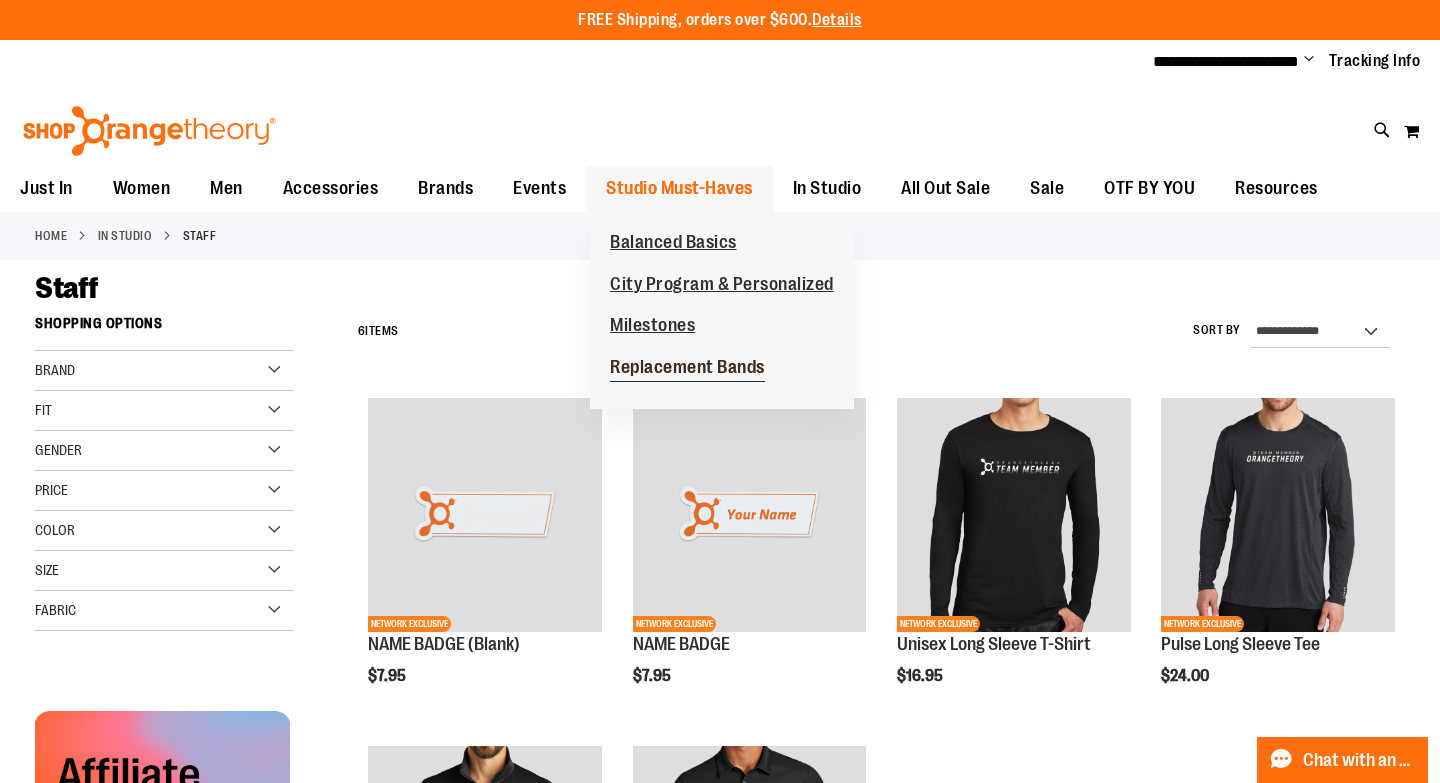 type on "**********" 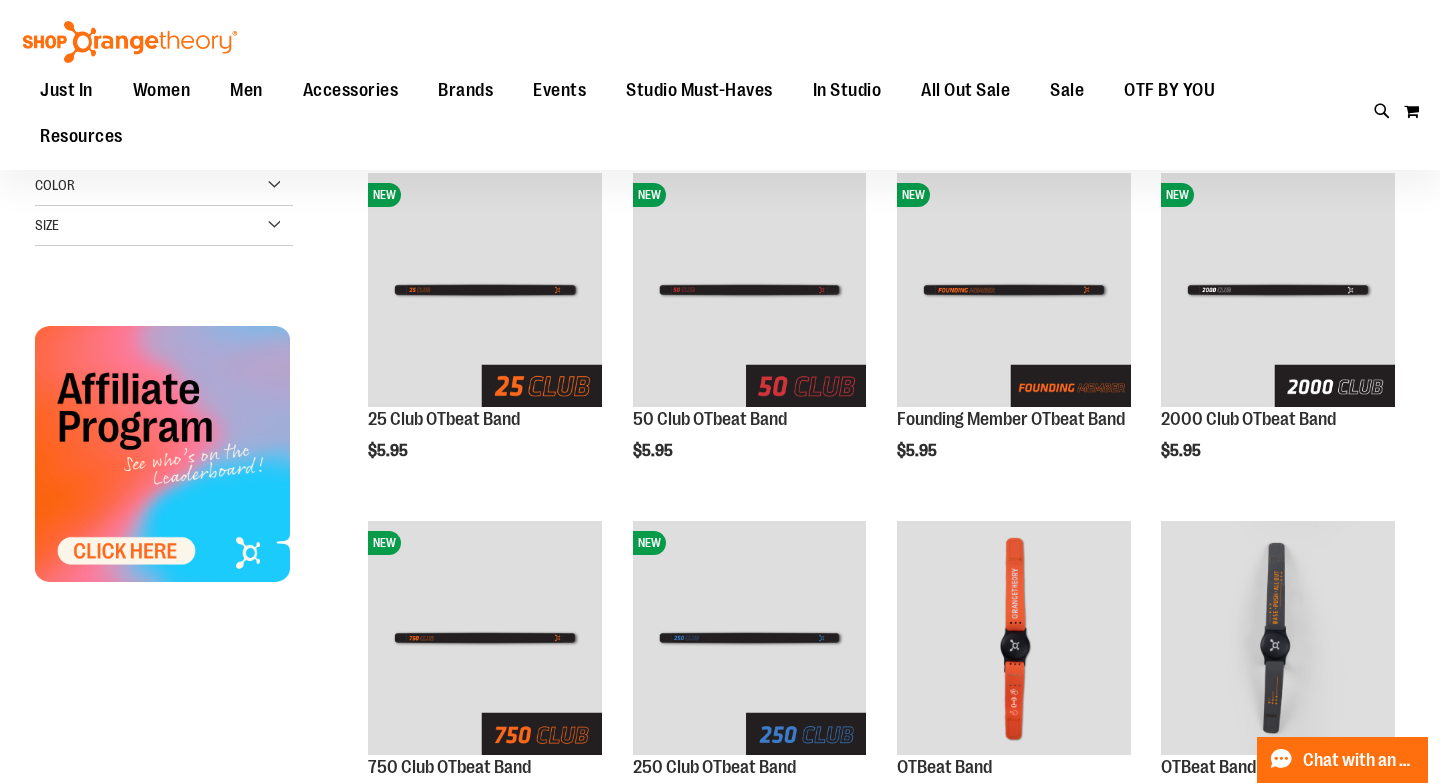 scroll, scrollTop: 157, scrollLeft: 0, axis: vertical 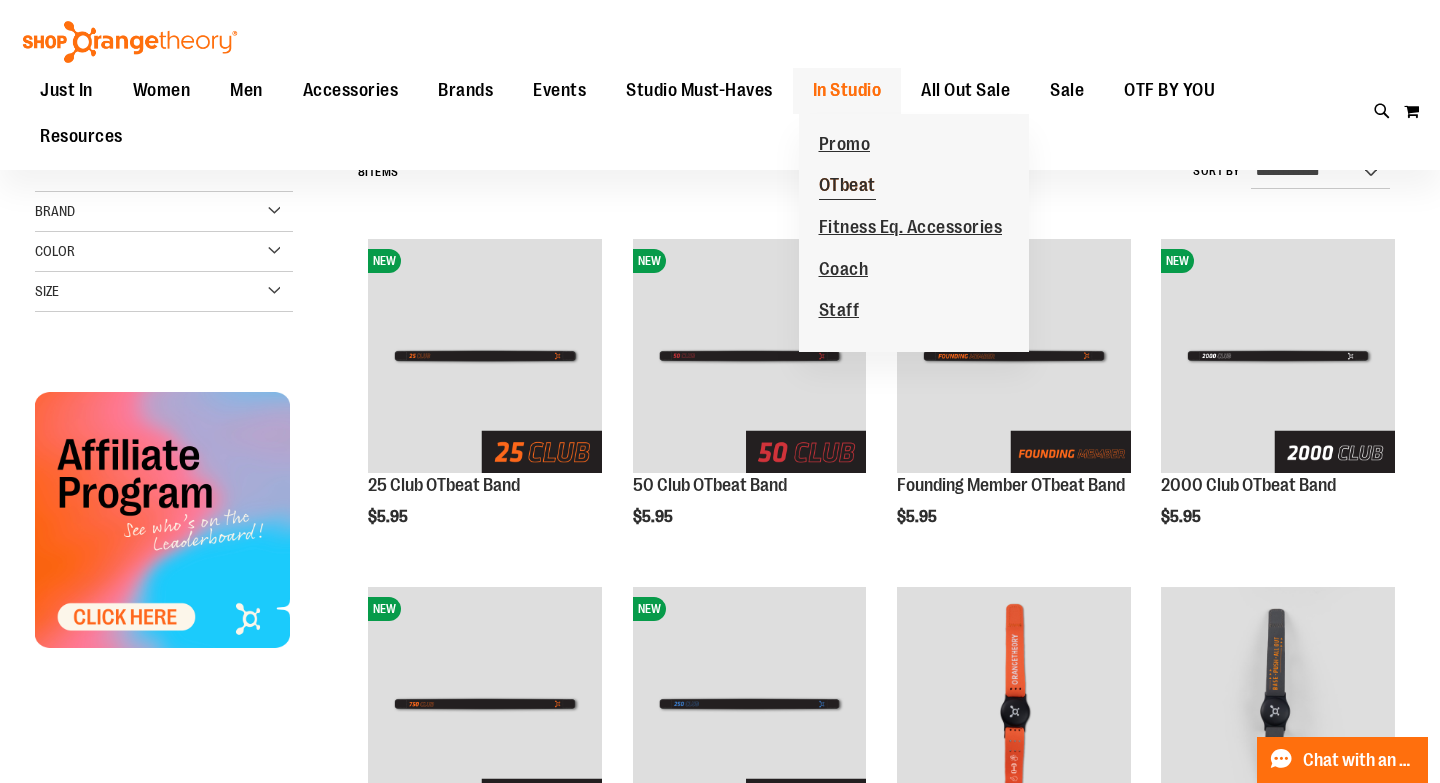 type on "**********" 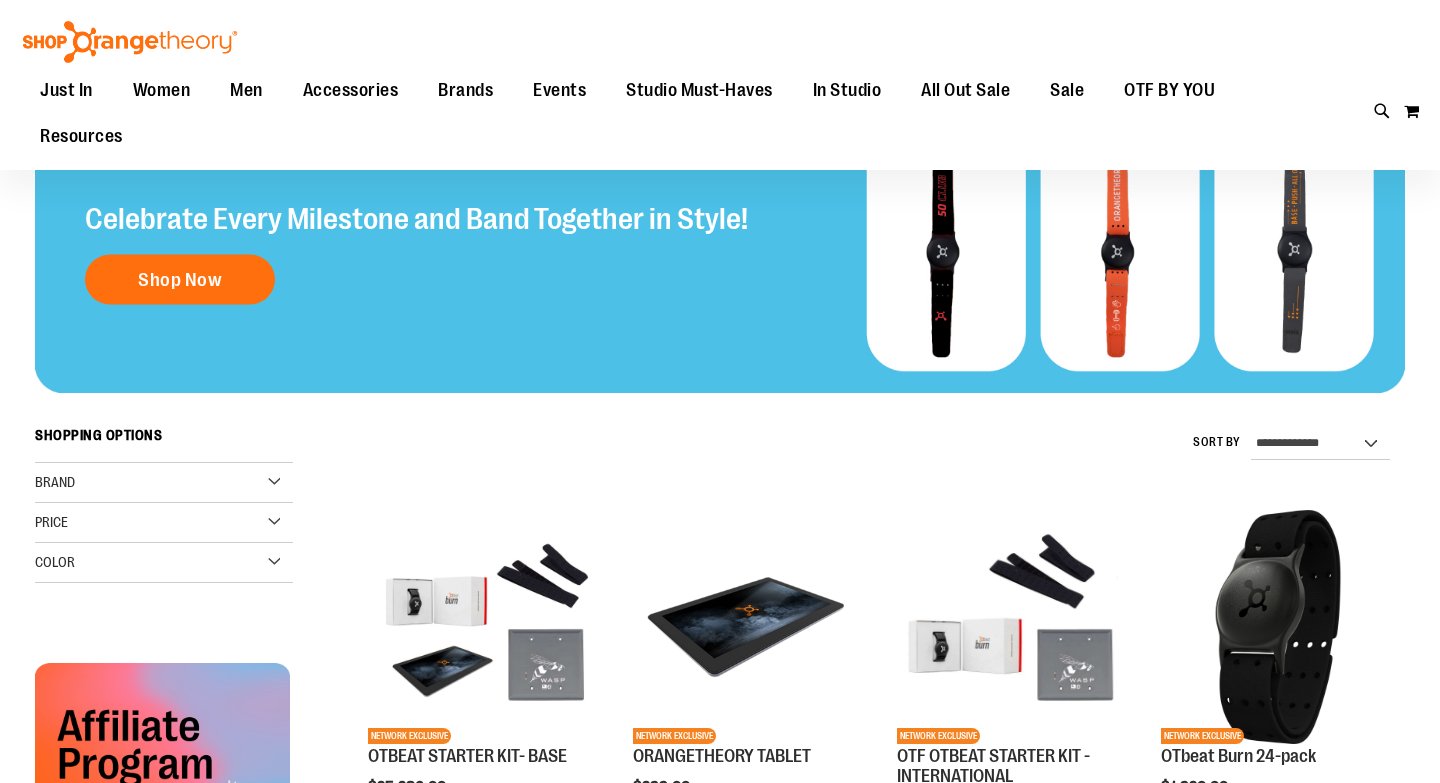 scroll, scrollTop: 253, scrollLeft: 0, axis: vertical 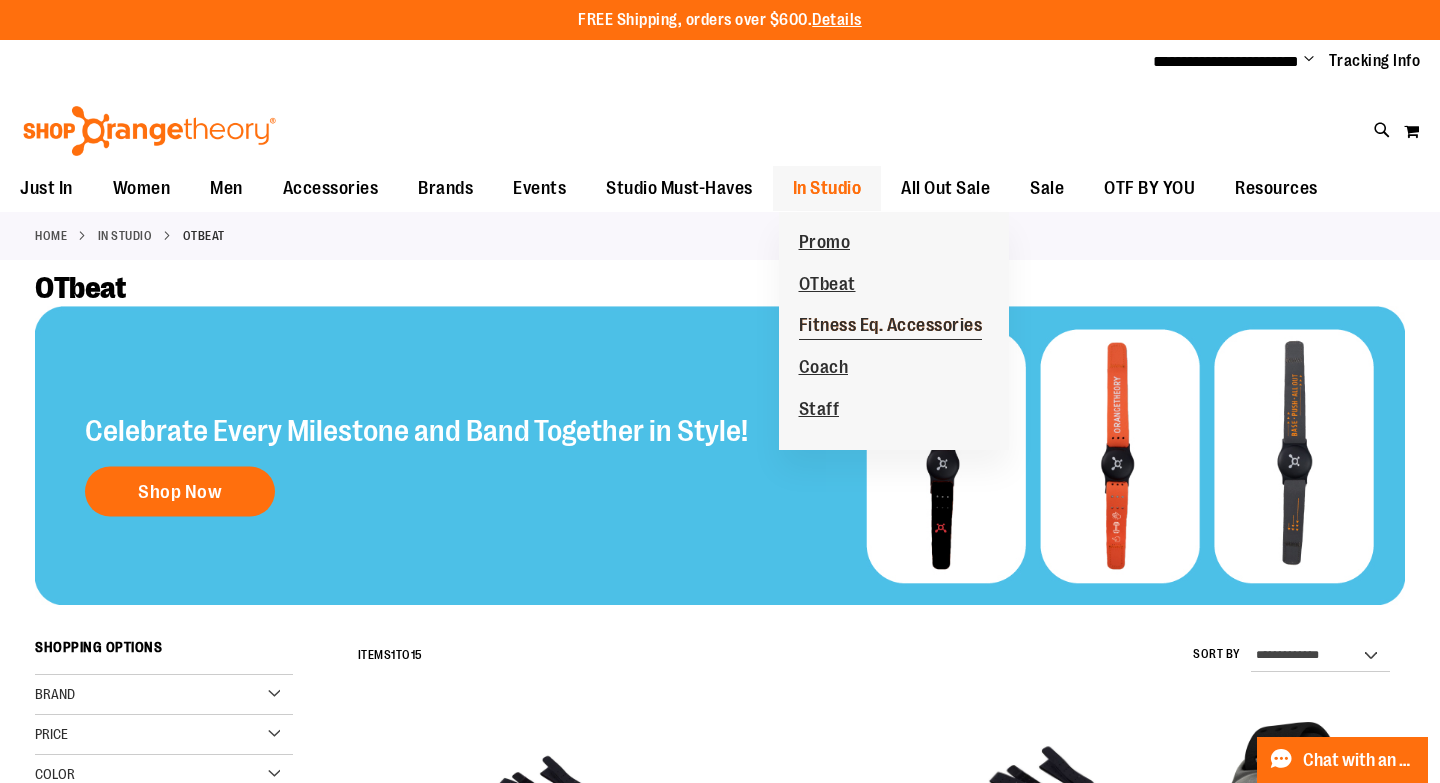type on "**********" 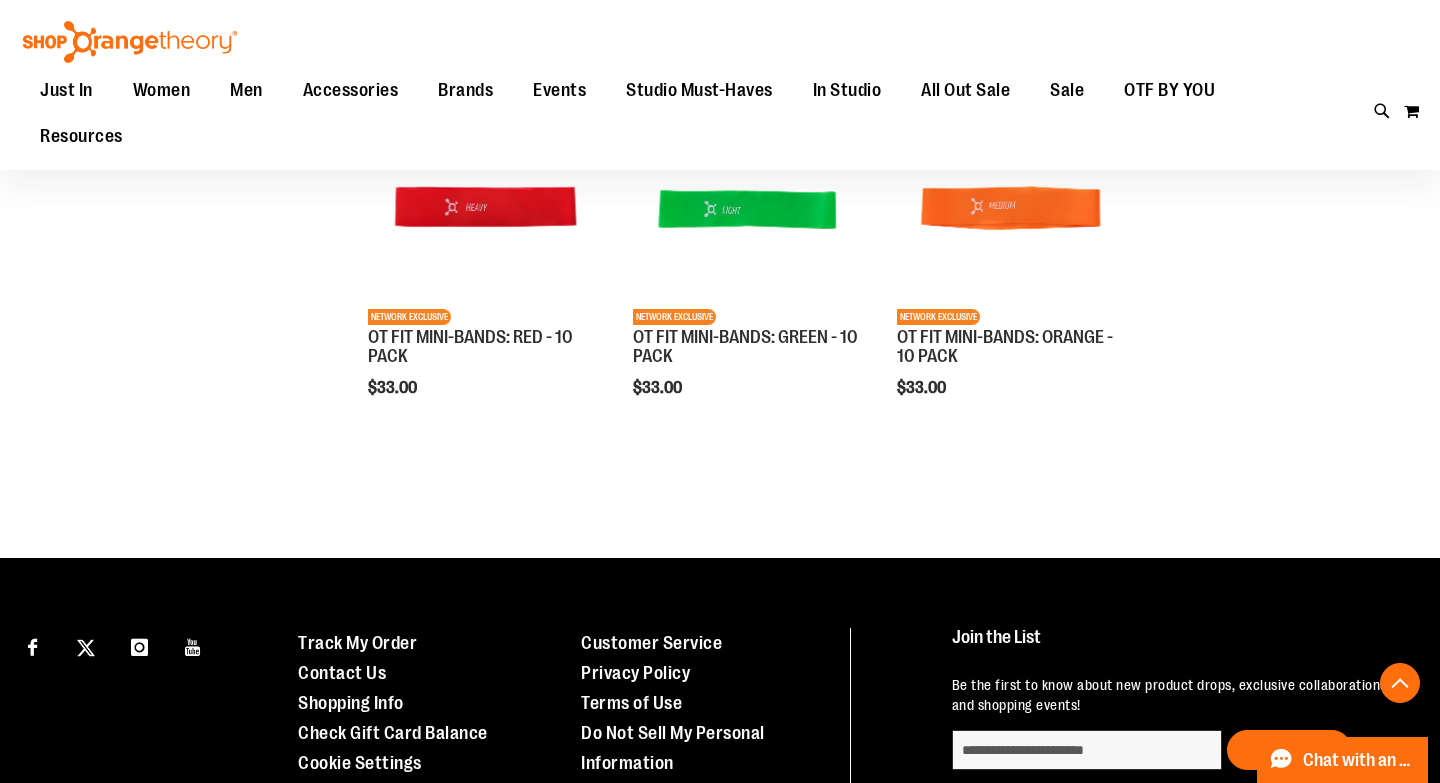 scroll, scrollTop: 1630, scrollLeft: 0, axis: vertical 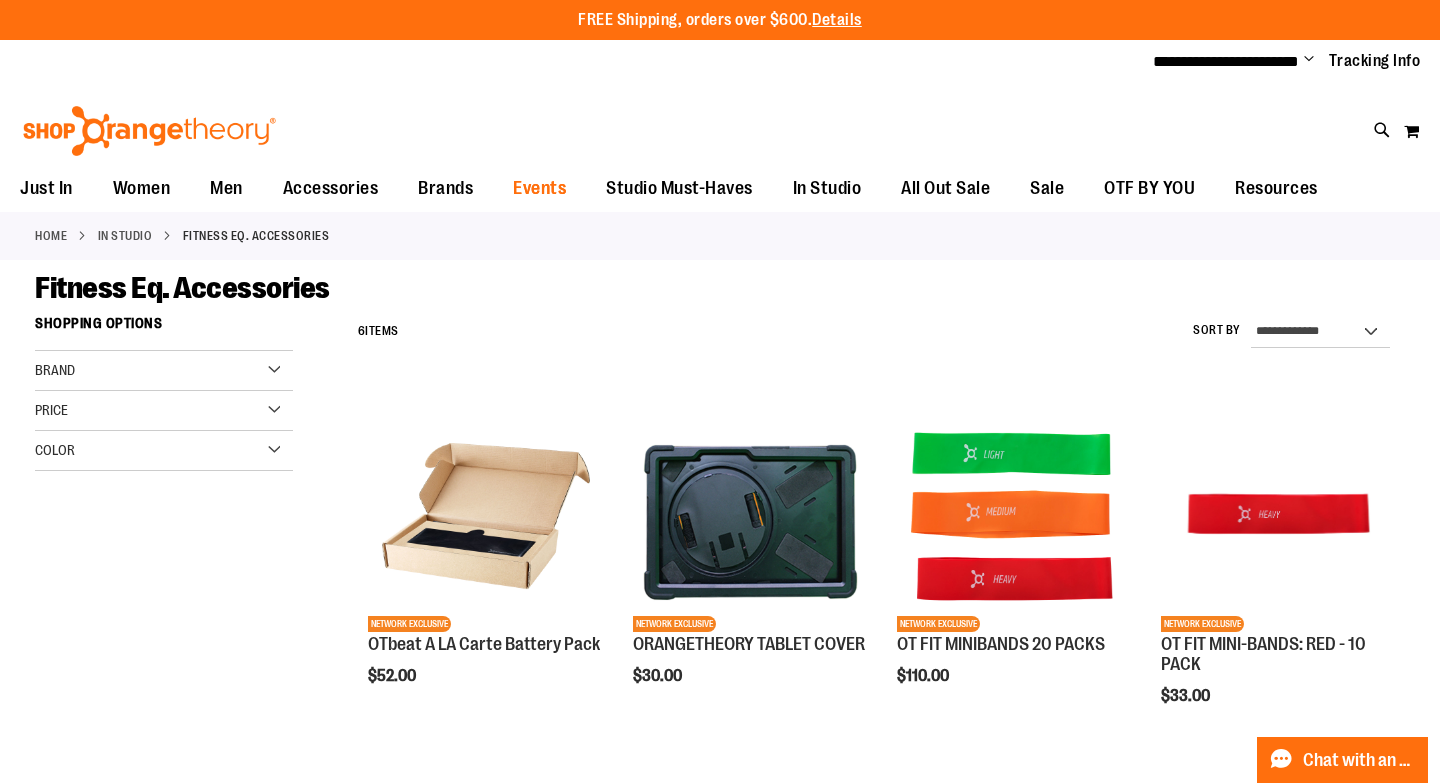 type on "**********" 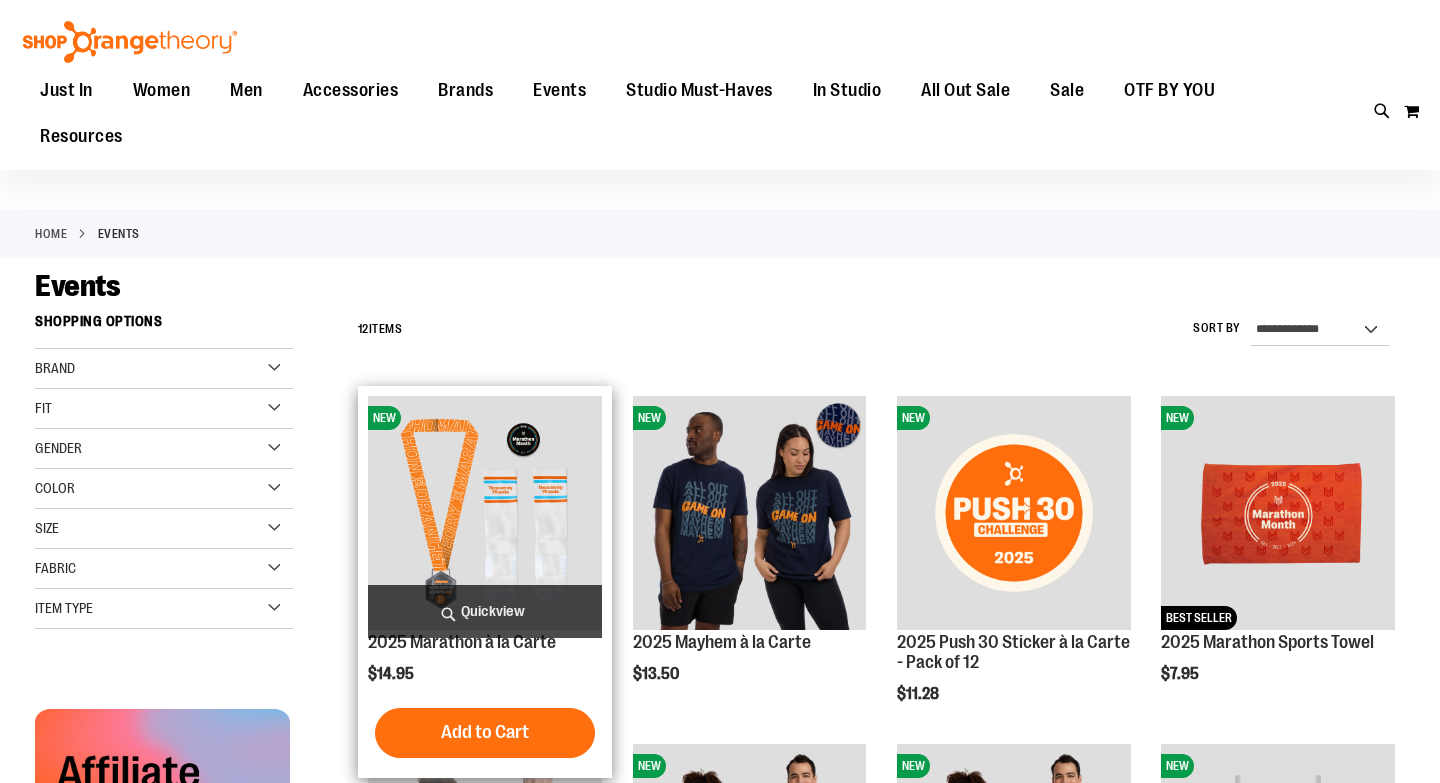 scroll, scrollTop: 92, scrollLeft: 0, axis: vertical 